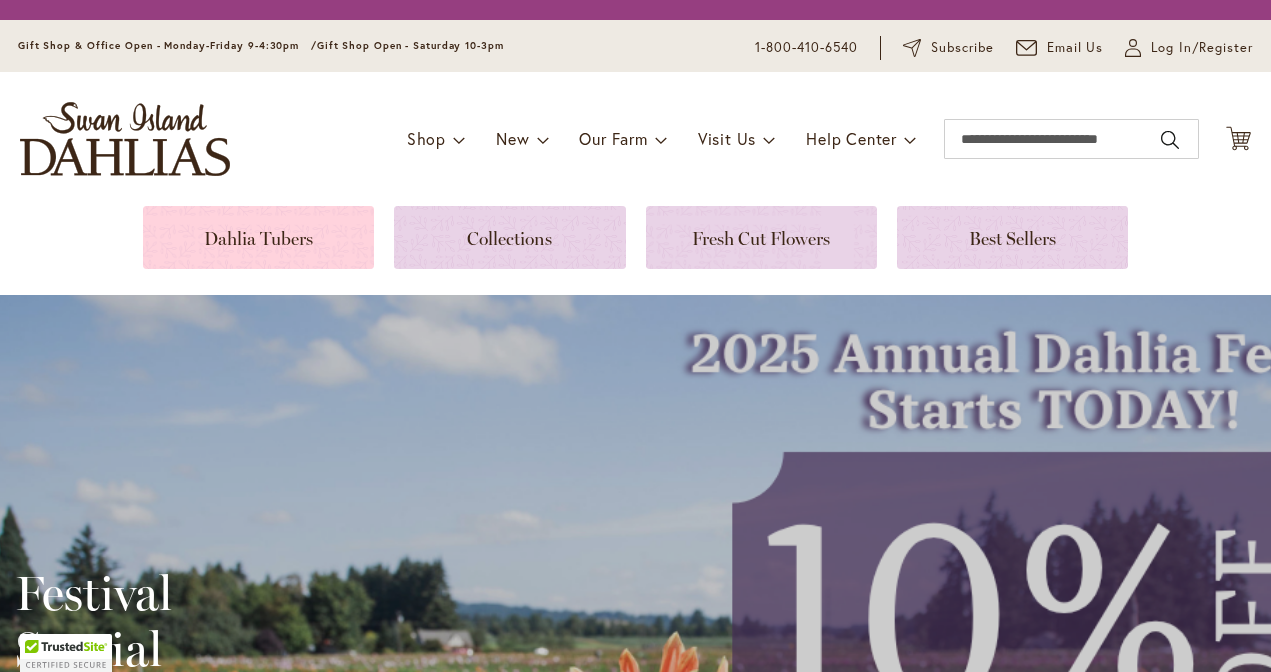 scroll, scrollTop: 0, scrollLeft: 0, axis: both 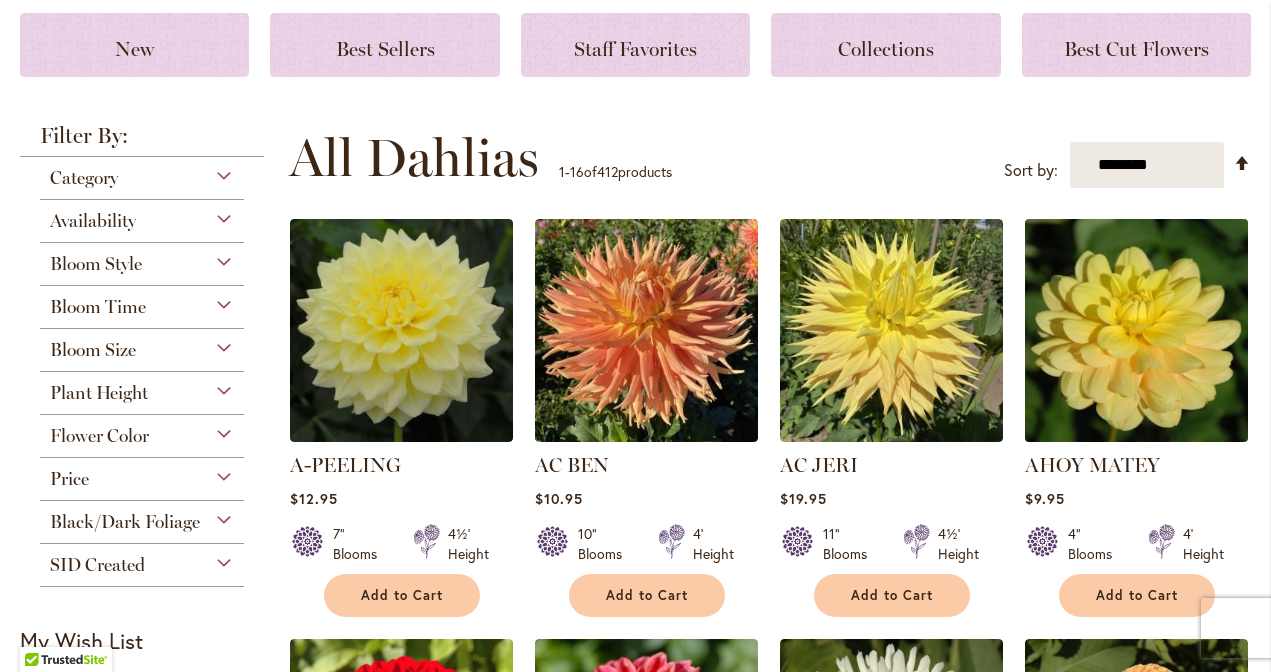 click at bounding box center (1136, 331) 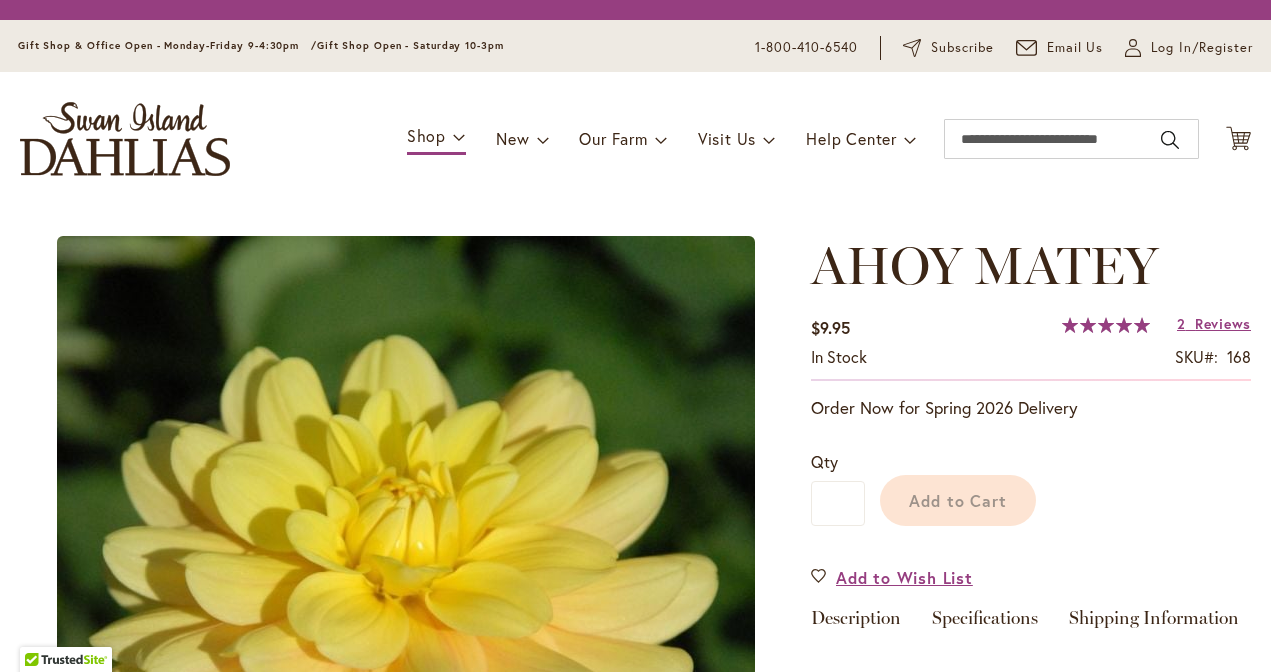 scroll, scrollTop: 0, scrollLeft: 0, axis: both 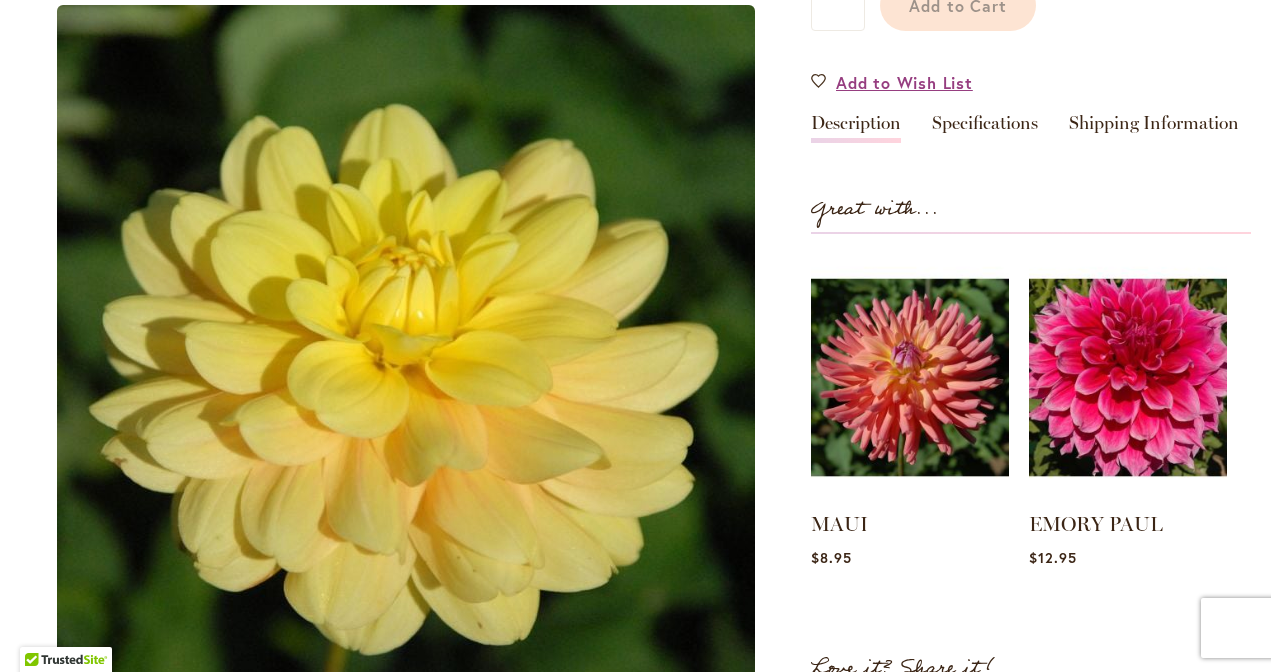 click on "Description" at bounding box center [856, 128] 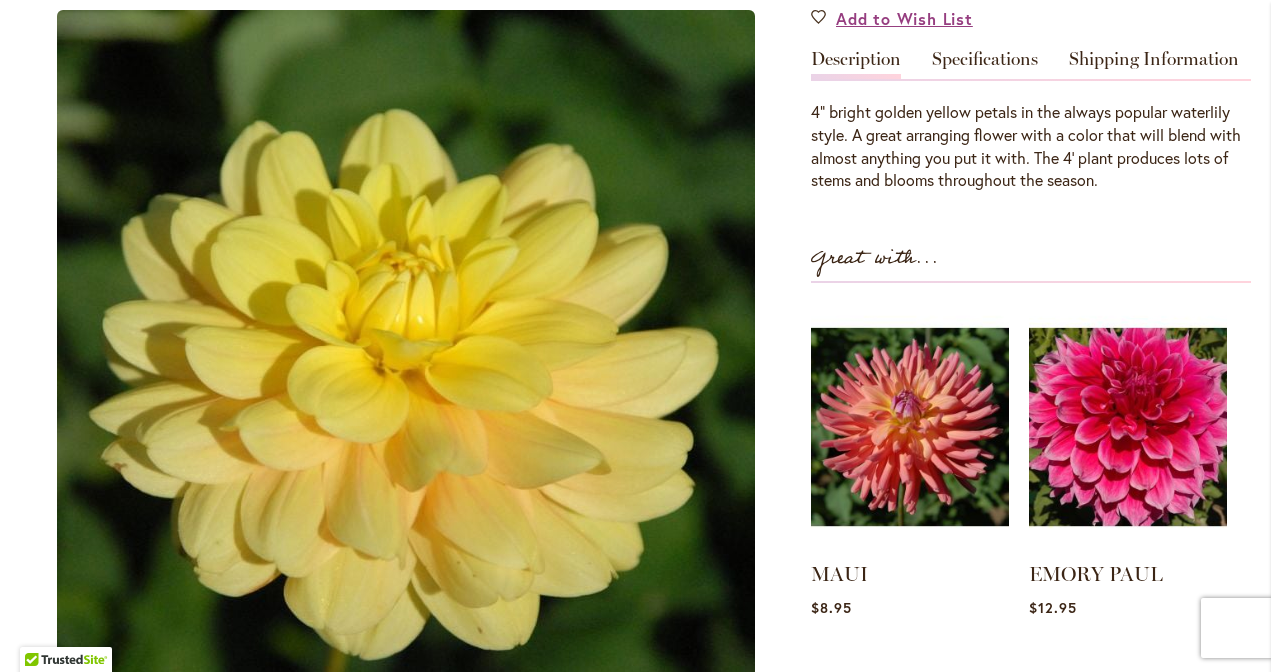 scroll, scrollTop: 634, scrollLeft: 0, axis: vertical 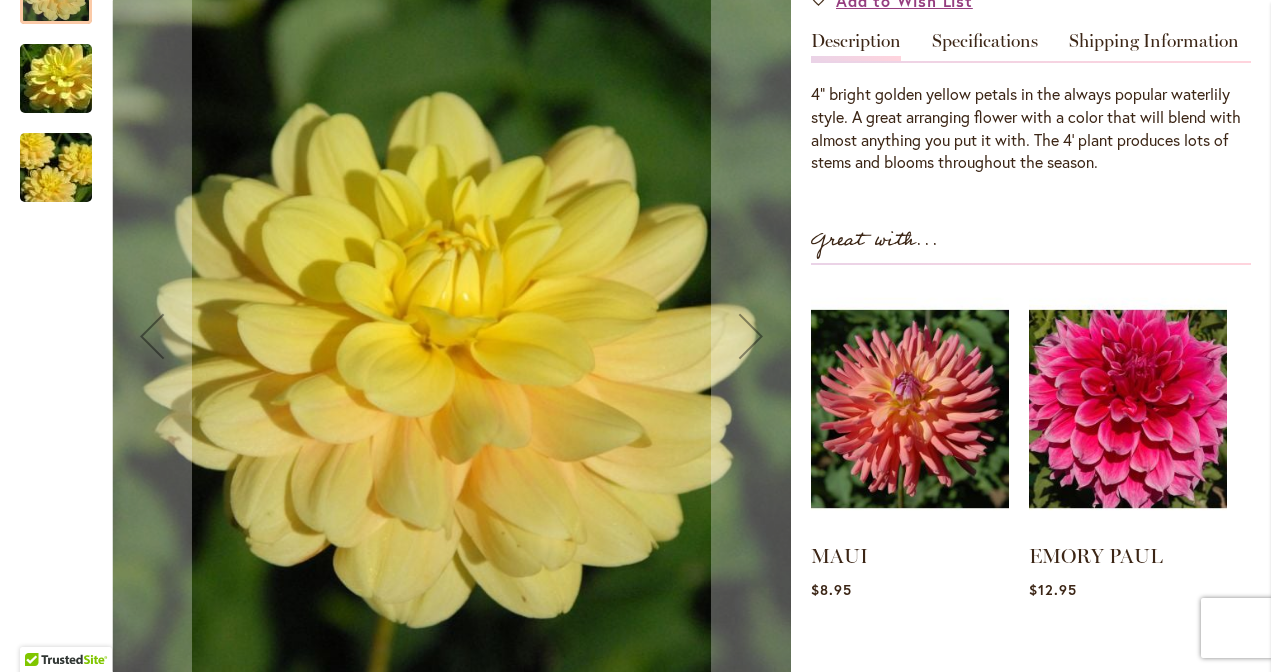 click at bounding box center (56, 167) 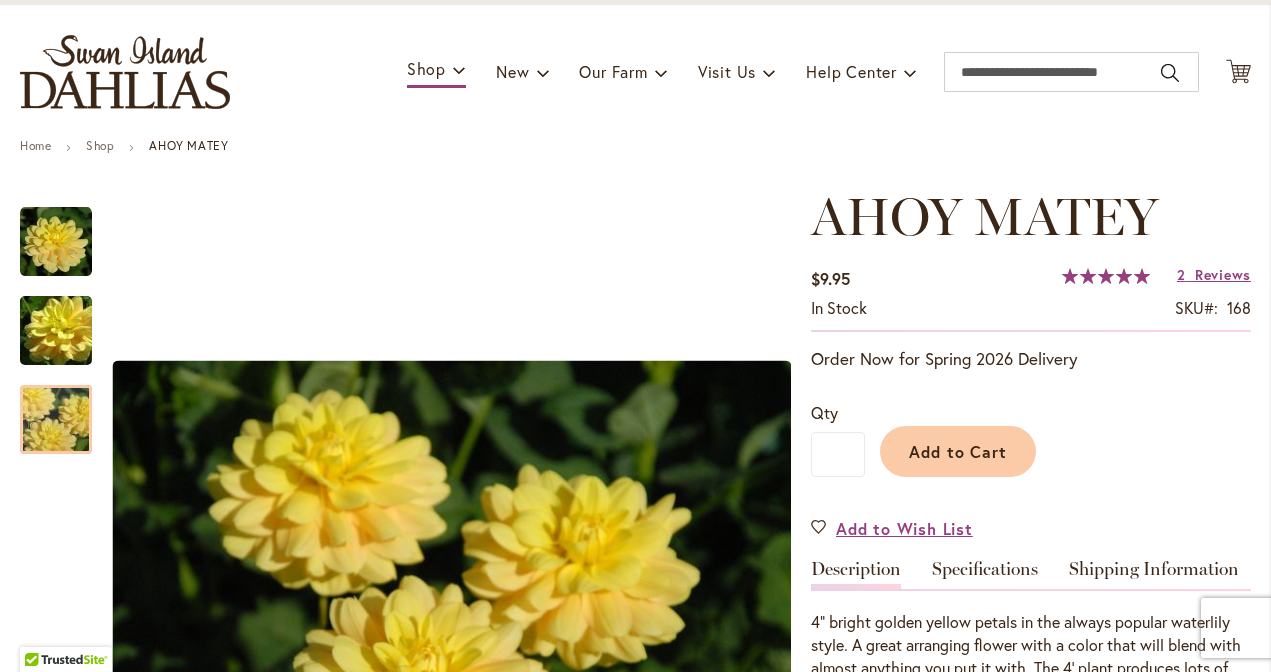 scroll, scrollTop: 103, scrollLeft: 0, axis: vertical 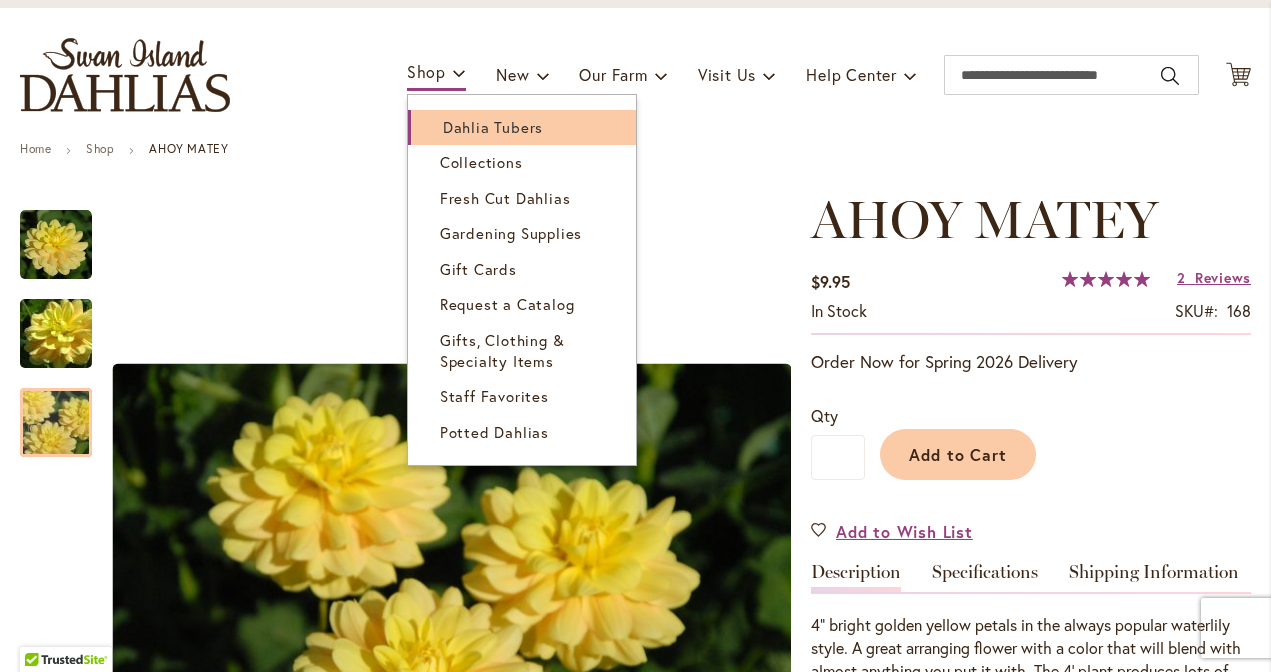 click on "Dahlia Tubers" at bounding box center [522, 127] 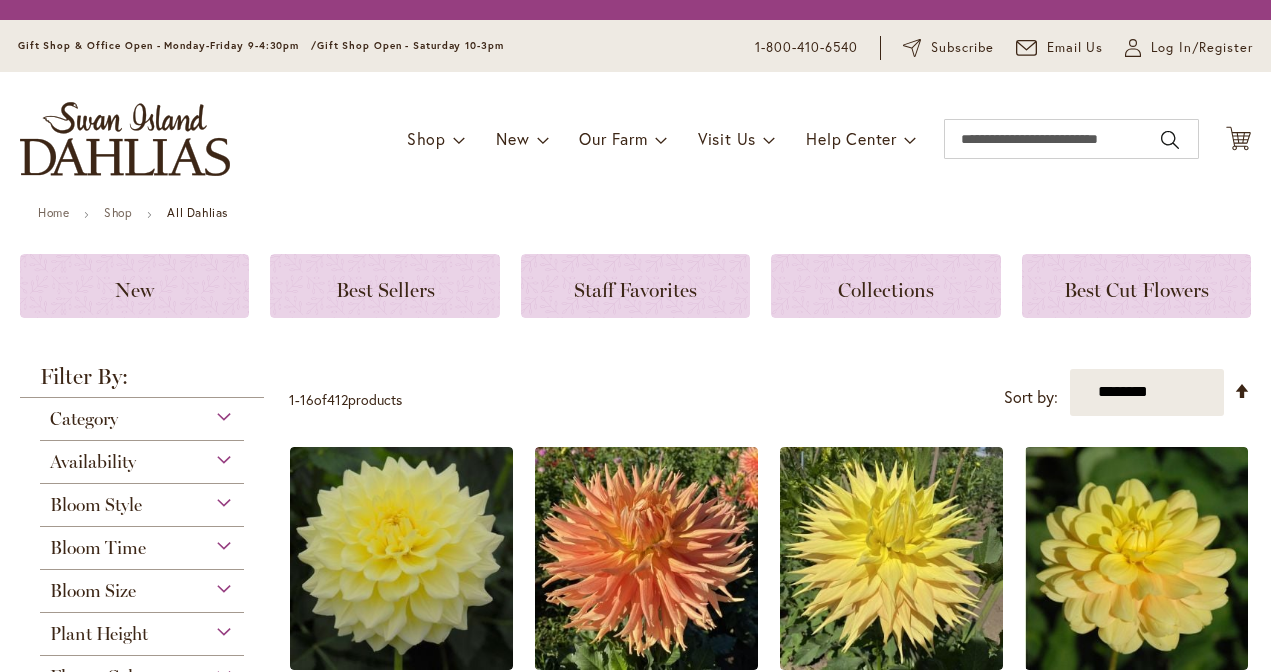 scroll, scrollTop: 0, scrollLeft: 0, axis: both 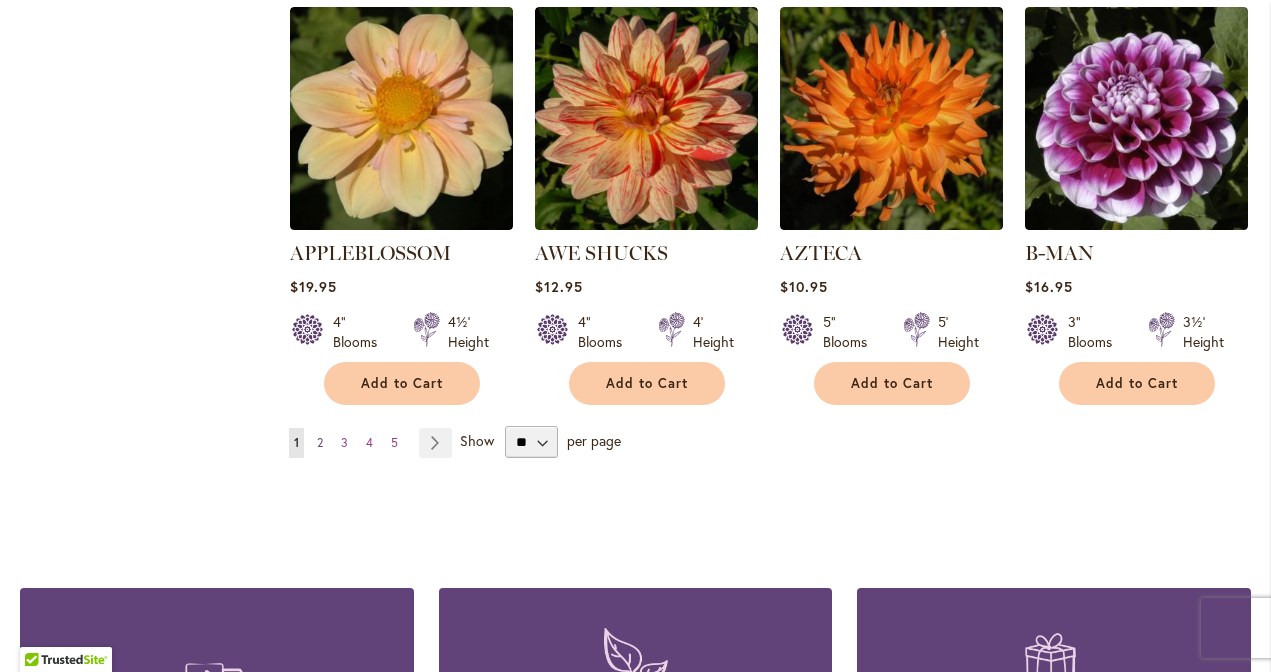 click on "2" at bounding box center (320, 442) 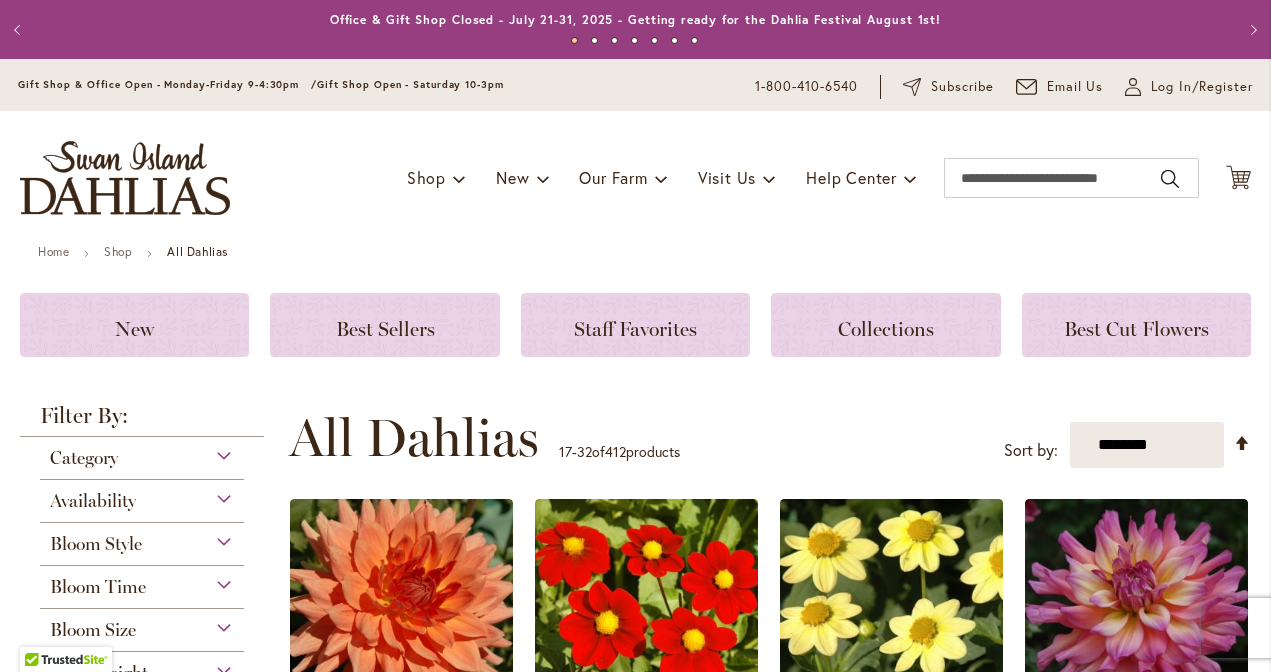 scroll, scrollTop: 0, scrollLeft: 0, axis: both 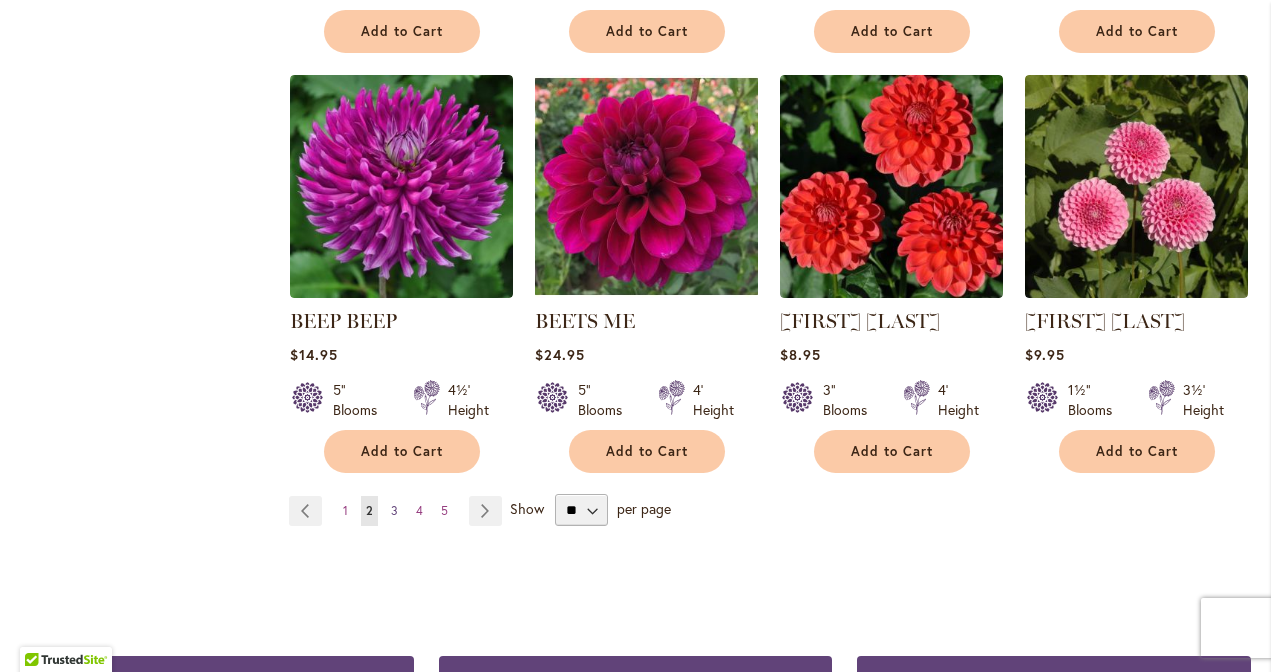 click on "3" at bounding box center (394, 510) 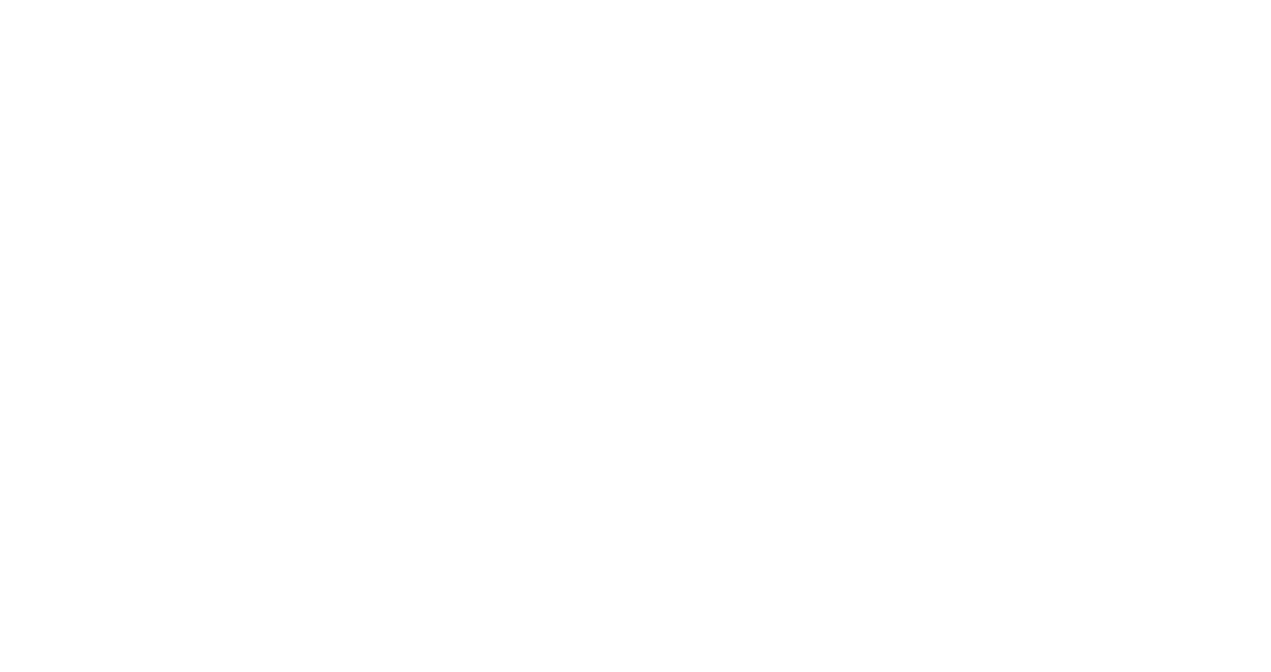 scroll, scrollTop: 0, scrollLeft: 0, axis: both 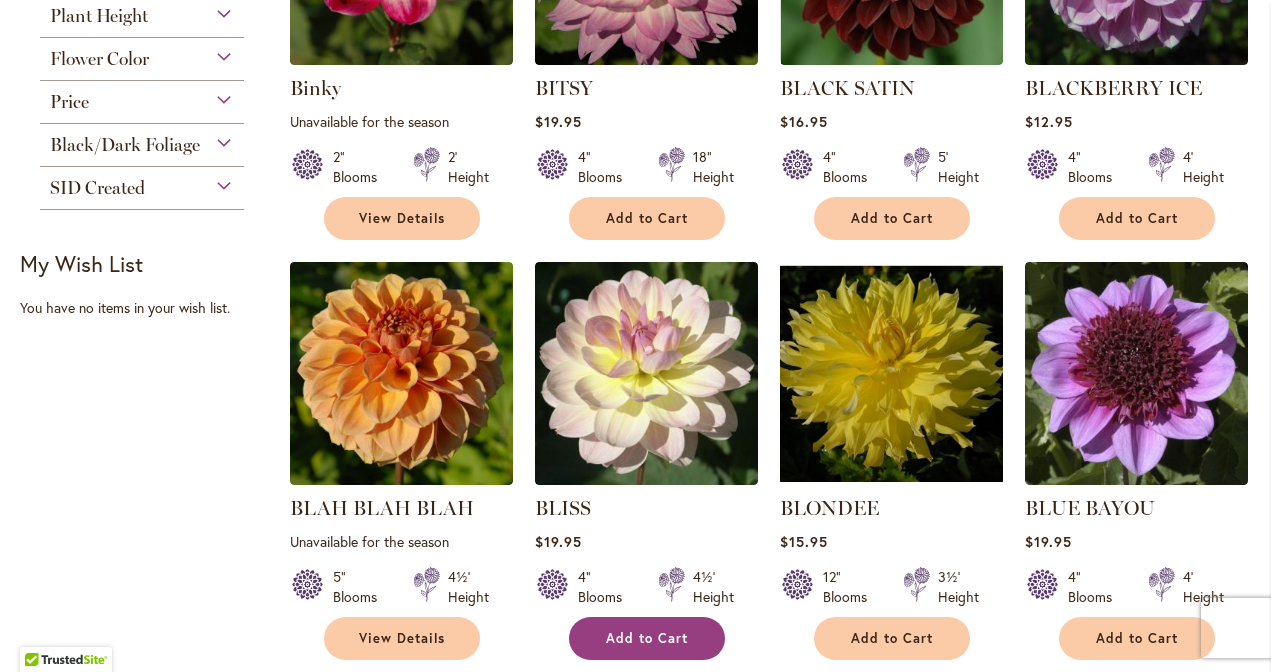 click on "Add to Cart" at bounding box center (647, 638) 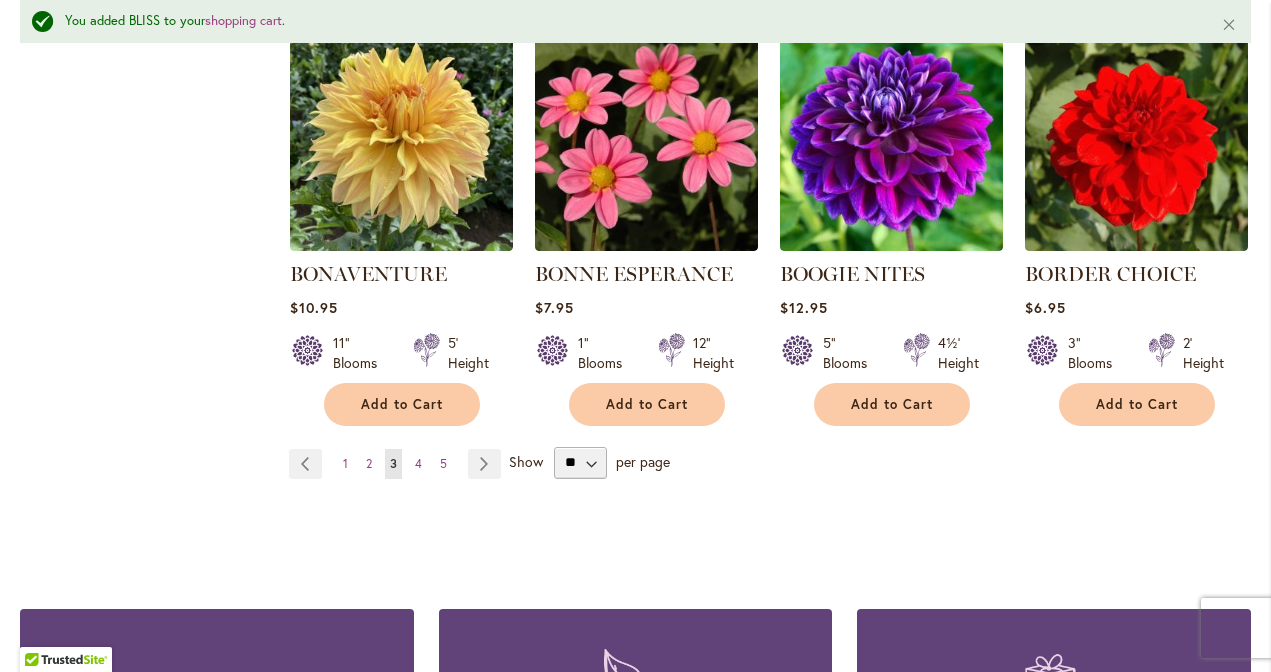 scroll, scrollTop: 1778, scrollLeft: 0, axis: vertical 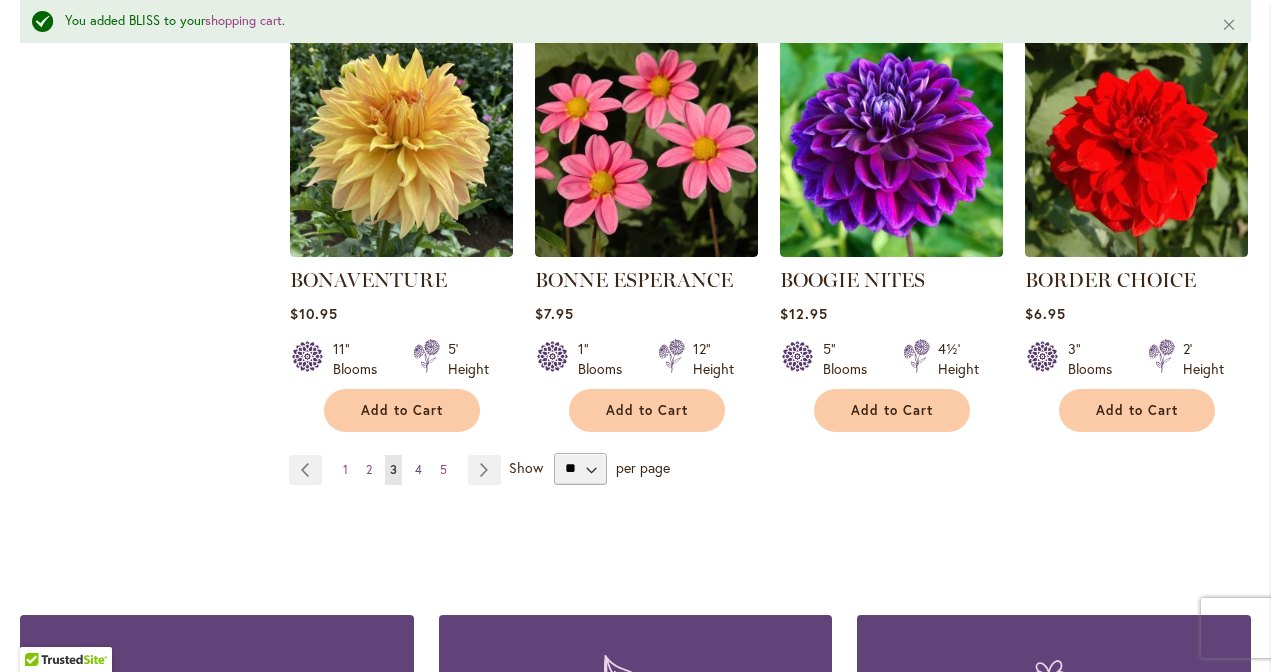 click on "4" at bounding box center [418, 469] 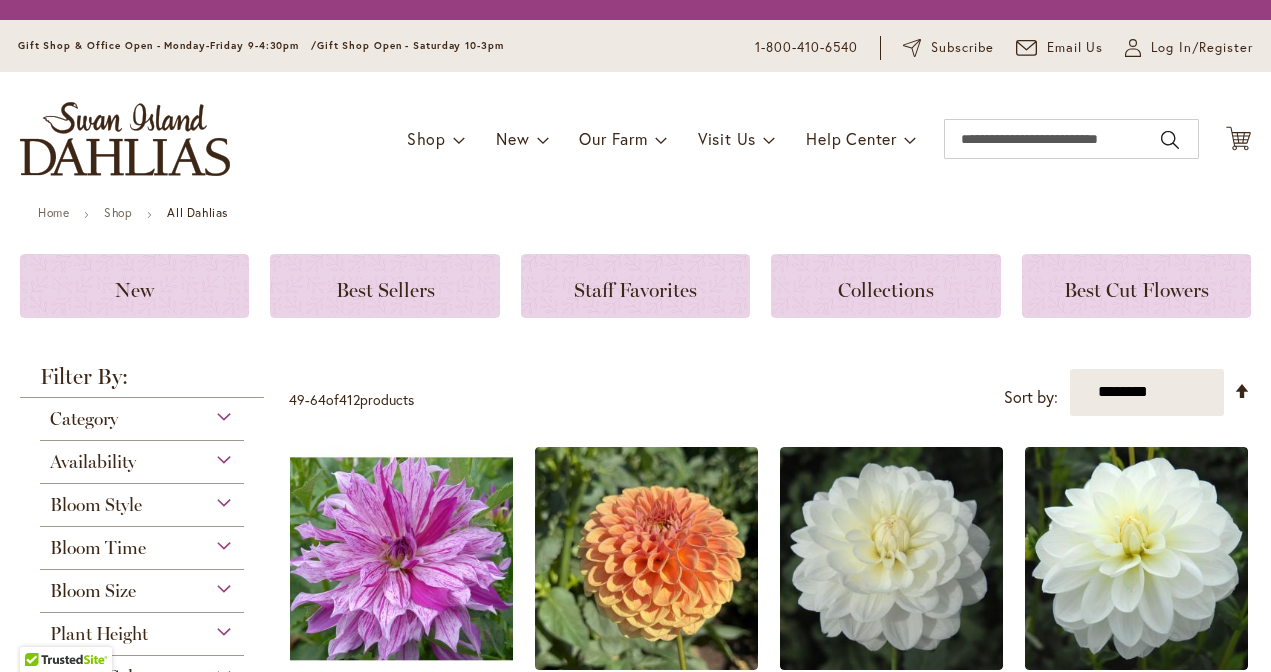 scroll, scrollTop: 0, scrollLeft: 0, axis: both 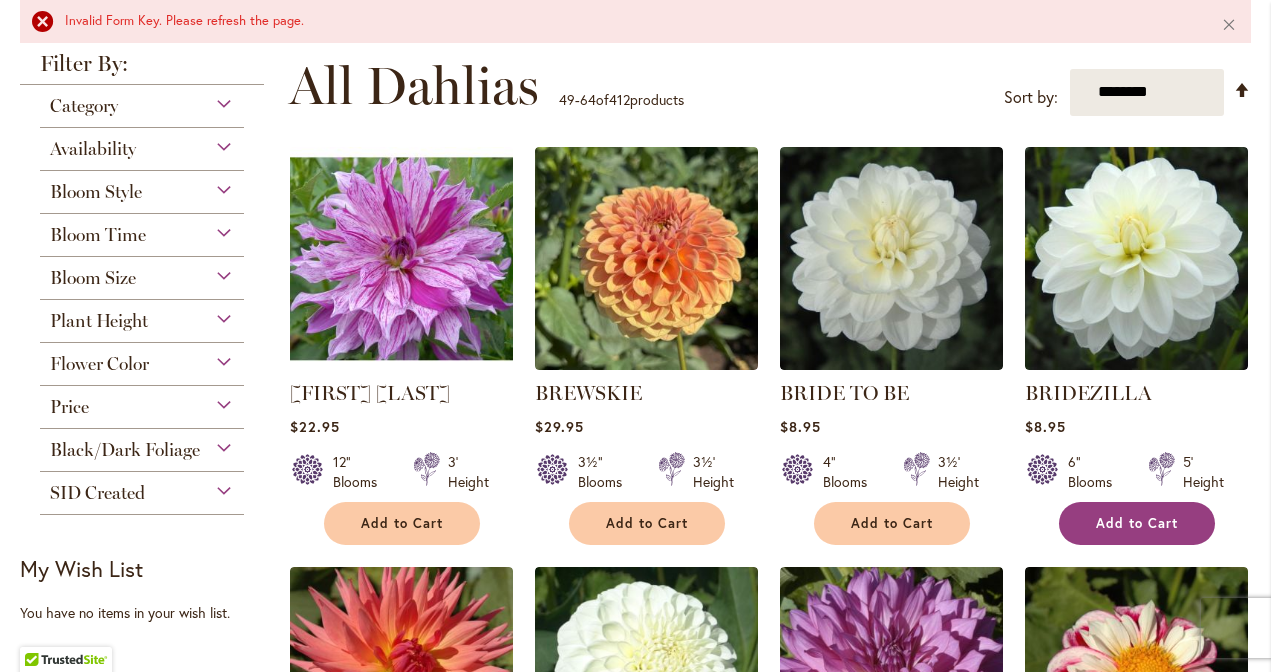 click on "Add to Cart" at bounding box center [1137, 523] 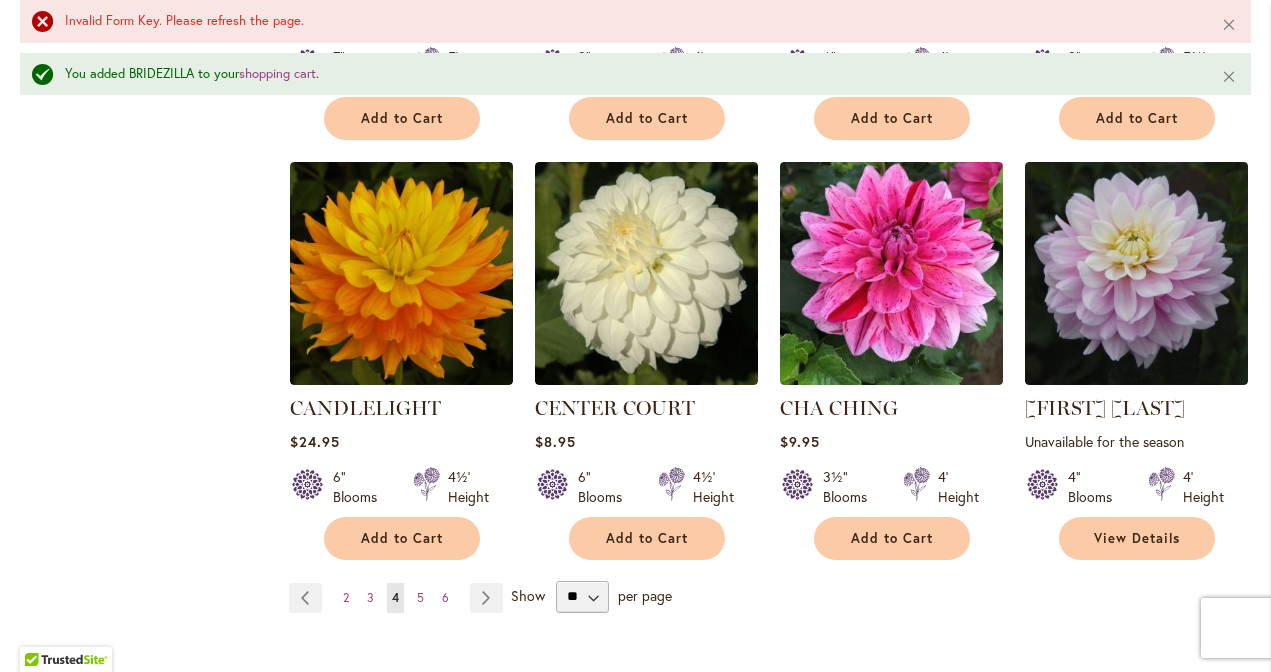 scroll, scrollTop: 1739, scrollLeft: 0, axis: vertical 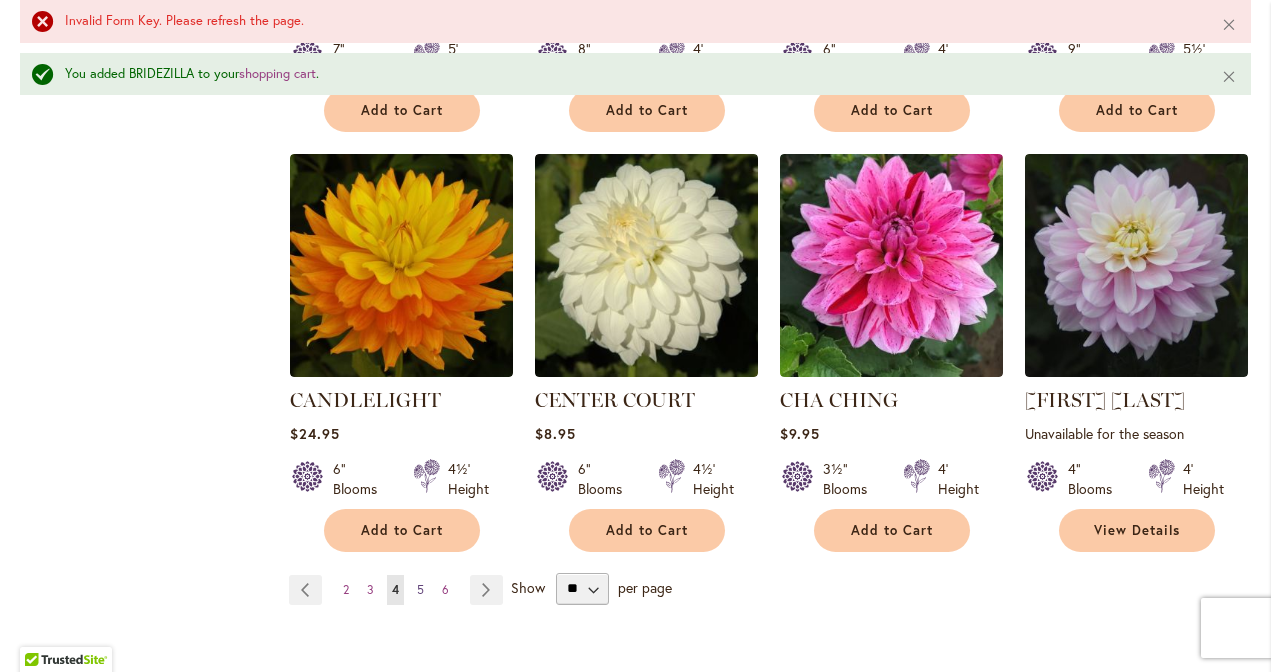 click on "5" at bounding box center [420, 589] 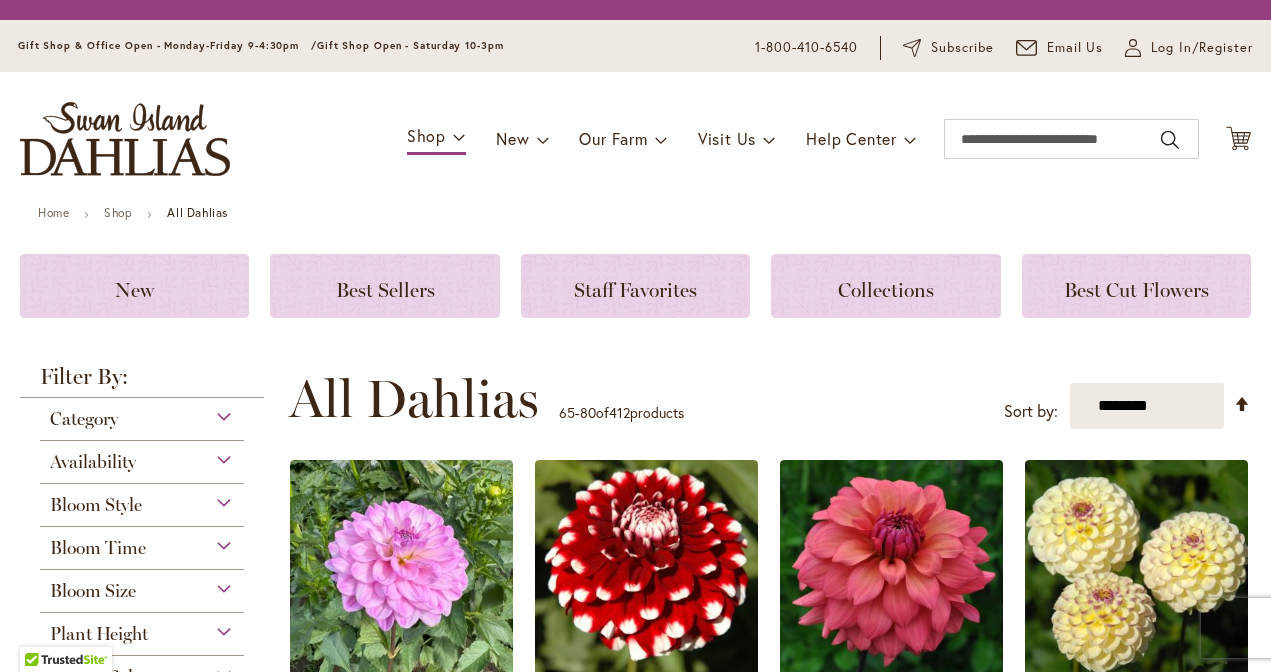 scroll, scrollTop: 0, scrollLeft: 0, axis: both 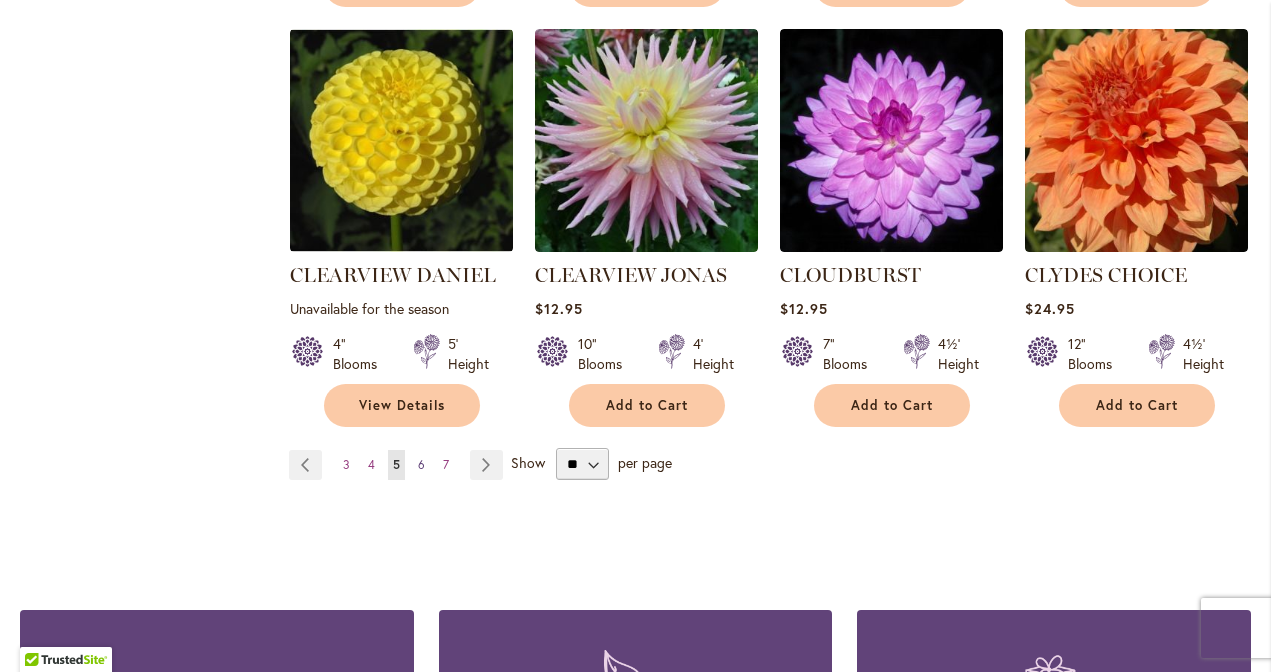 click on "6" at bounding box center [421, 464] 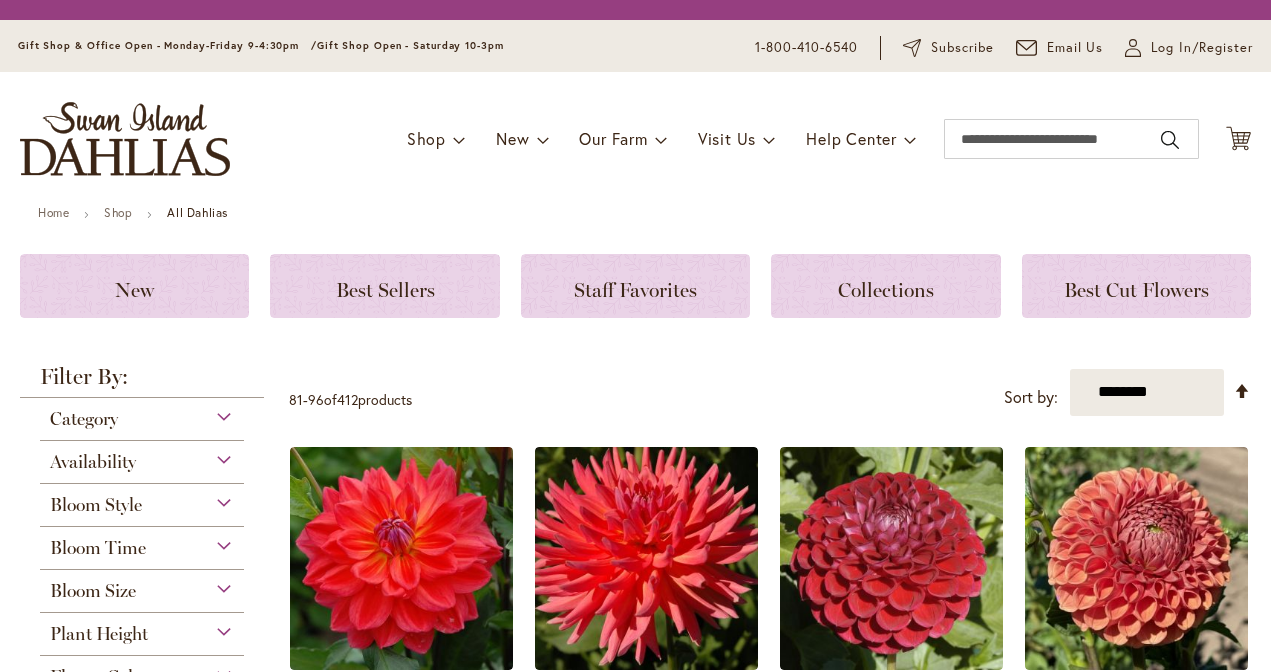 scroll, scrollTop: 0, scrollLeft: 0, axis: both 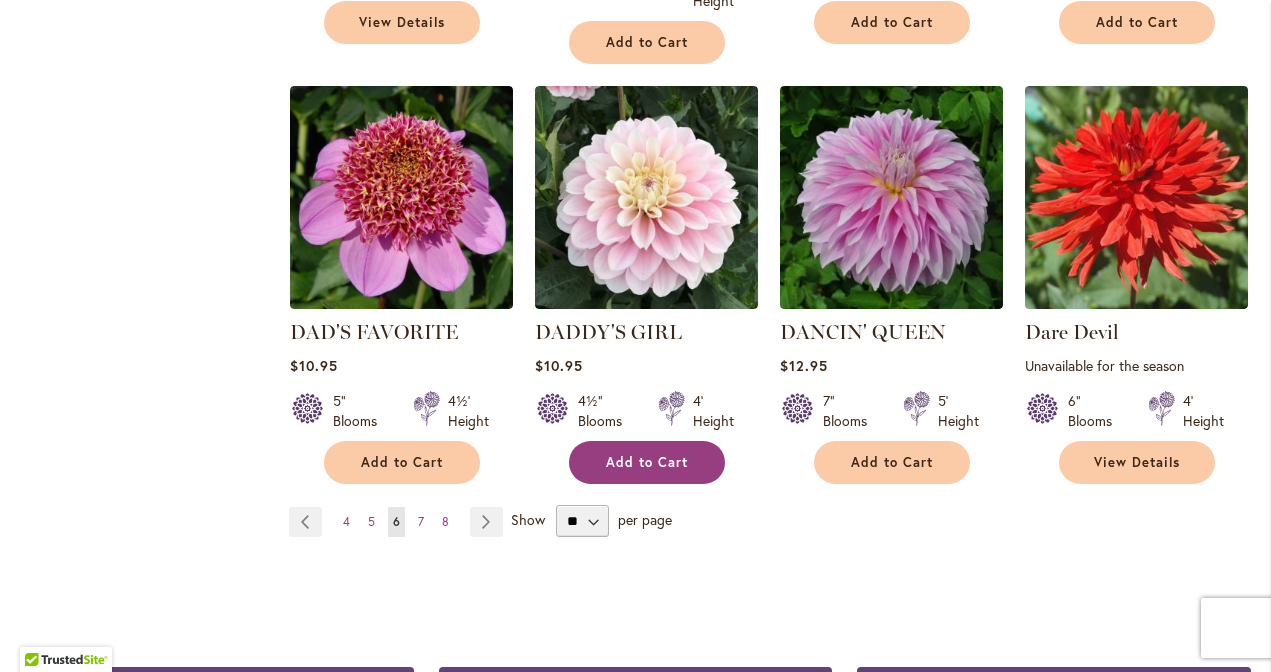 click on "Add to Cart" at bounding box center [647, 462] 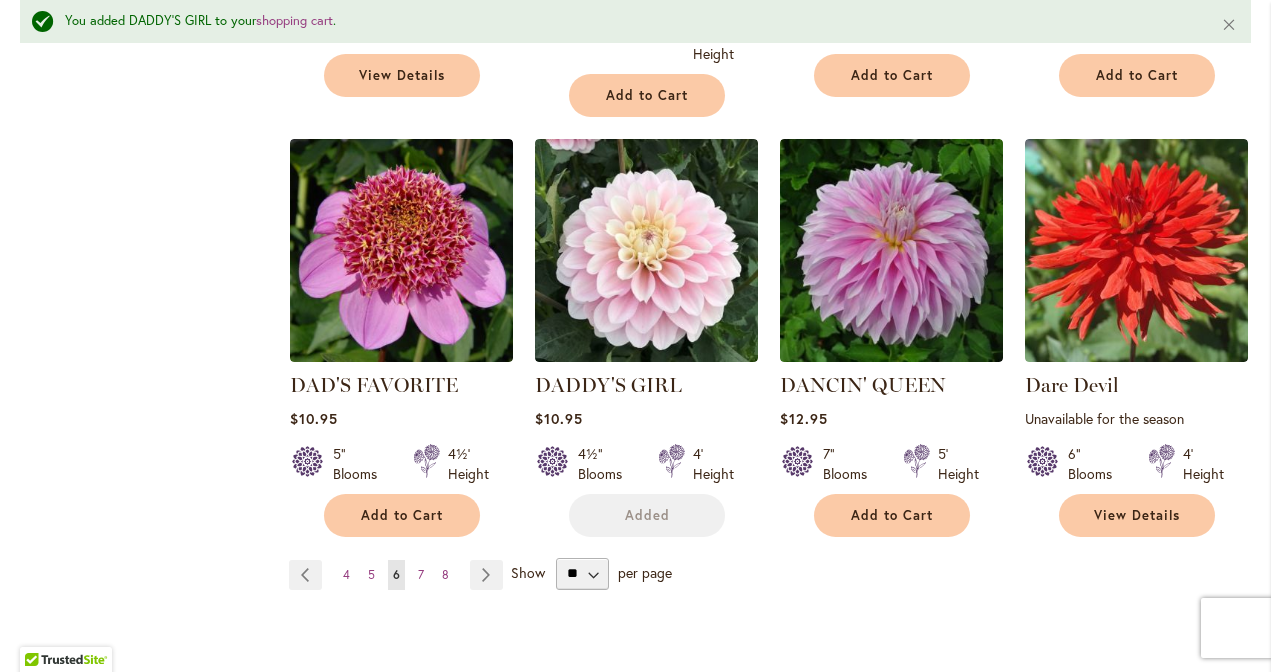 scroll, scrollTop: 1773, scrollLeft: 0, axis: vertical 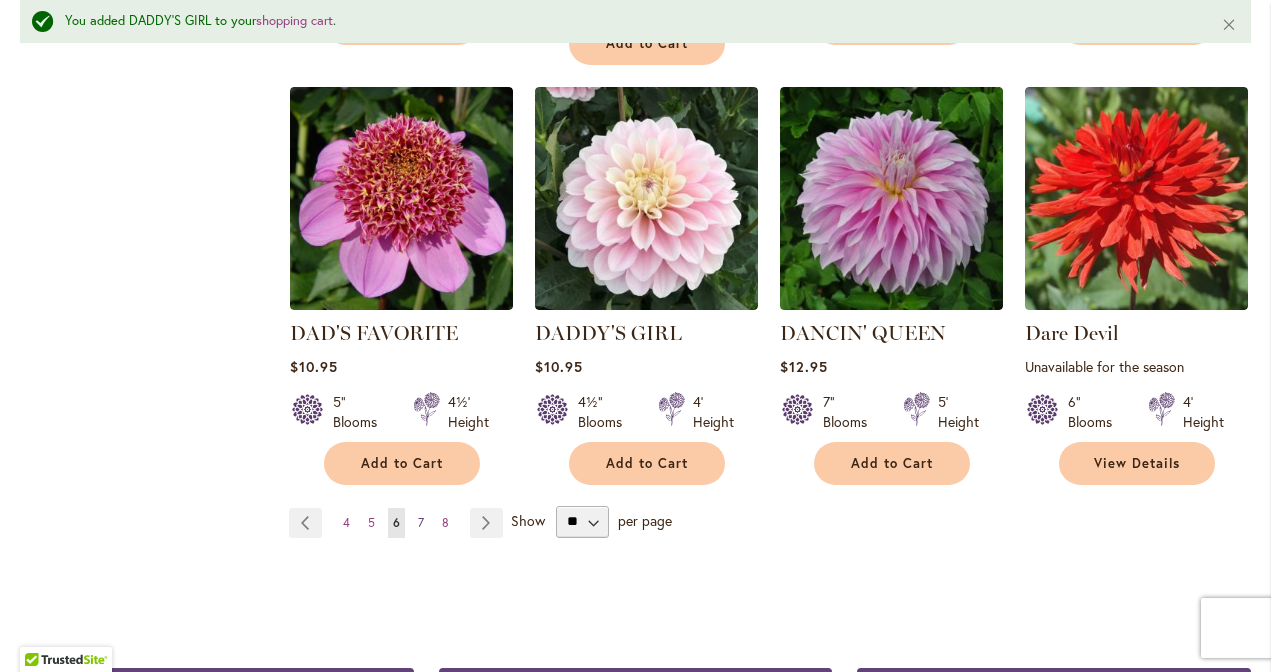click on "7" at bounding box center (421, 522) 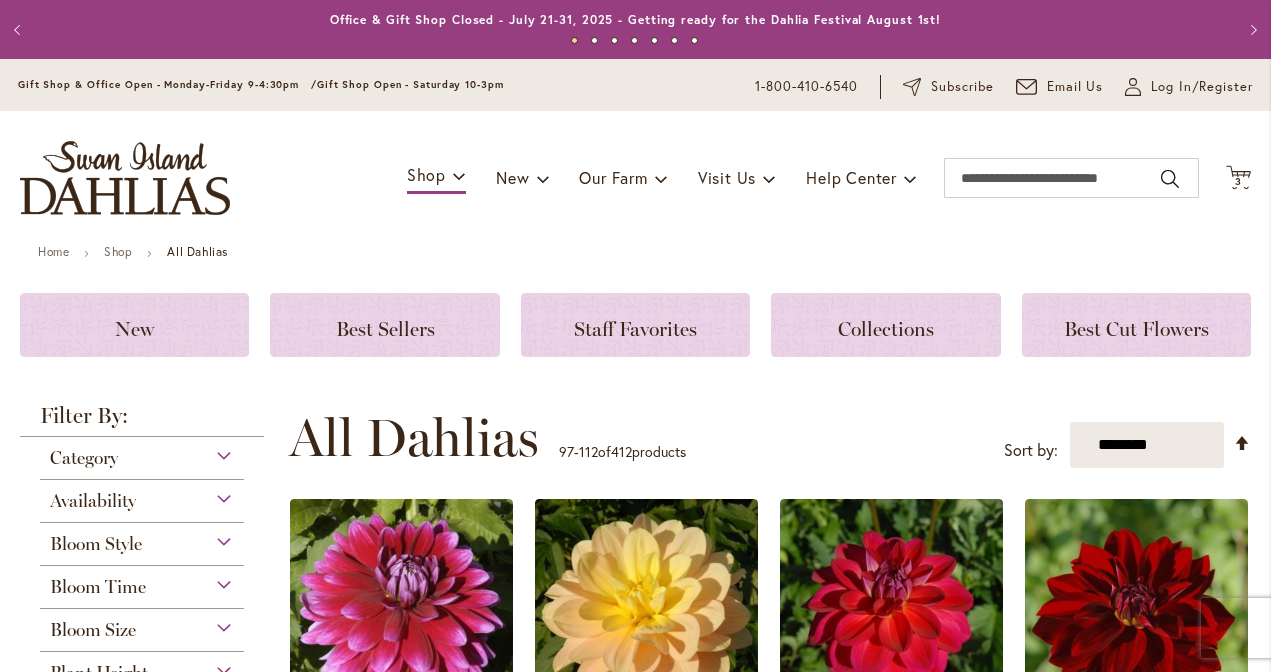 scroll, scrollTop: 0, scrollLeft: 0, axis: both 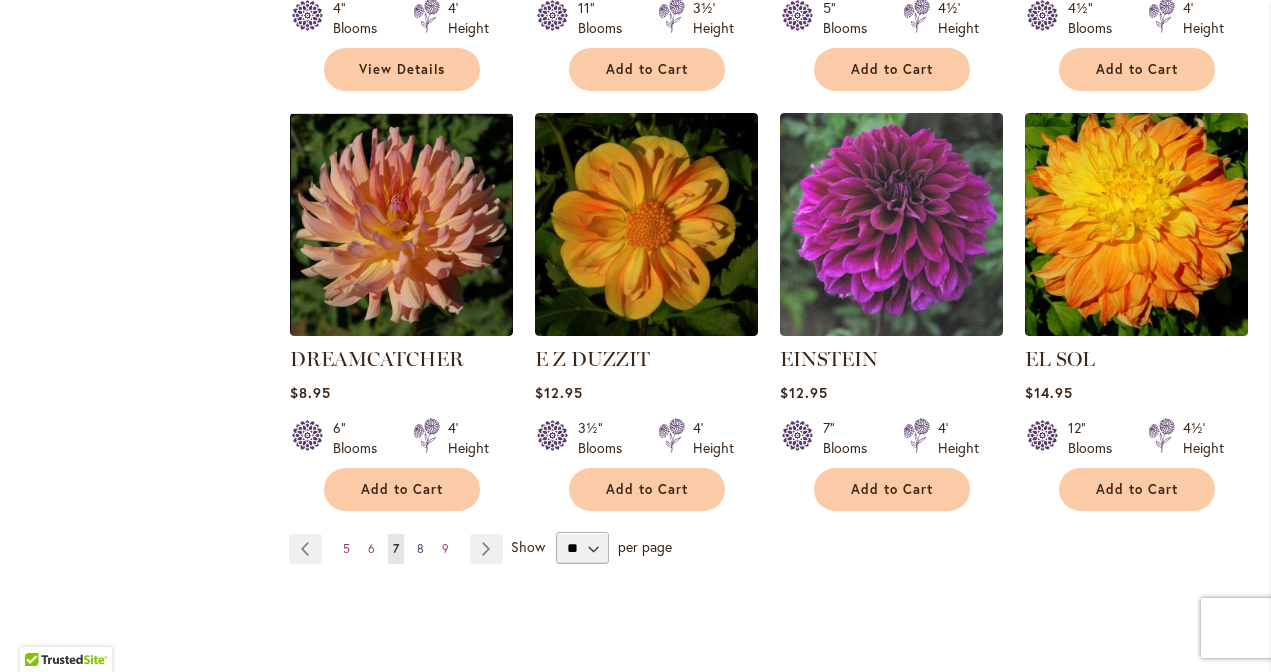 click on "8" at bounding box center (420, 548) 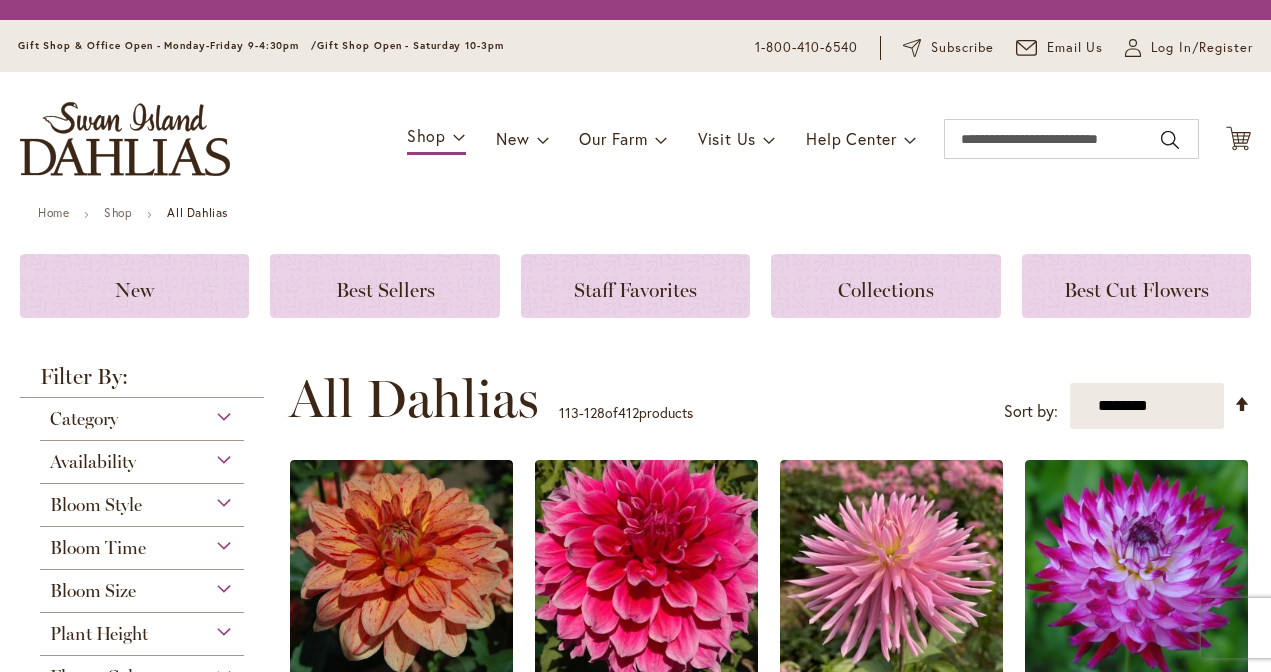 scroll, scrollTop: 0, scrollLeft: 0, axis: both 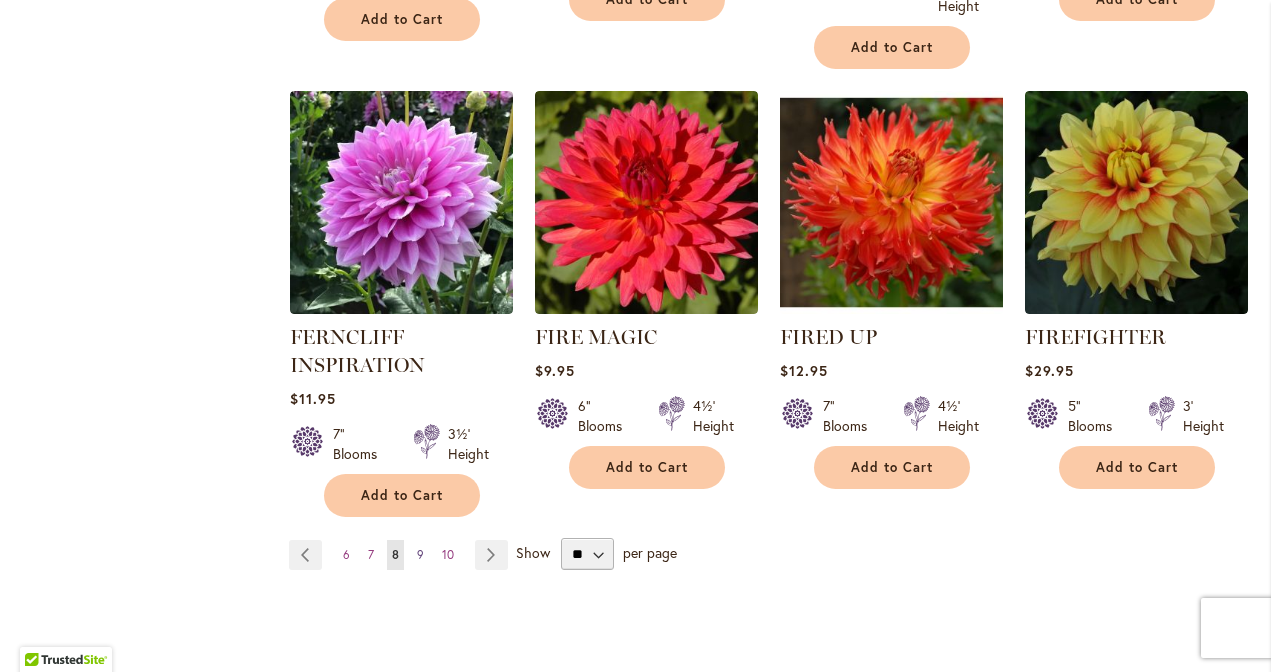 click on "9" at bounding box center [420, 554] 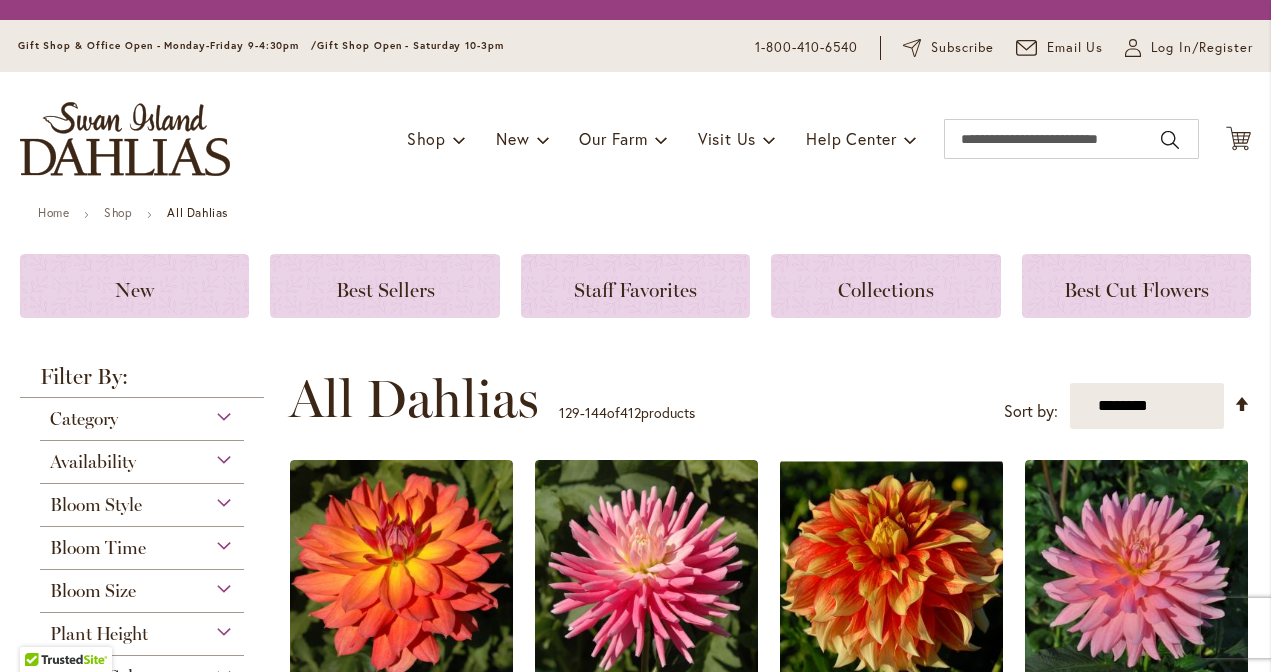 scroll, scrollTop: 0, scrollLeft: 0, axis: both 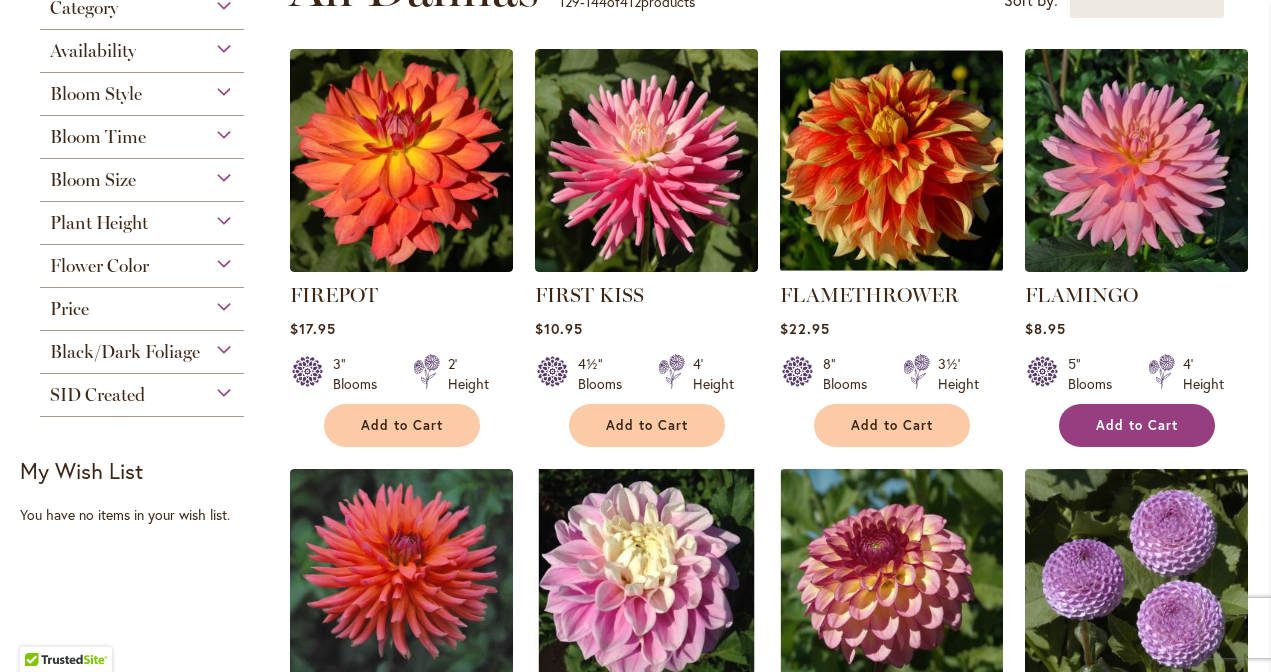 click on "Add to Cart" at bounding box center [1137, 425] 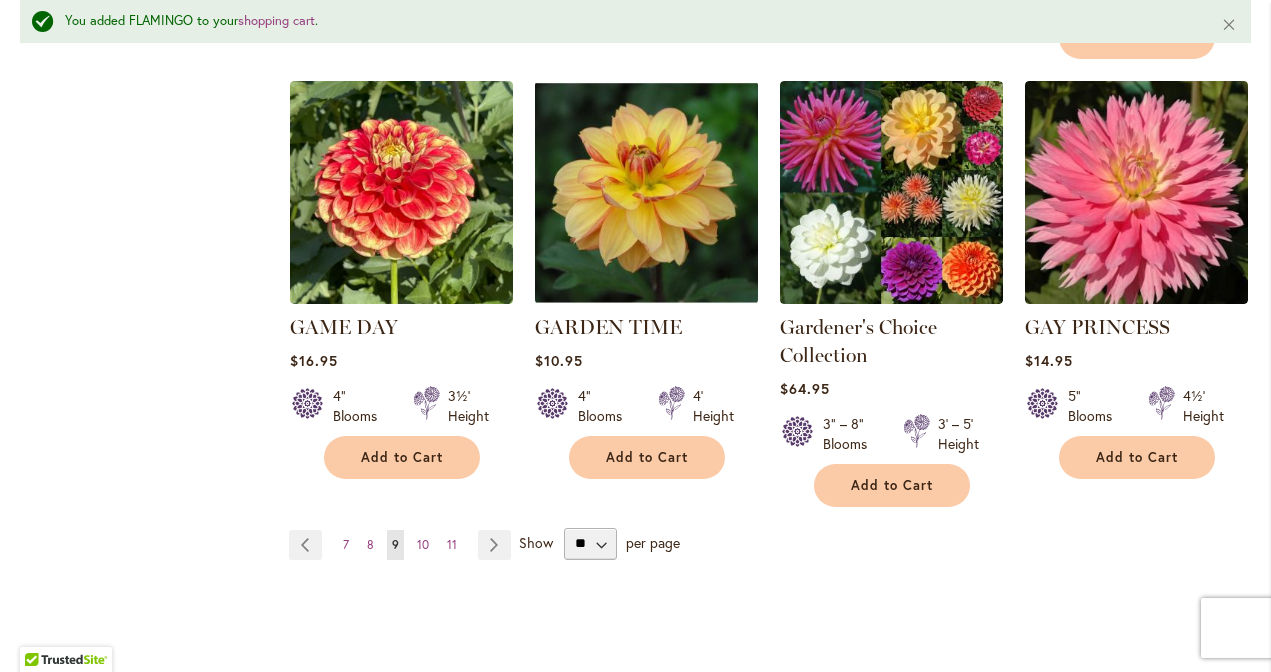 scroll, scrollTop: 1761, scrollLeft: 0, axis: vertical 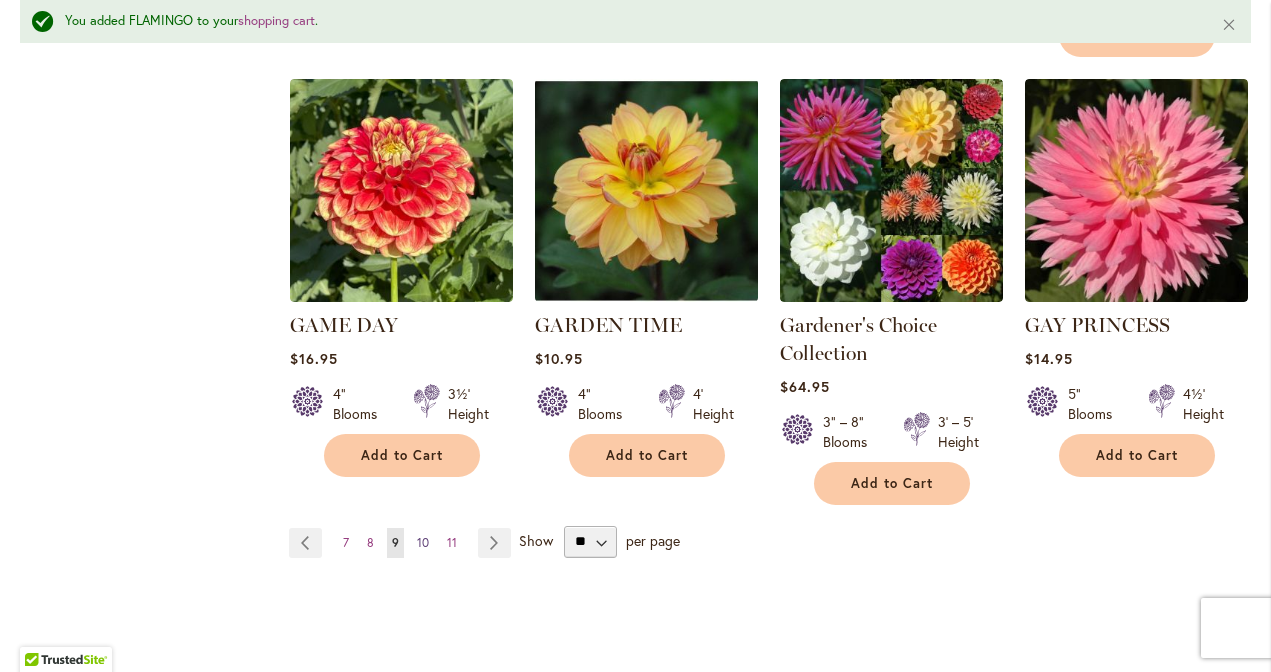 click on "10" at bounding box center [423, 542] 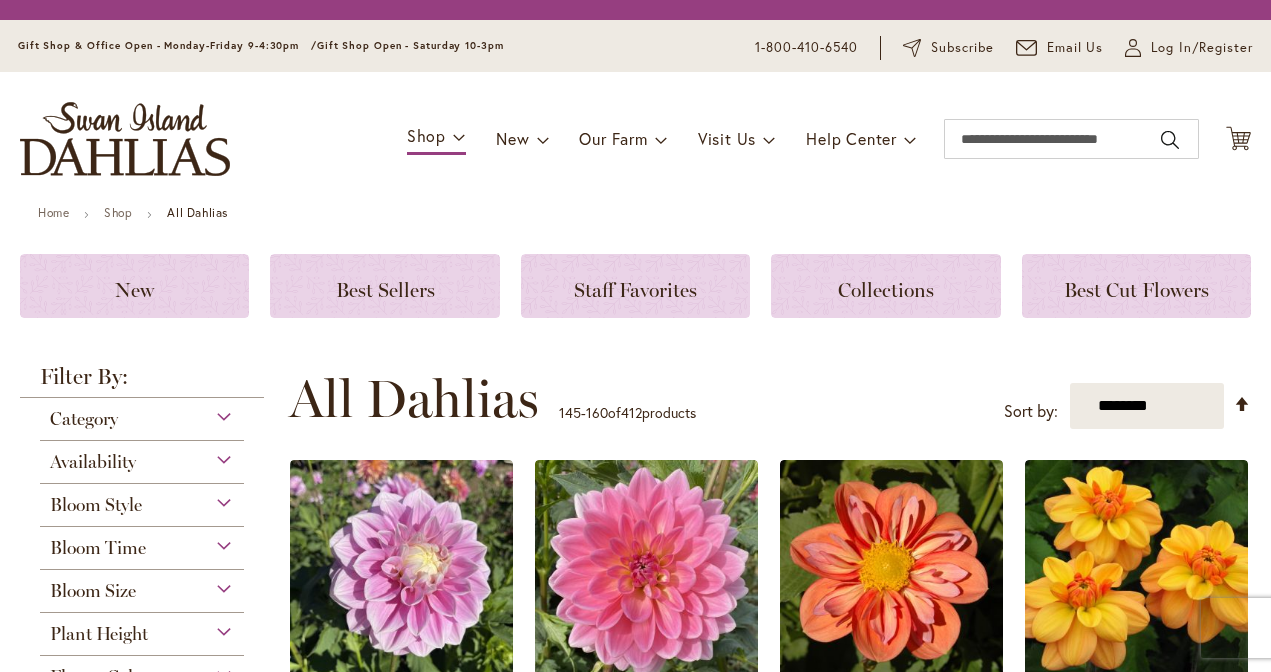 scroll, scrollTop: 0, scrollLeft: 0, axis: both 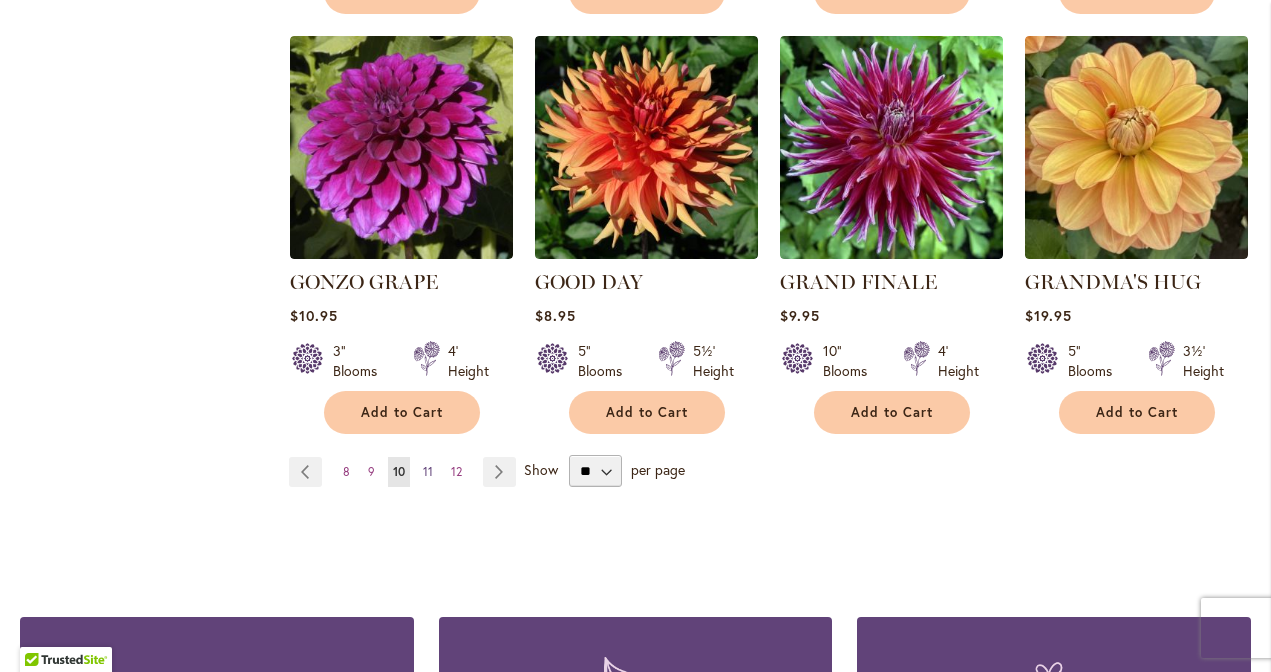 click on "11" at bounding box center (428, 471) 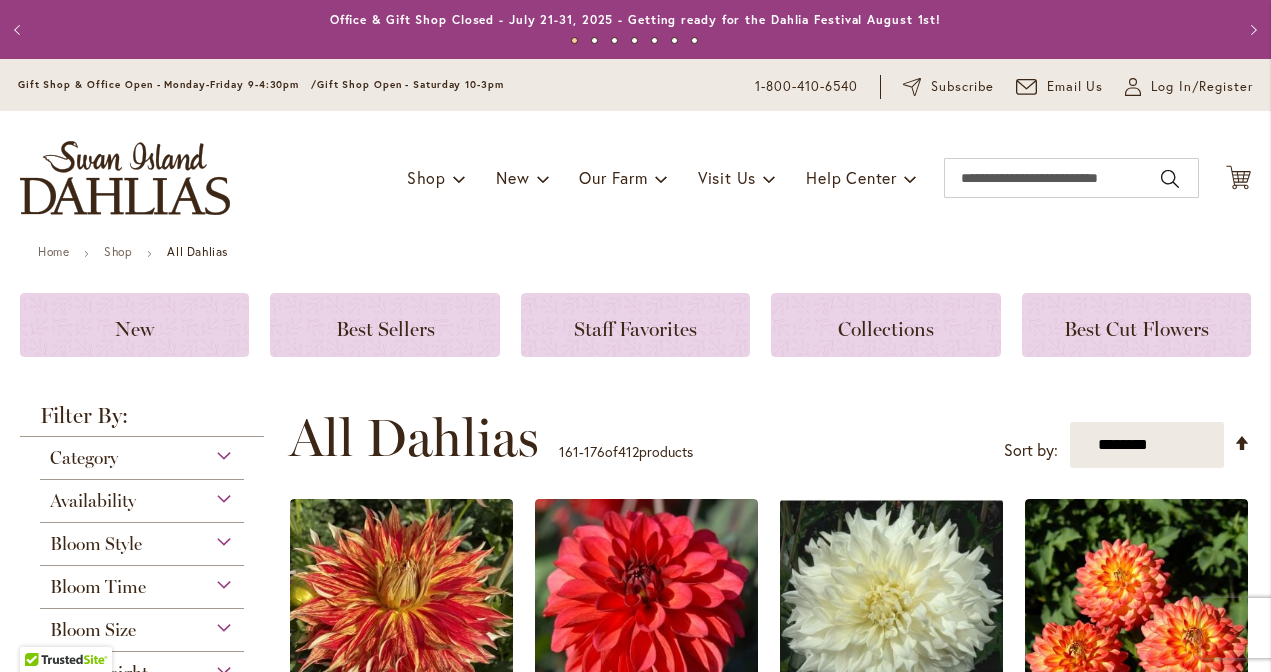 scroll, scrollTop: 0, scrollLeft: 0, axis: both 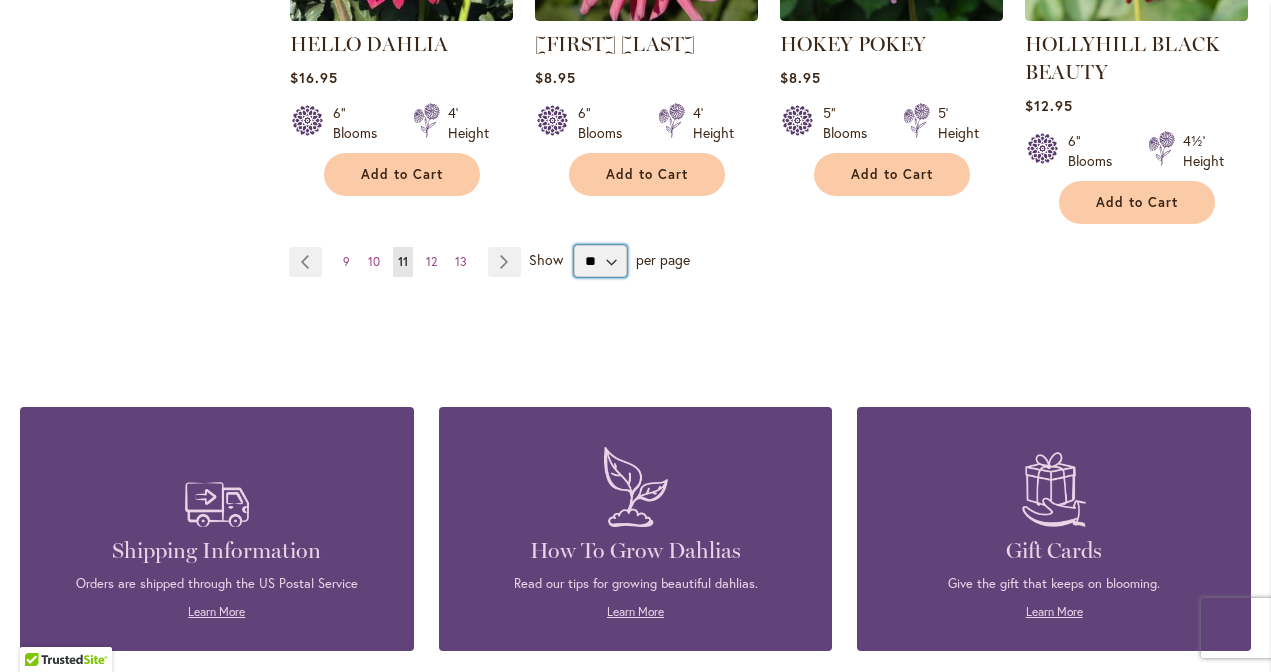 click on "**
**
**
**" at bounding box center (600, 261) 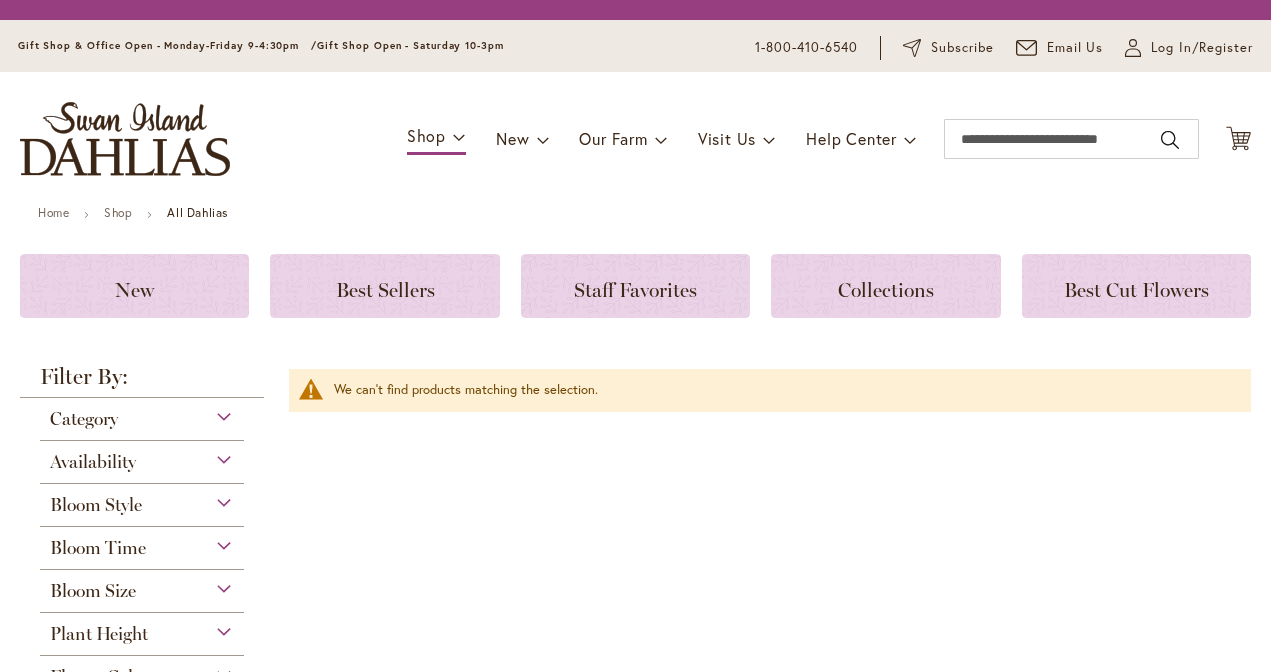 scroll, scrollTop: 0, scrollLeft: 0, axis: both 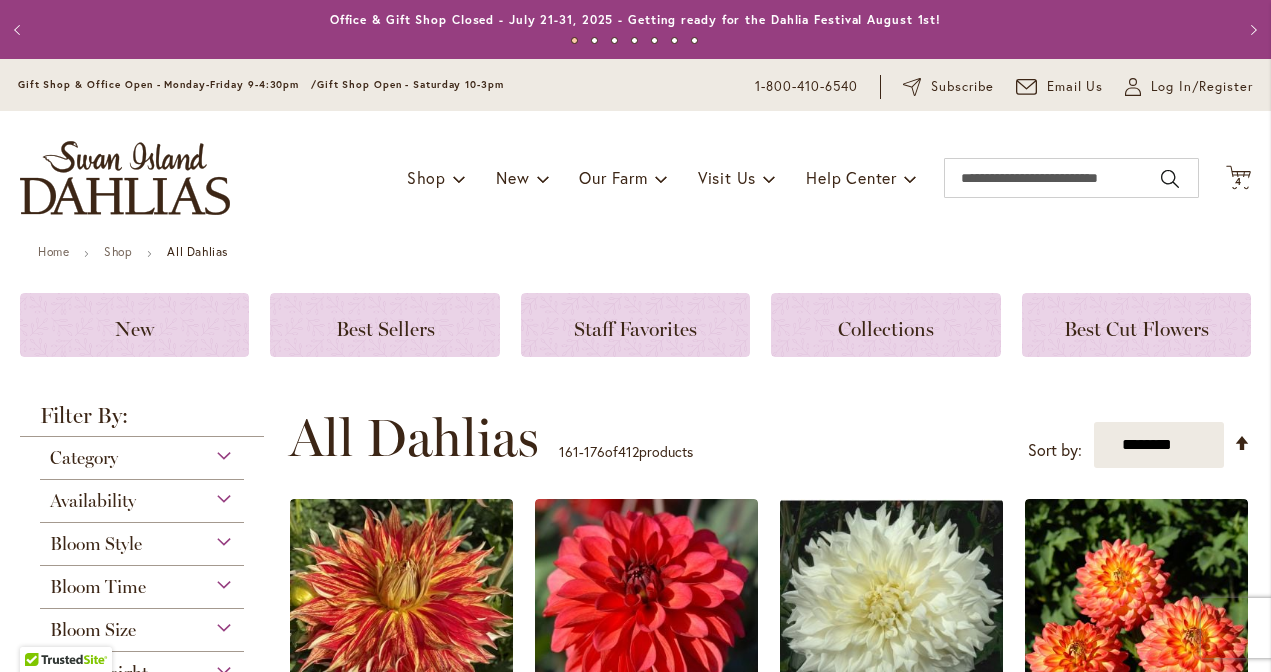 select on "**" 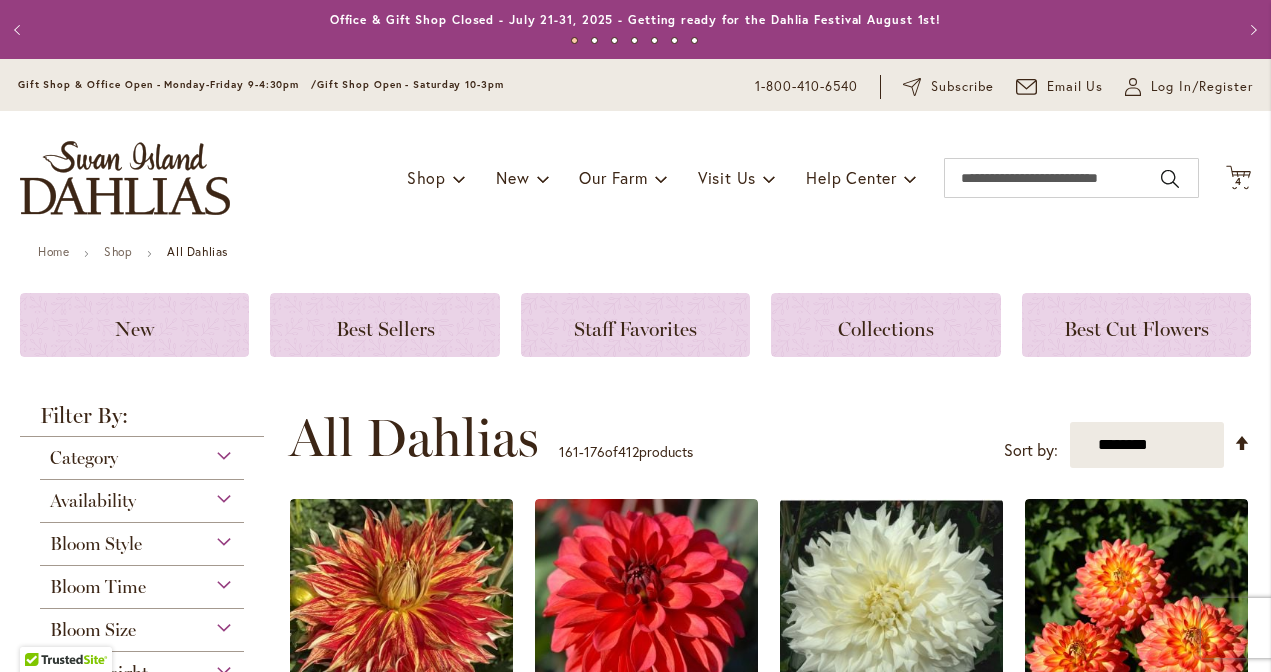 scroll, scrollTop: 0, scrollLeft: 0, axis: both 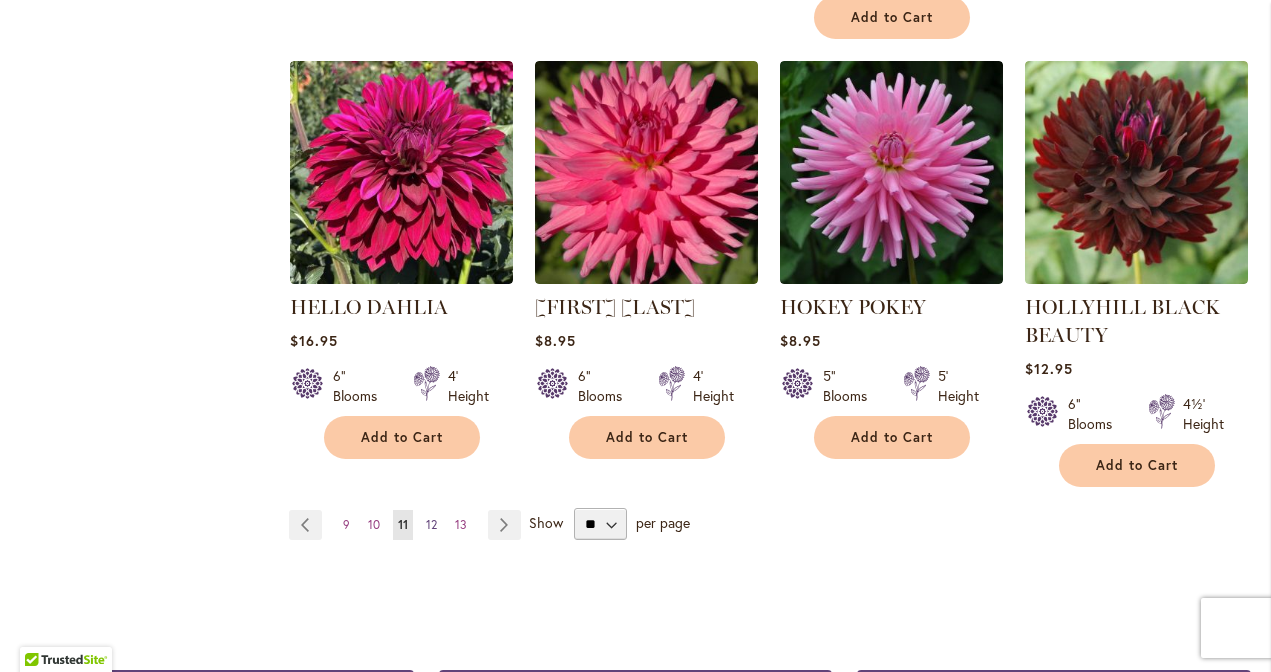 click on "12" at bounding box center (431, 524) 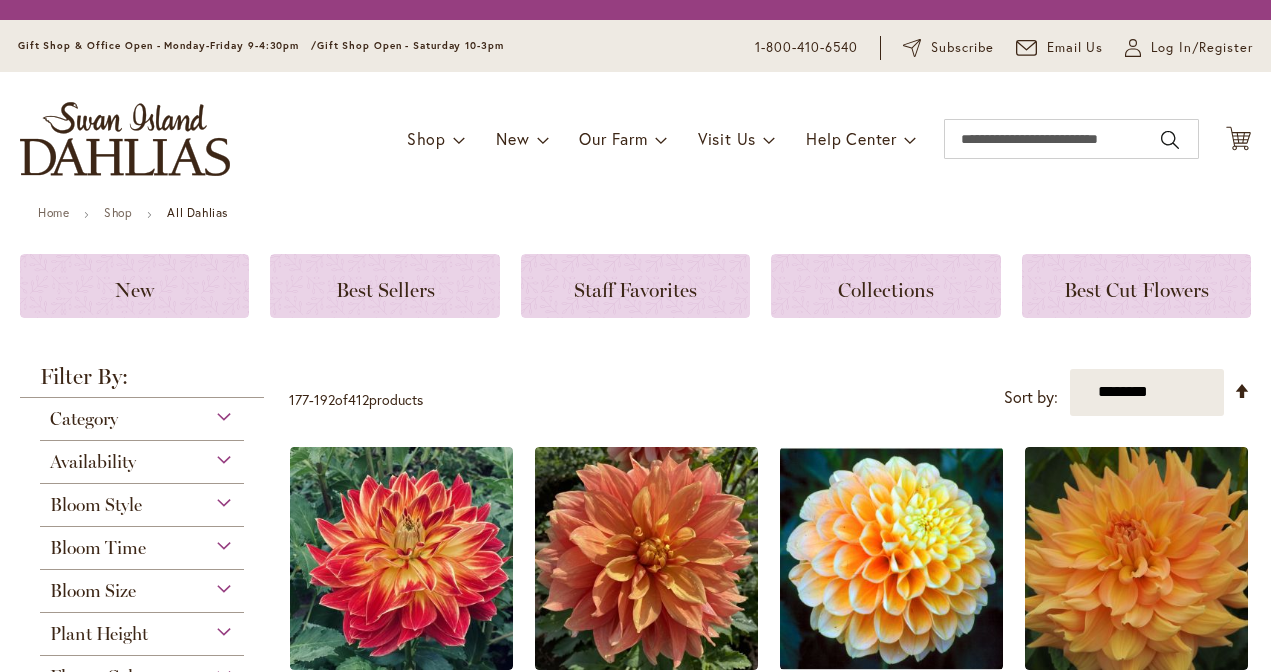 scroll, scrollTop: 0, scrollLeft: 0, axis: both 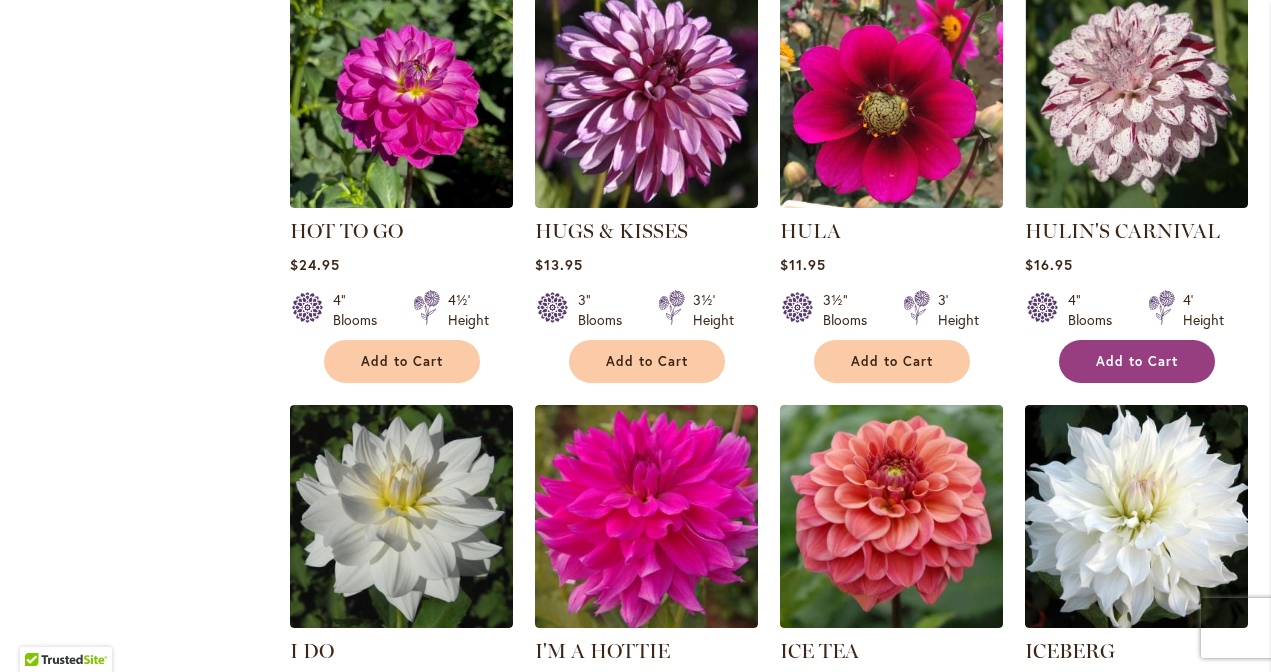 click on "Add to Cart" at bounding box center [1137, 361] 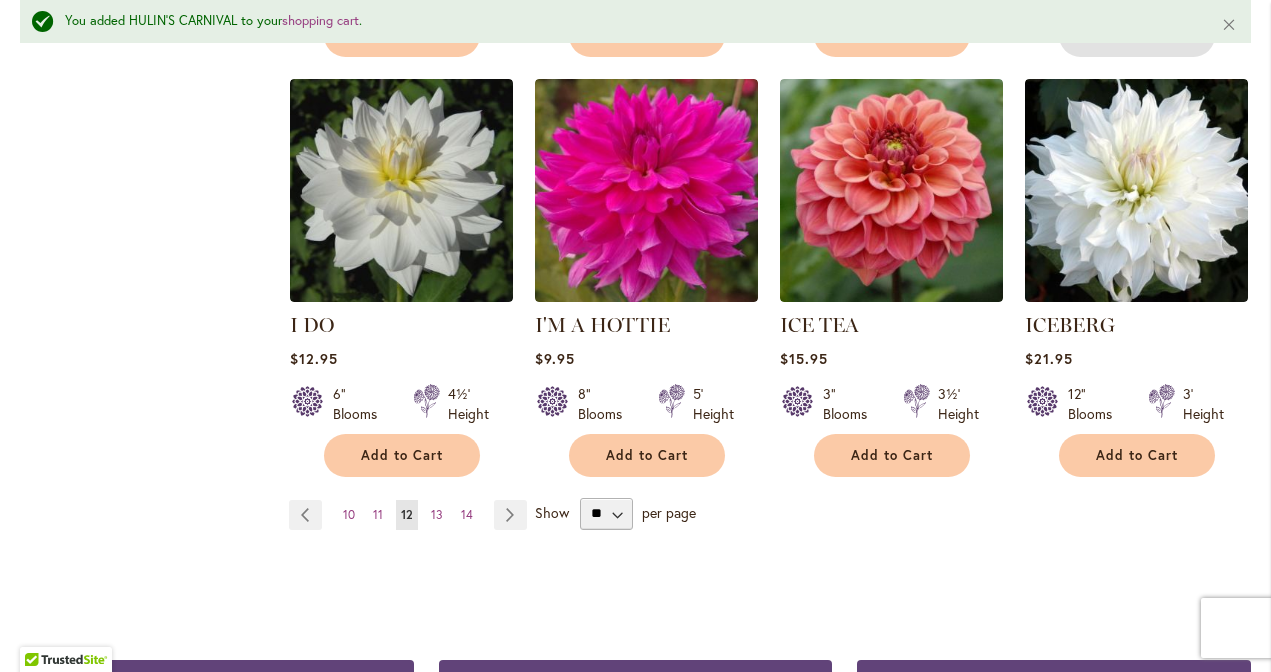 scroll, scrollTop: 1734, scrollLeft: 0, axis: vertical 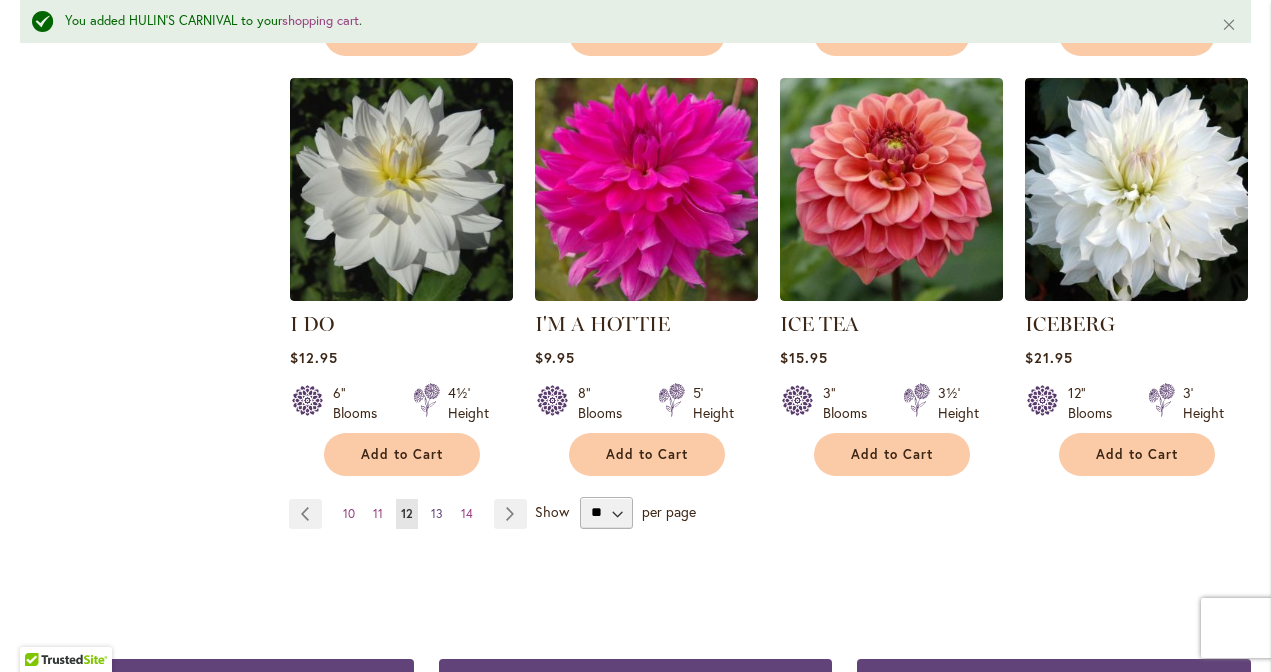 click on "13" at bounding box center [437, 513] 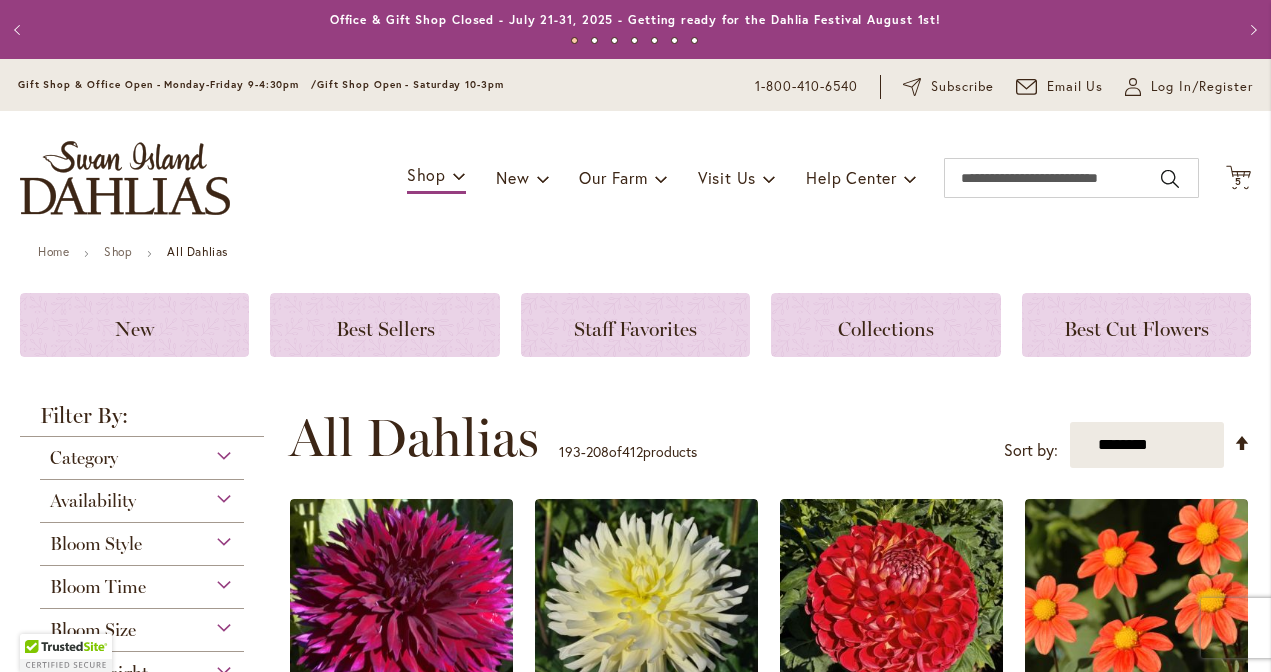 scroll, scrollTop: 0, scrollLeft: 0, axis: both 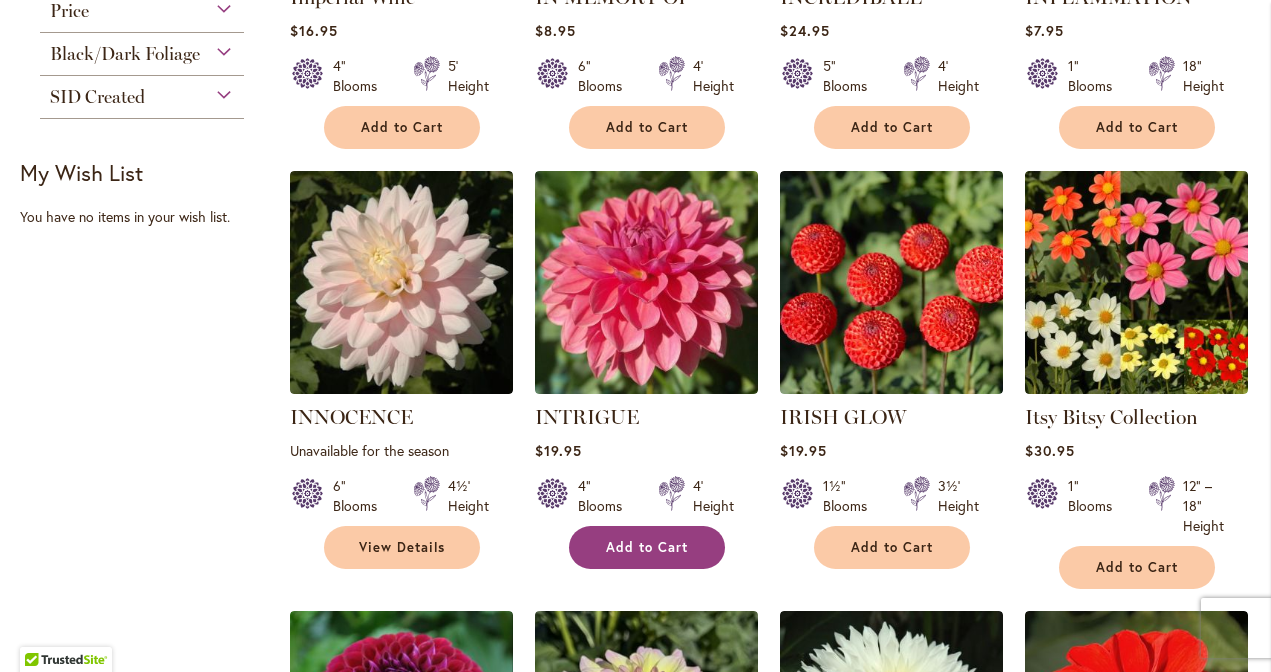 click on "Add to Cart" at bounding box center [647, 547] 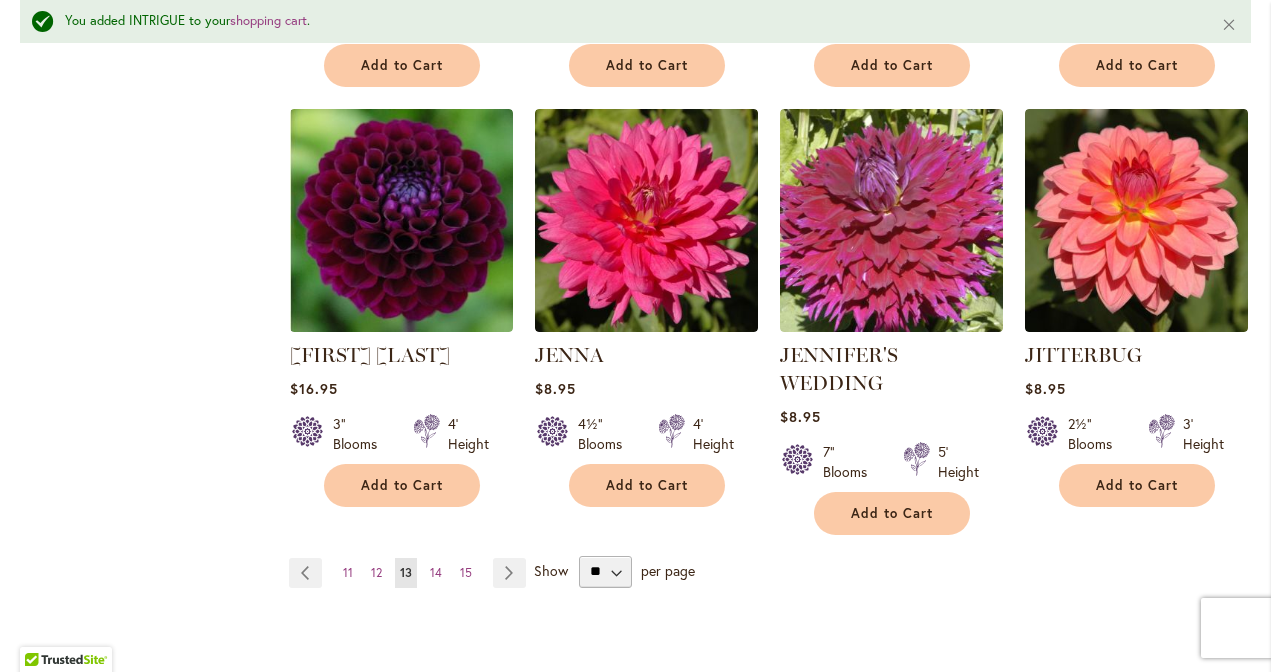 scroll, scrollTop: 1716, scrollLeft: 0, axis: vertical 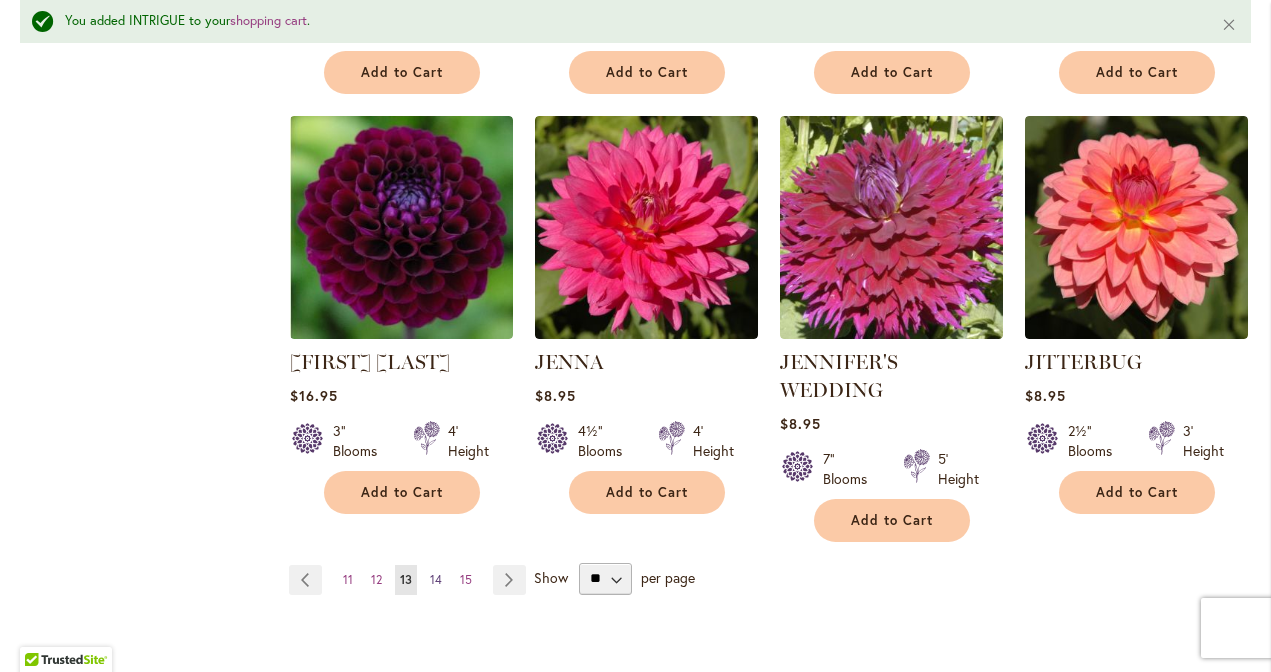 click on "14" at bounding box center [436, 579] 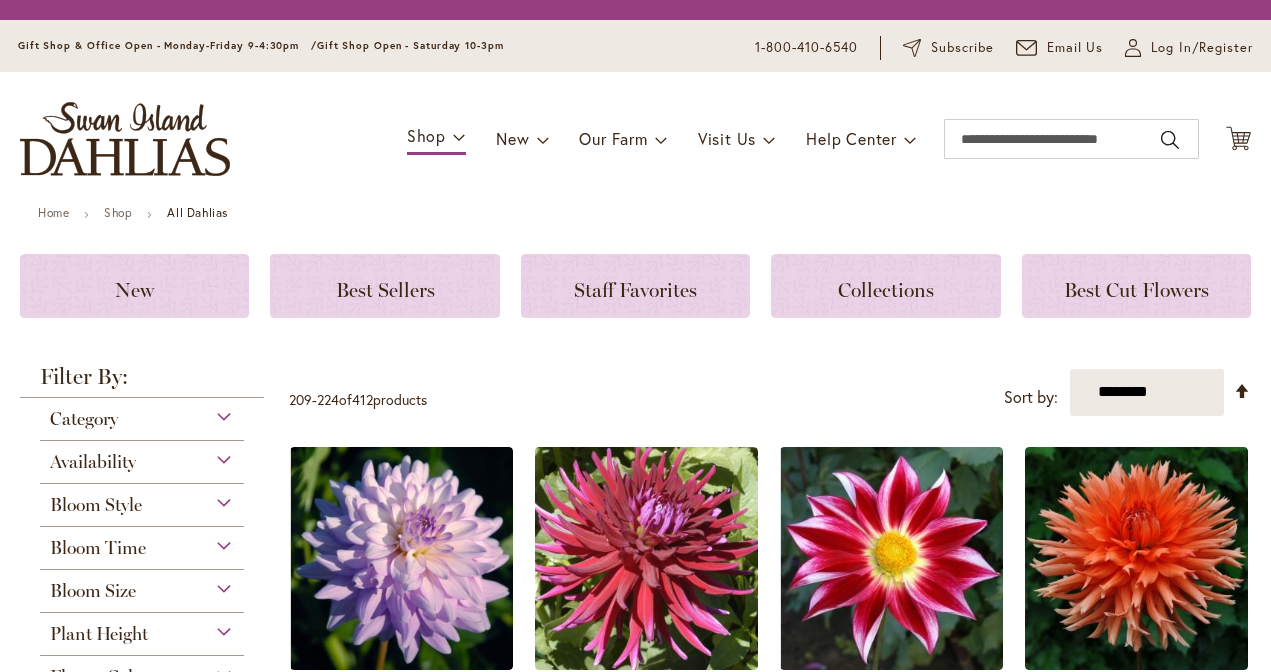scroll, scrollTop: 0, scrollLeft: 0, axis: both 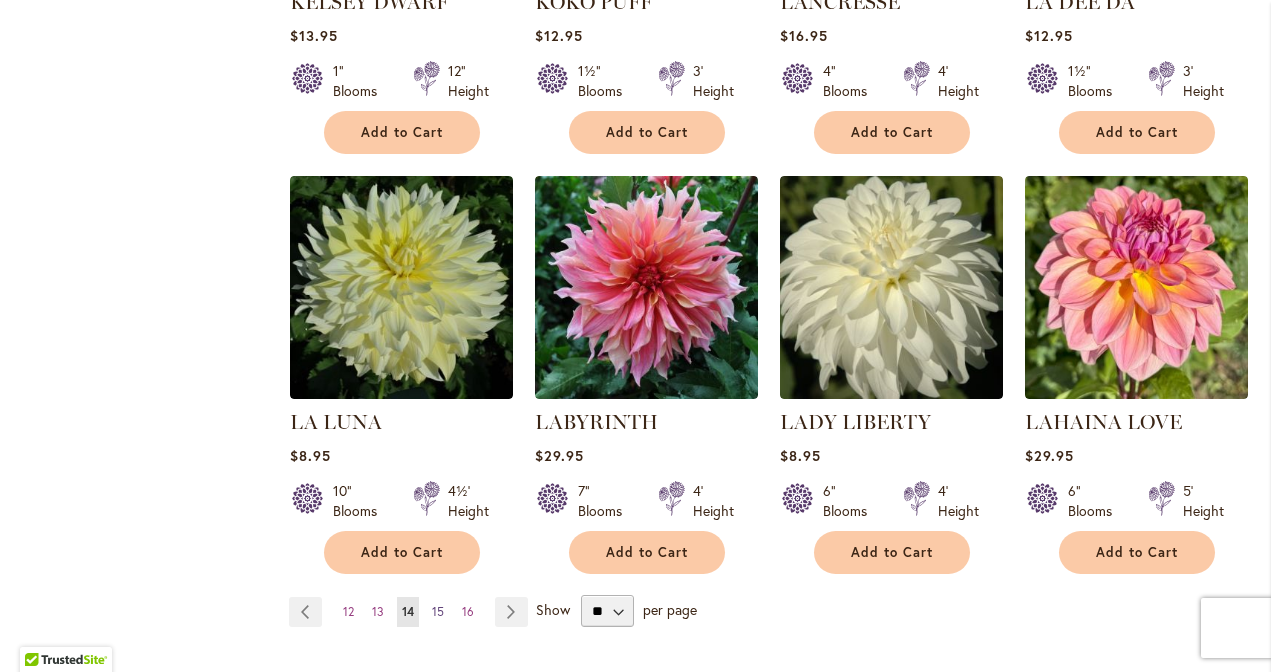 click on "15" at bounding box center [438, 611] 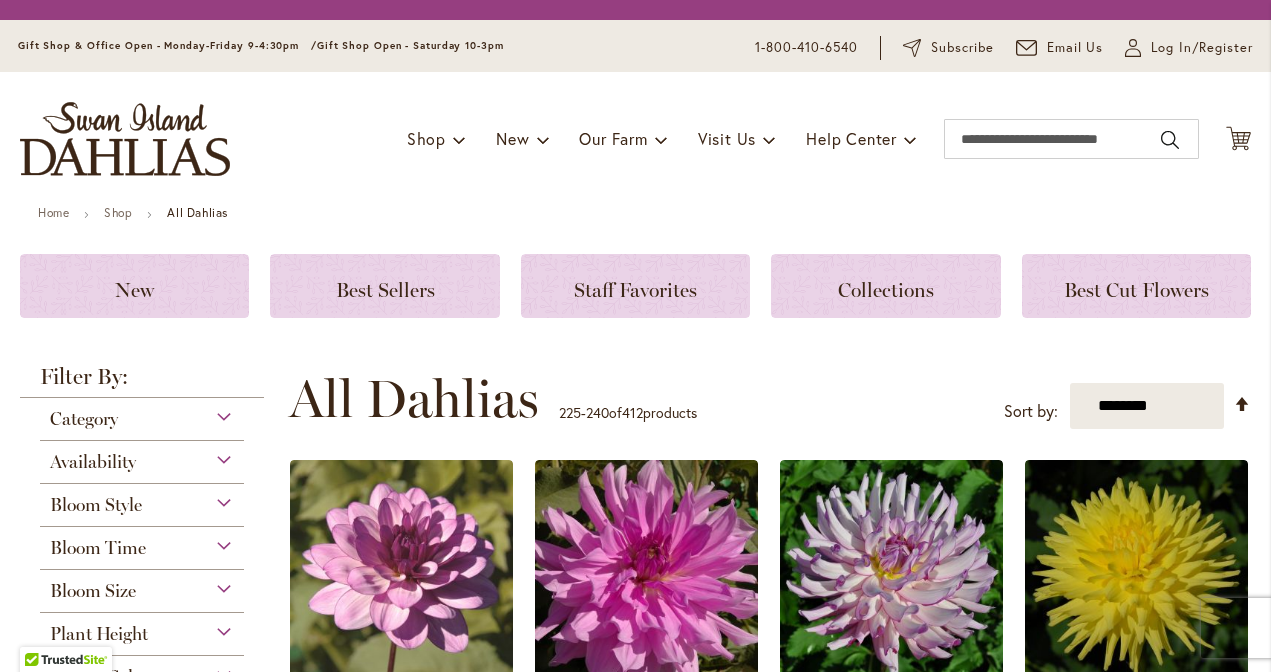 scroll, scrollTop: 0, scrollLeft: 0, axis: both 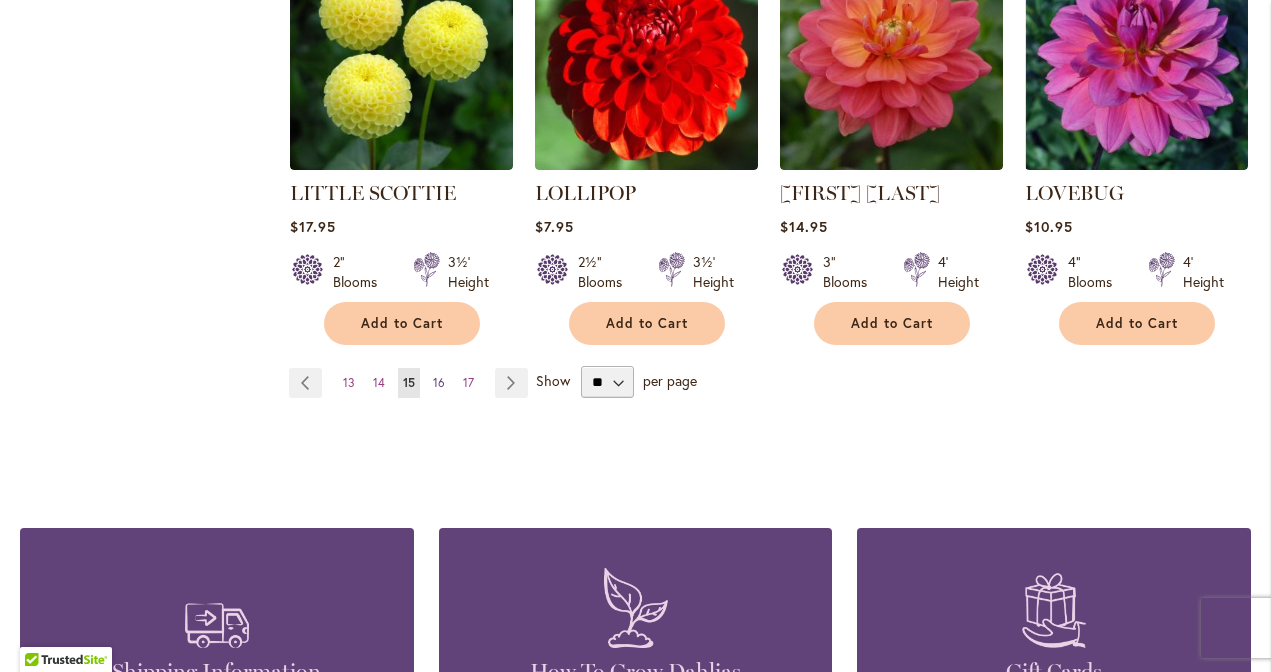 click on "Page
16" at bounding box center (439, 383) 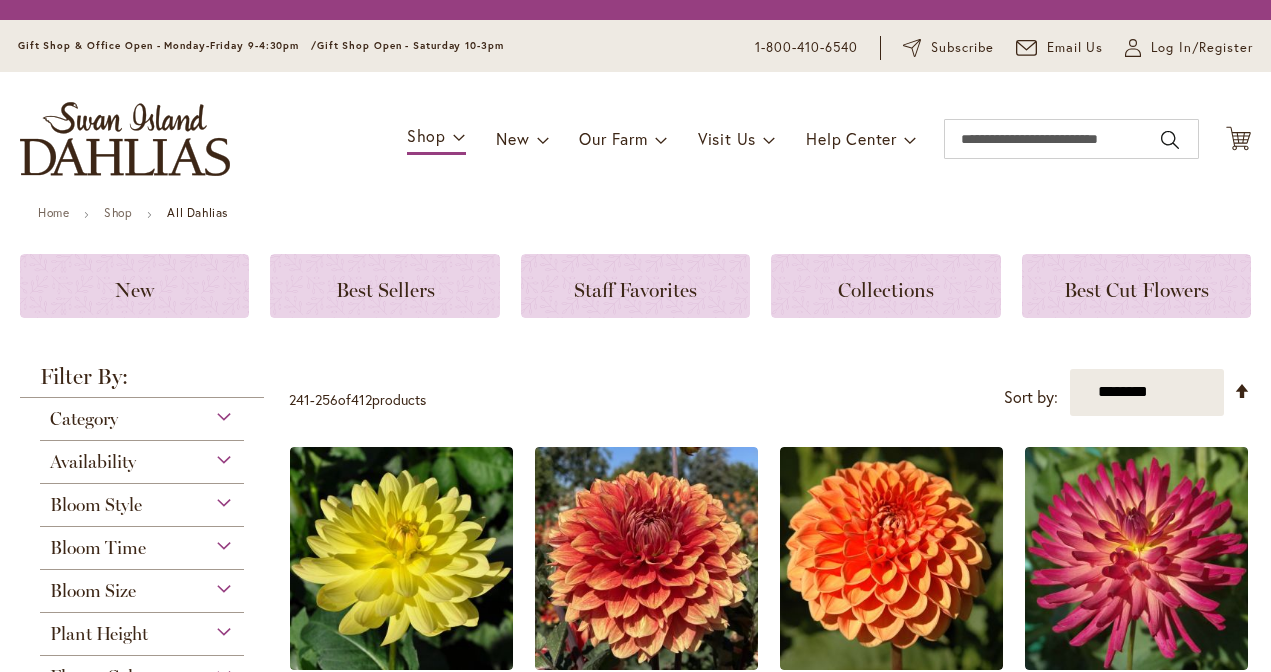 scroll, scrollTop: 0, scrollLeft: 0, axis: both 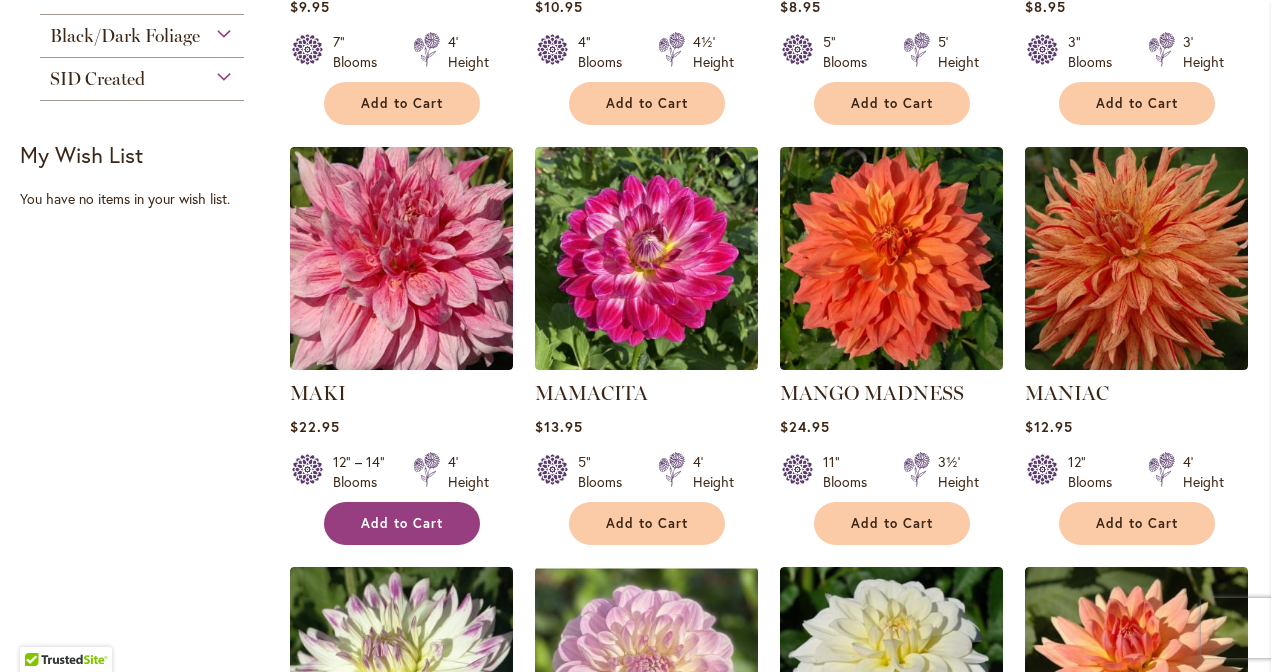 click on "Add to Cart" at bounding box center [402, 523] 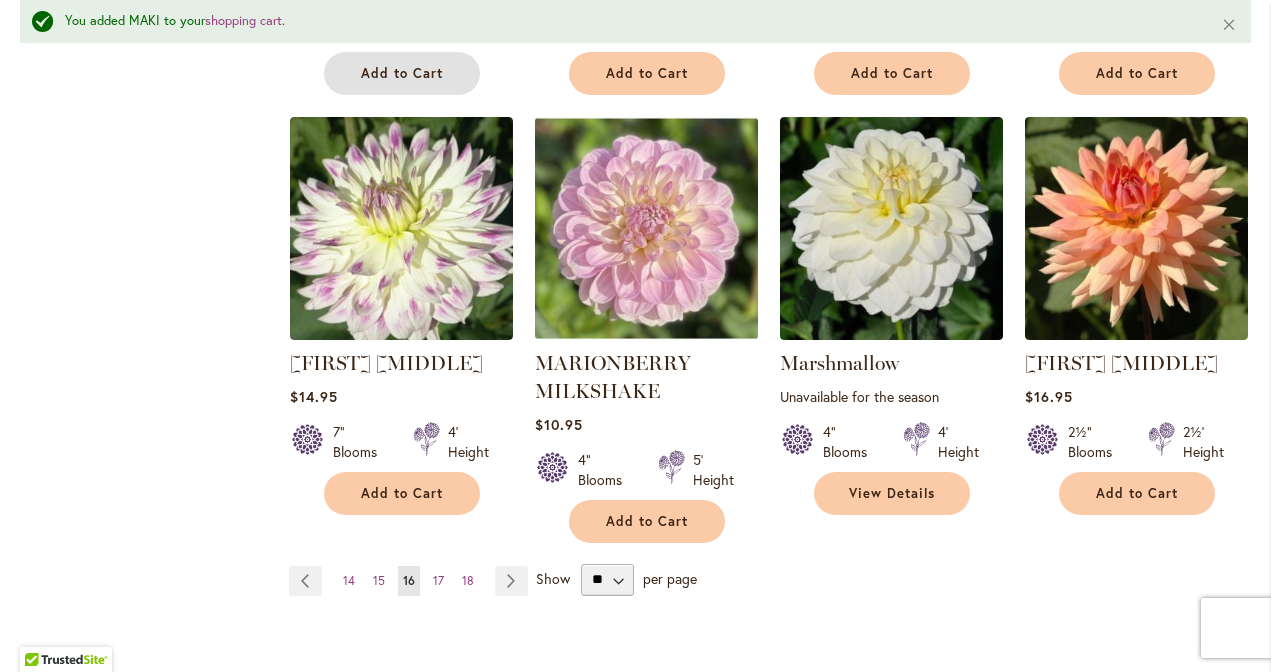 scroll, scrollTop: 1697, scrollLeft: 0, axis: vertical 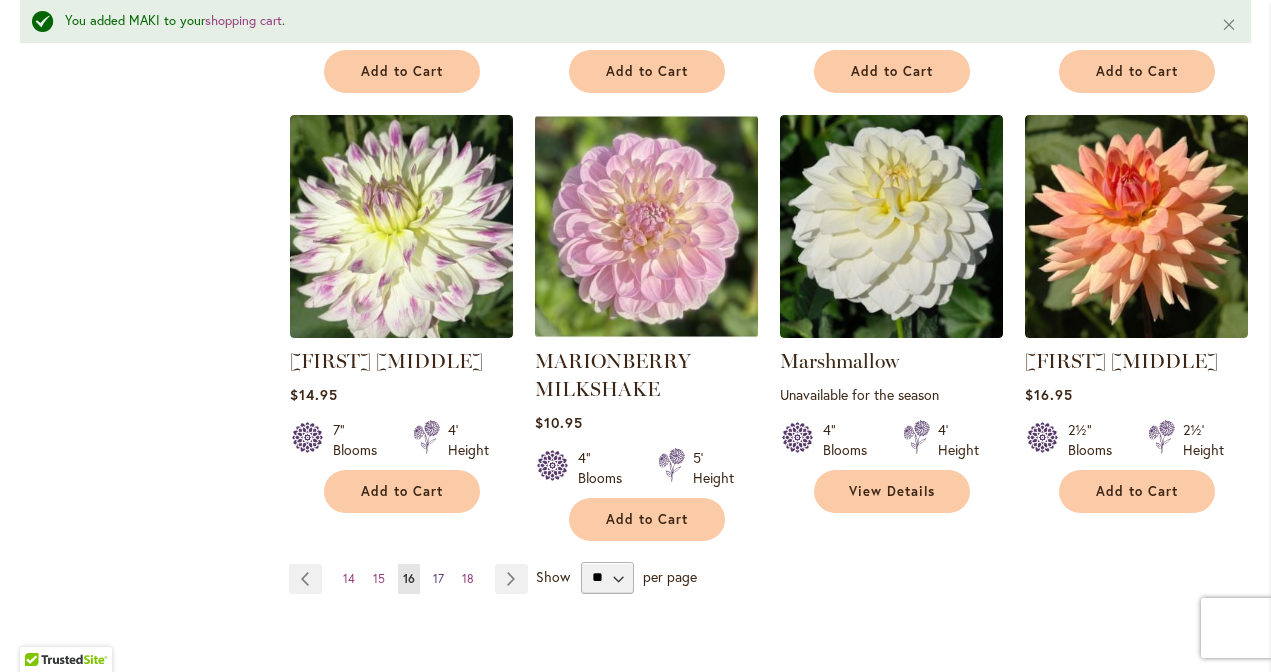 click on "17" at bounding box center (438, 578) 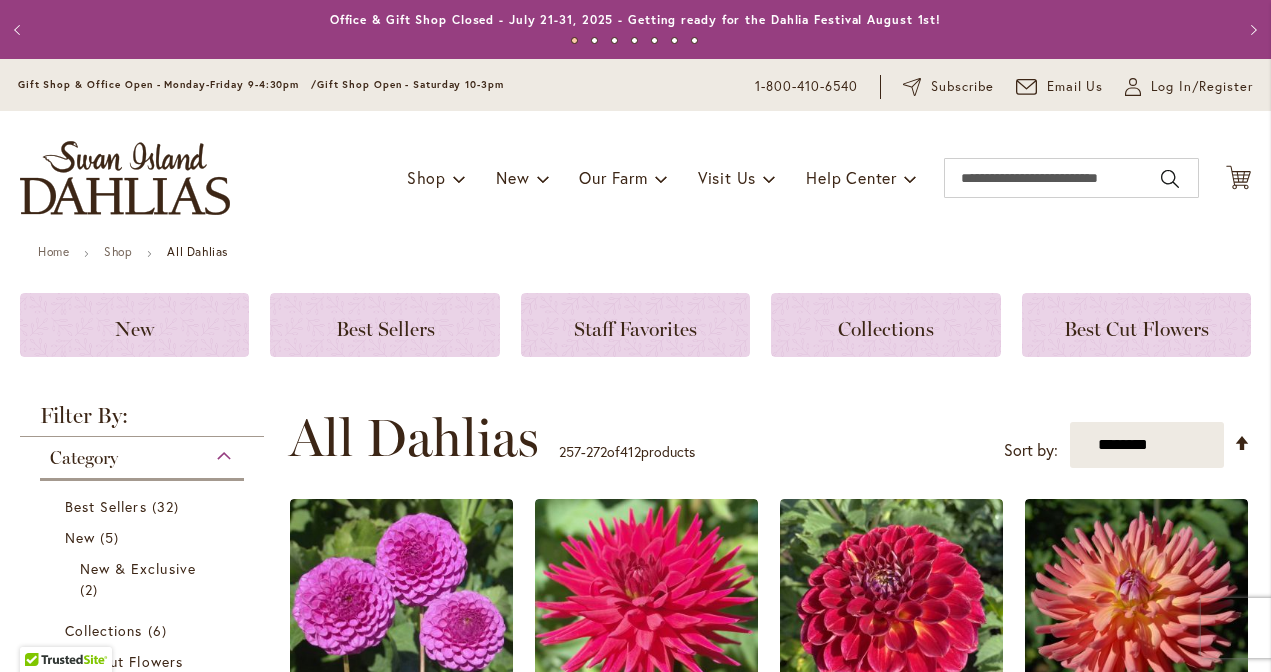 scroll, scrollTop: 0, scrollLeft: 0, axis: both 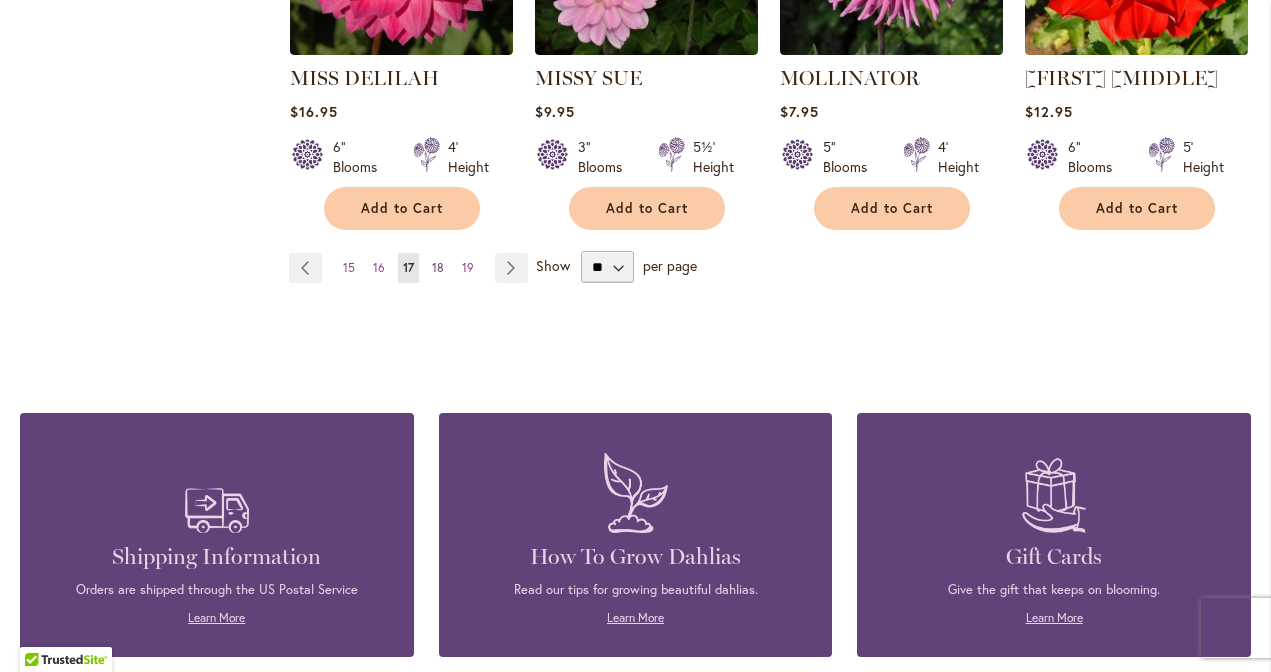 click on "18" at bounding box center (438, 267) 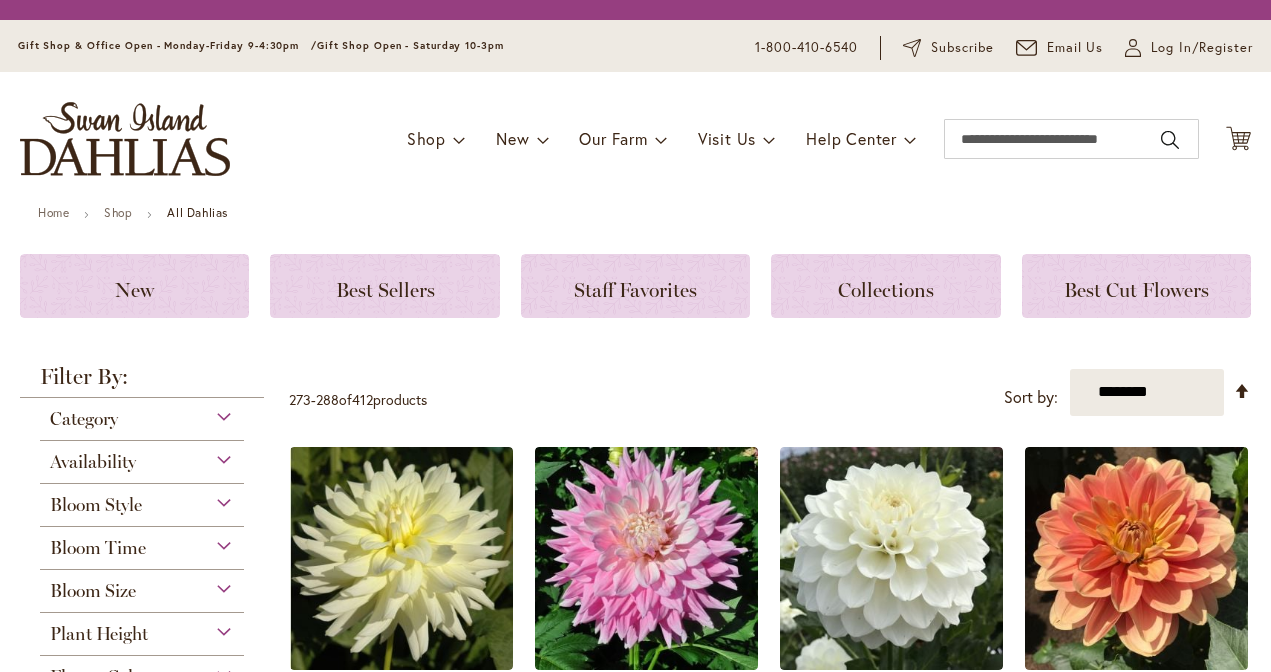 scroll, scrollTop: 0, scrollLeft: 0, axis: both 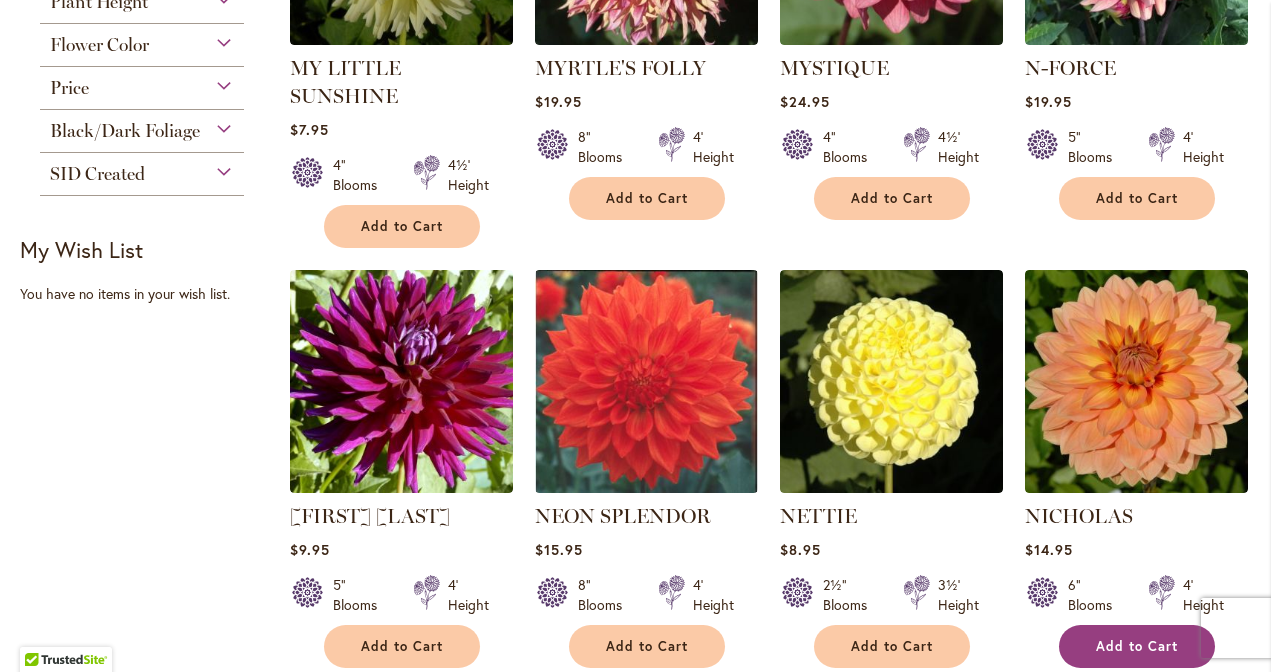 click on "Add to Cart" at bounding box center (1137, 646) 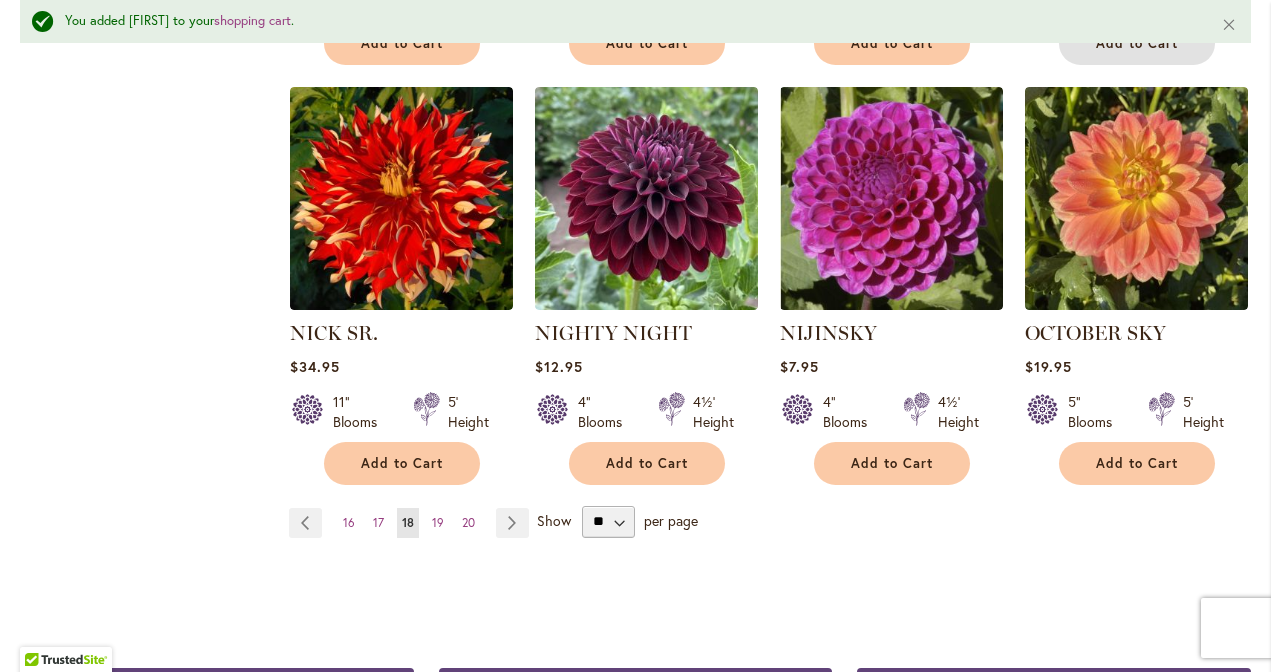 scroll, scrollTop: 1759, scrollLeft: 0, axis: vertical 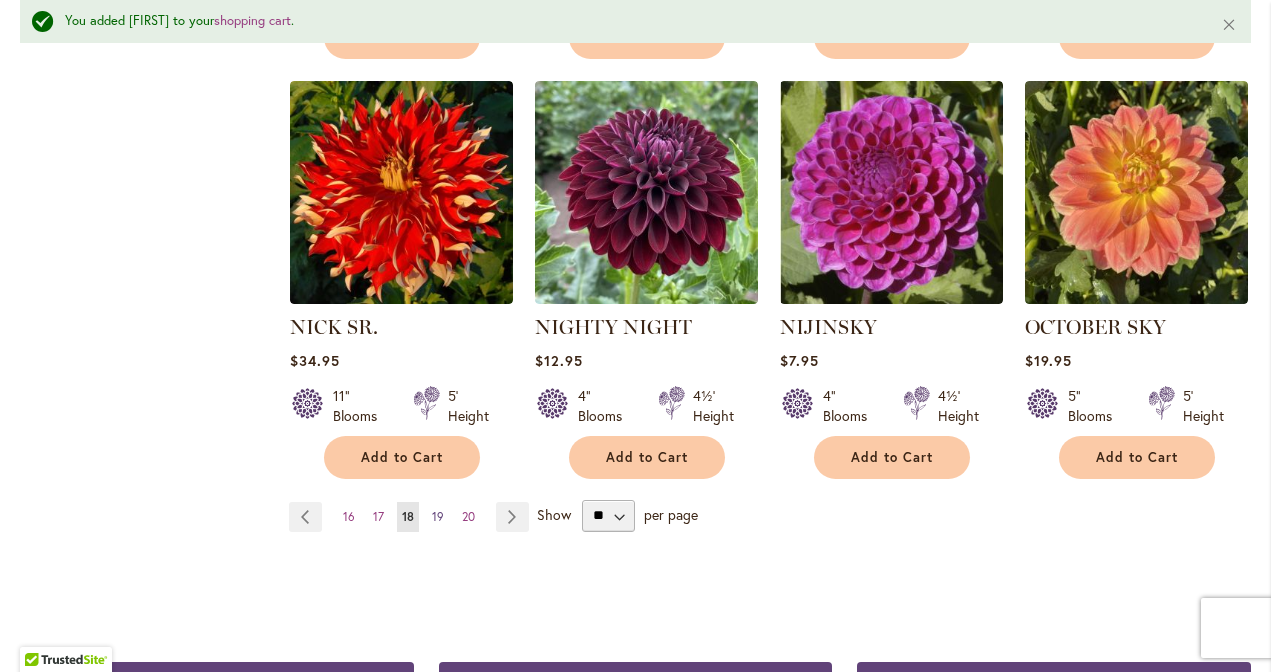 click on "19" at bounding box center [438, 516] 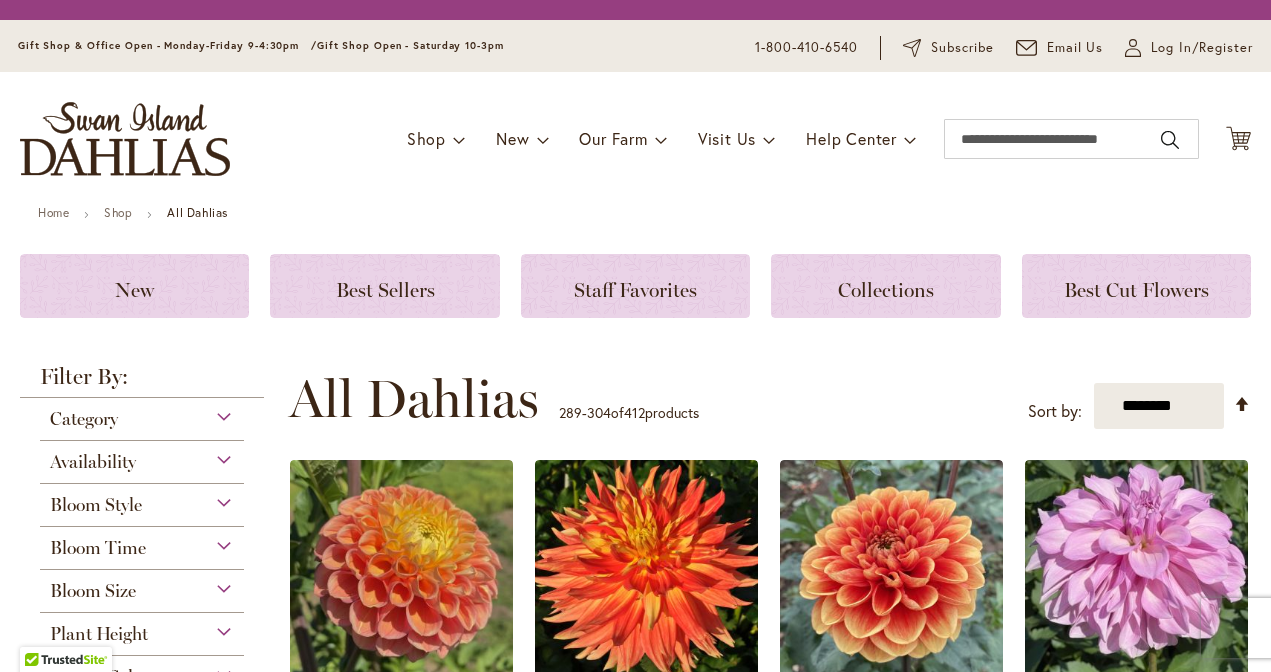 scroll, scrollTop: 0, scrollLeft: 0, axis: both 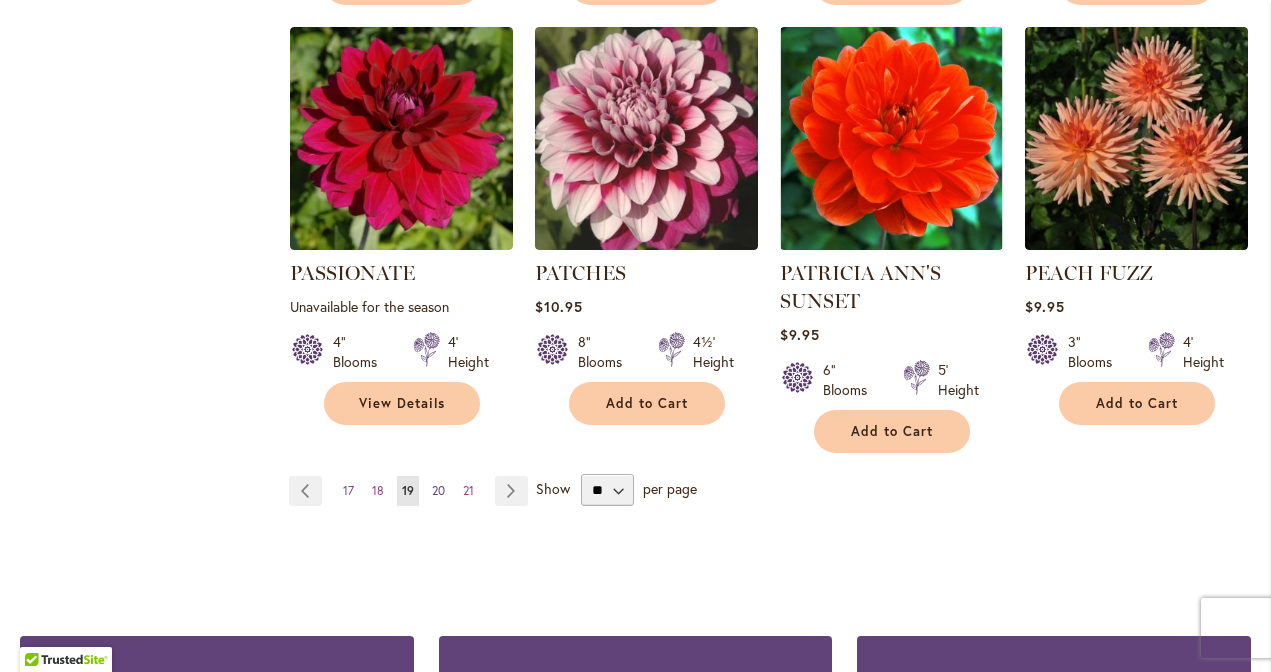 click on "20" at bounding box center [438, 490] 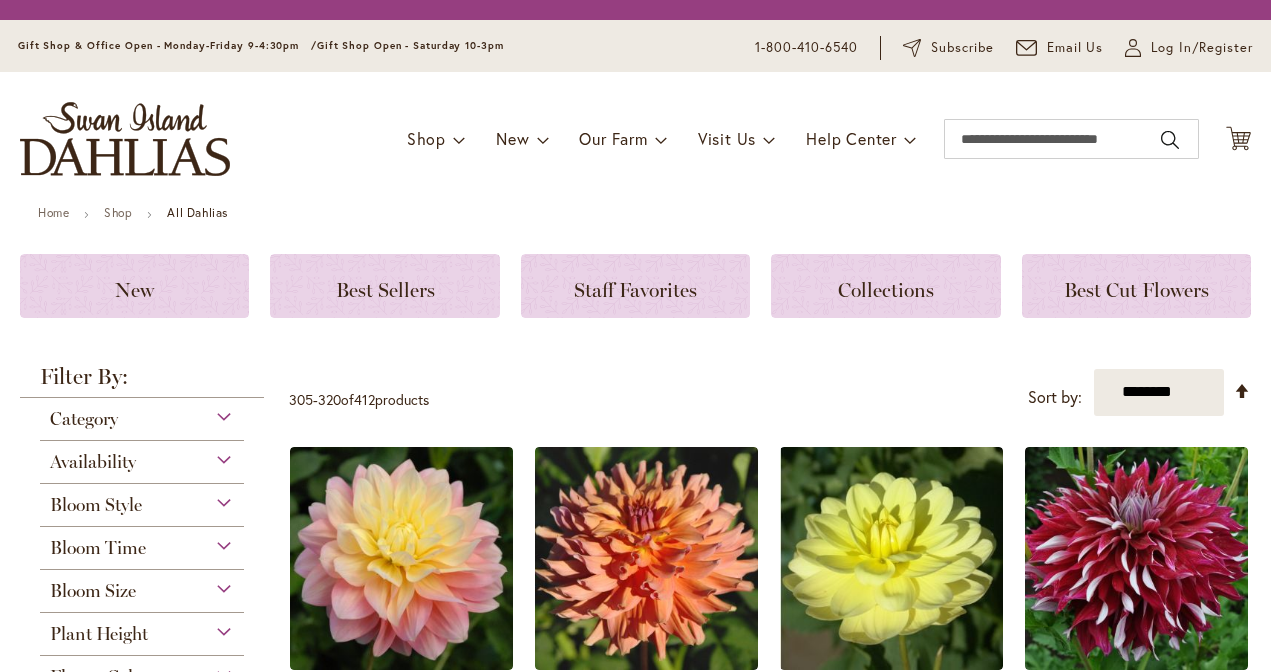 scroll, scrollTop: 0, scrollLeft: 0, axis: both 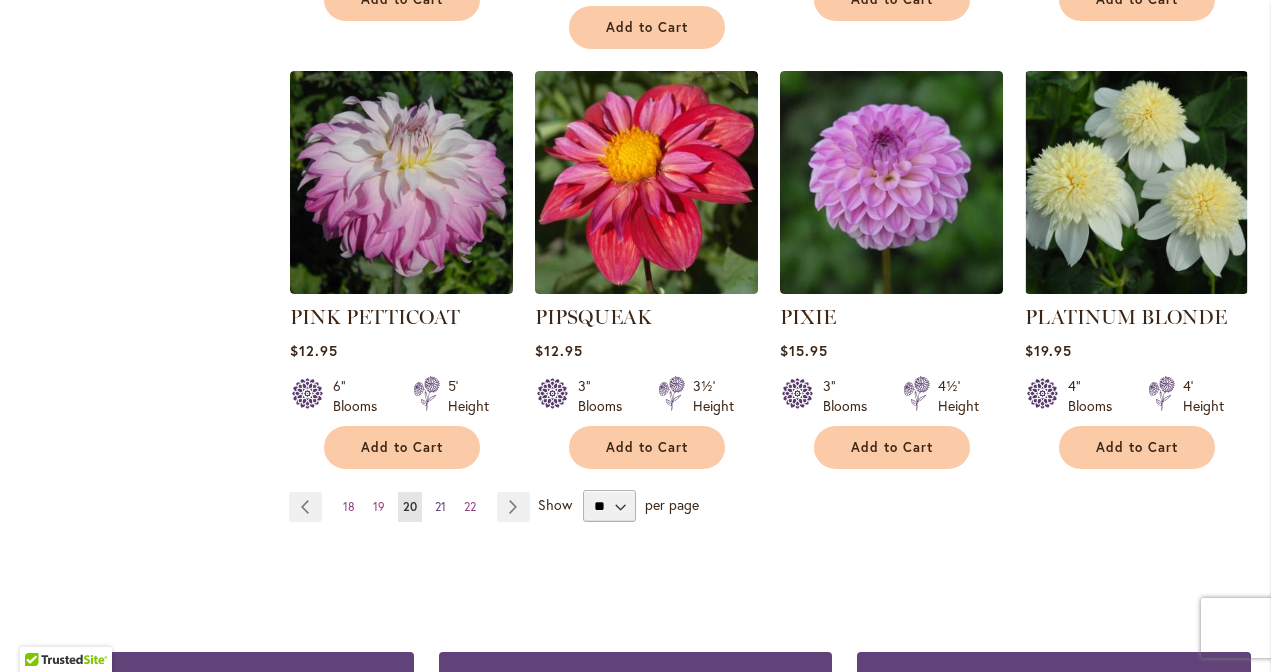click on "21" at bounding box center (440, 506) 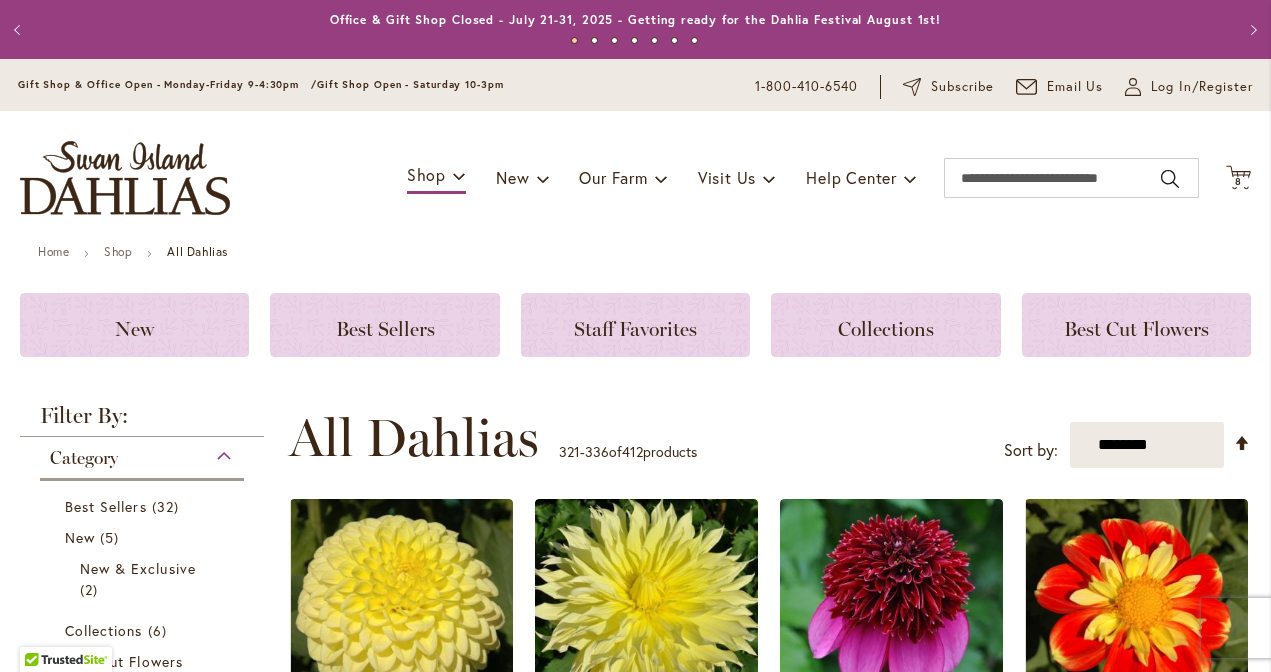 scroll, scrollTop: 0, scrollLeft: 0, axis: both 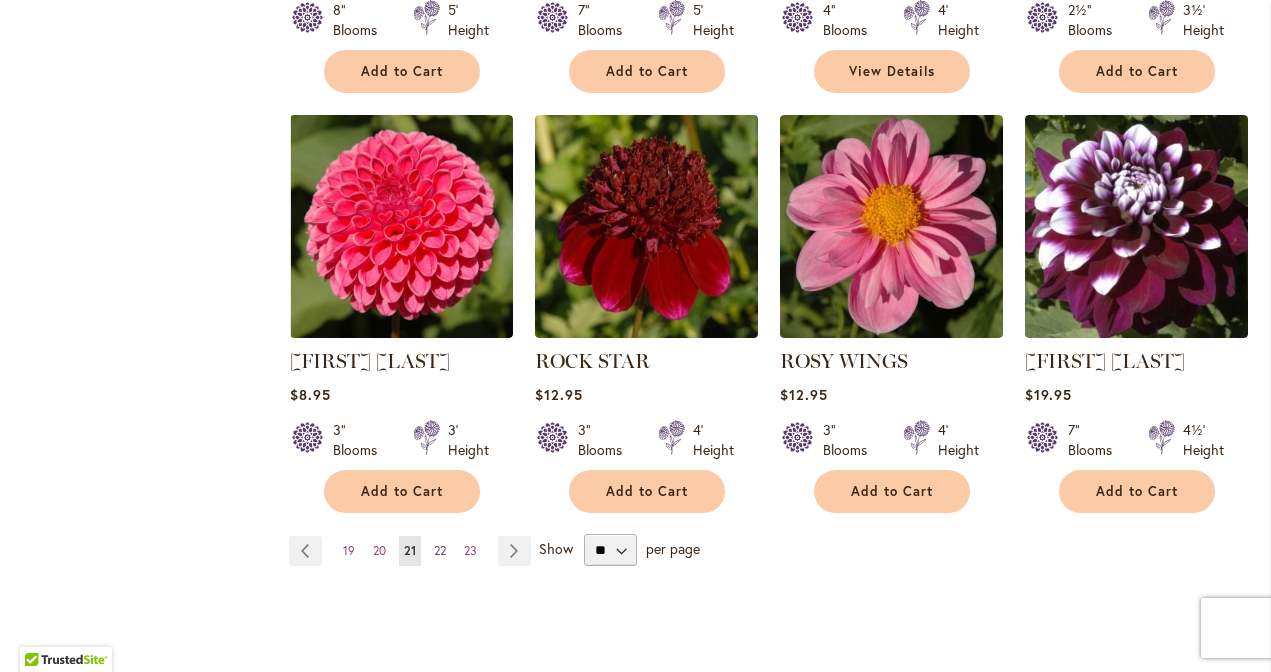 click on "22" at bounding box center (440, 550) 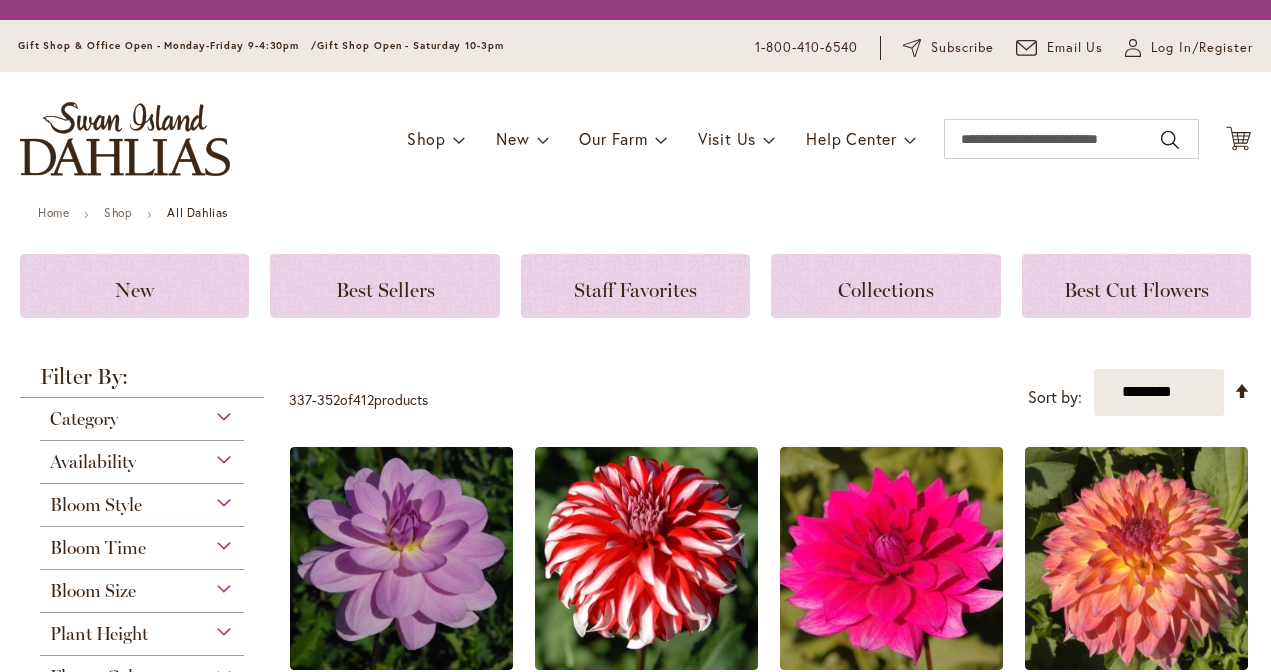 scroll, scrollTop: 0, scrollLeft: 0, axis: both 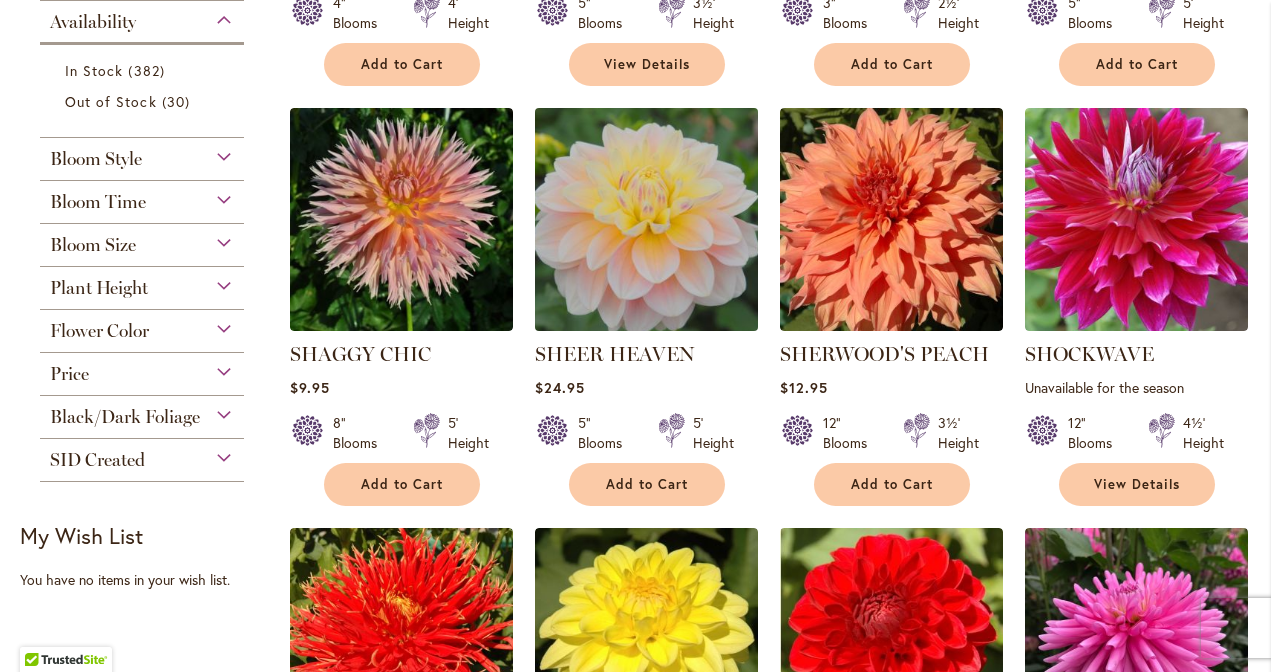 click at bounding box center (646, 220) 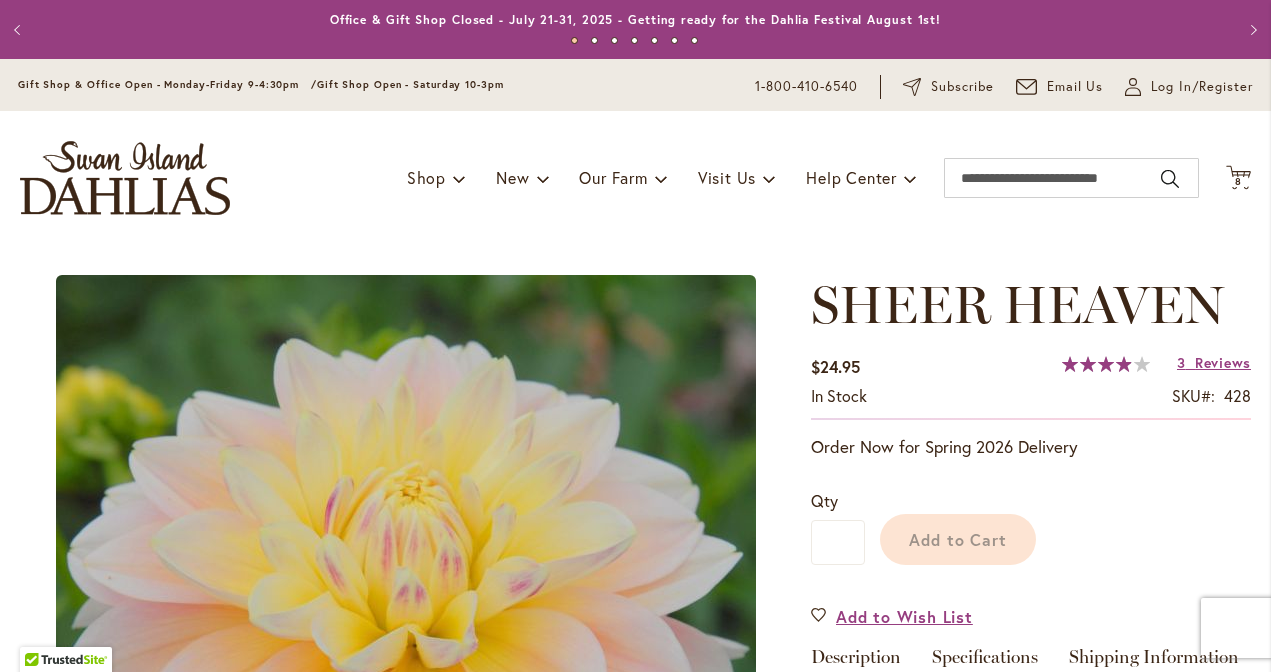 scroll, scrollTop: 0, scrollLeft: 0, axis: both 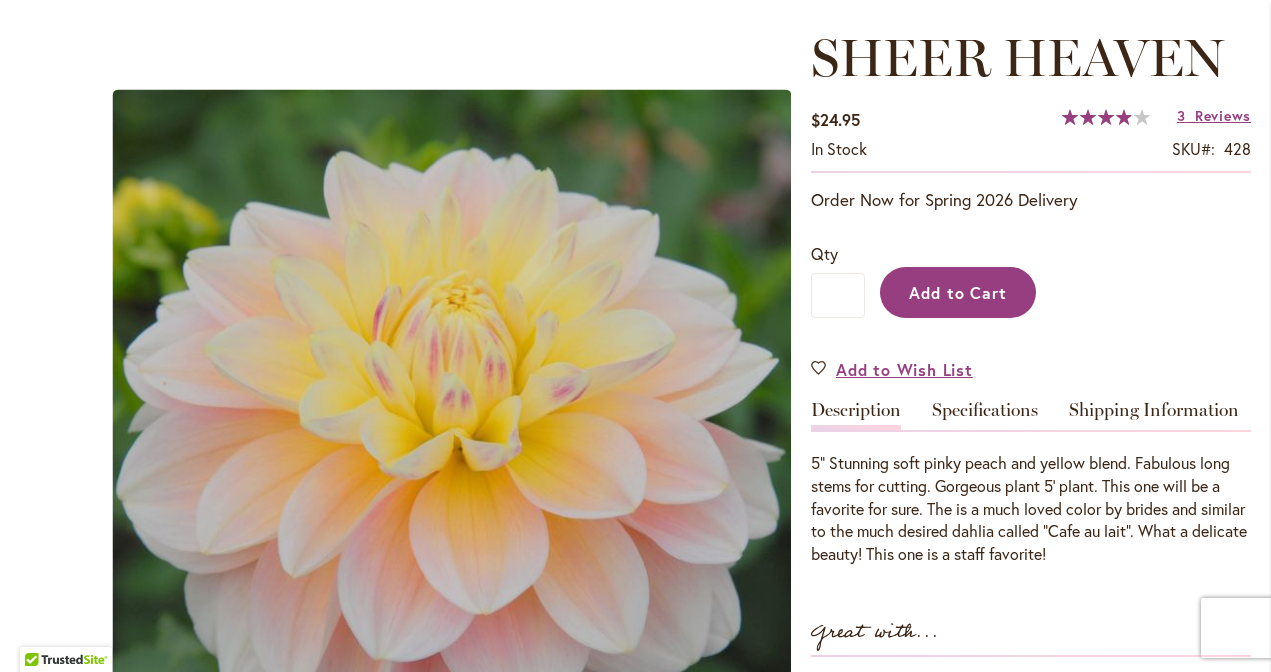 click on "Add to Cart" at bounding box center [958, 292] 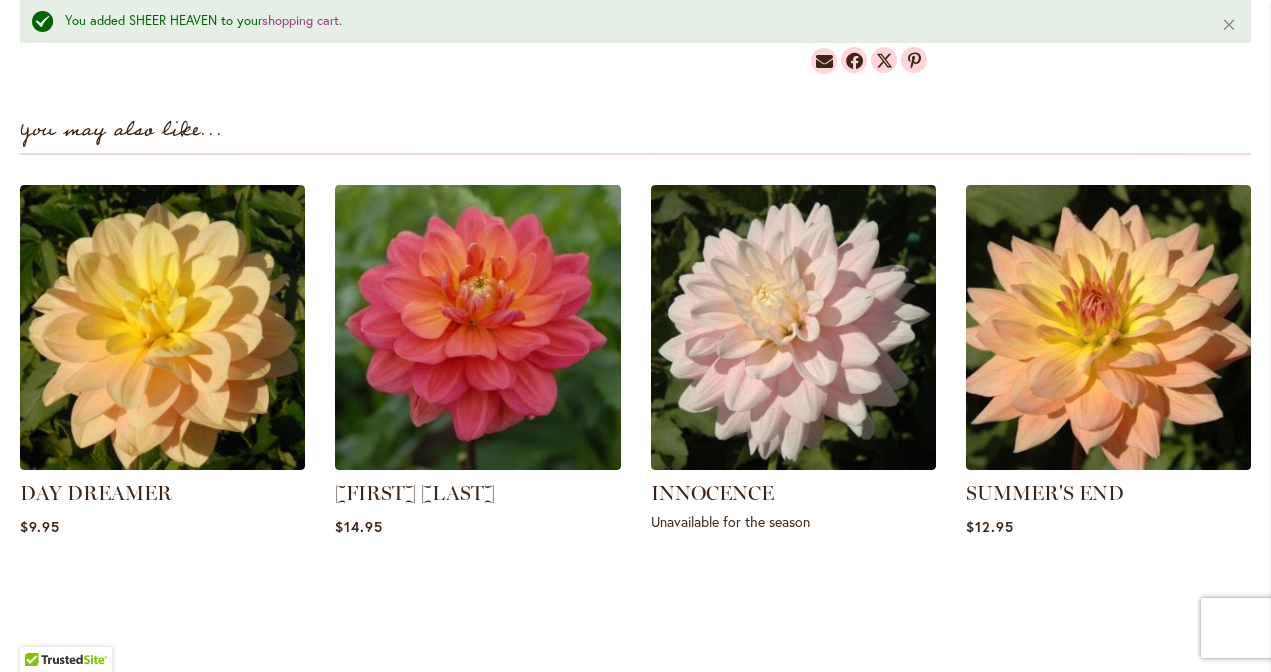 scroll, scrollTop: 1417, scrollLeft: 0, axis: vertical 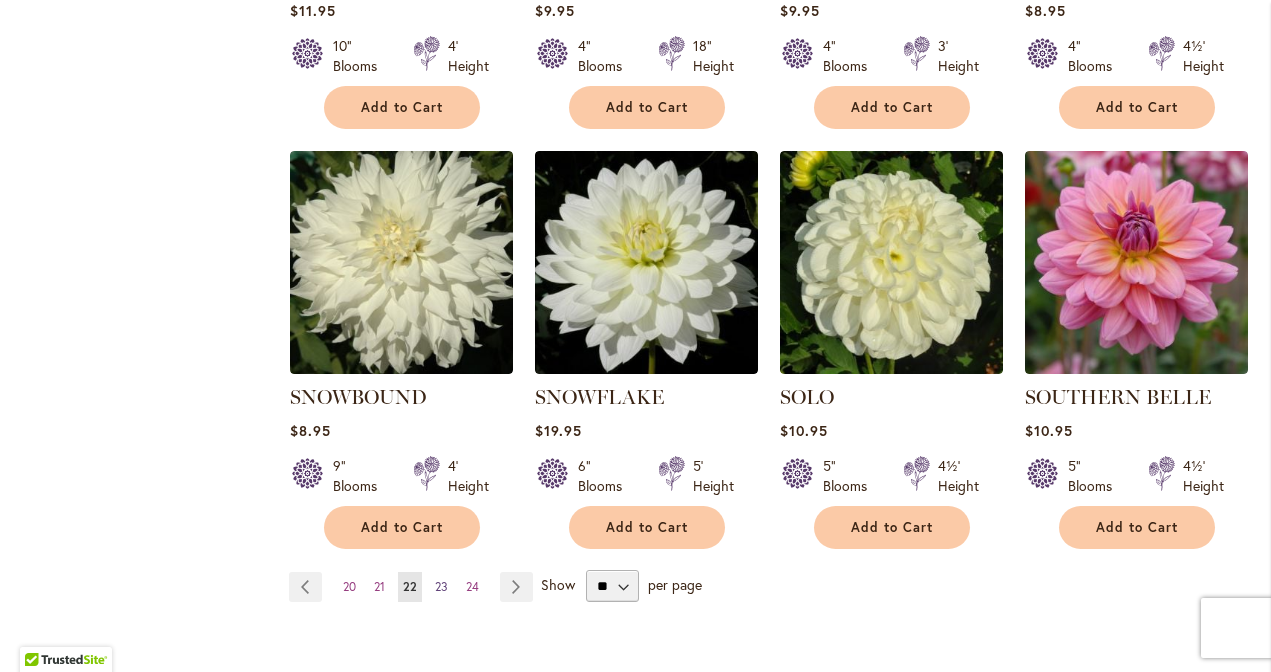 click on "23" at bounding box center [441, 586] 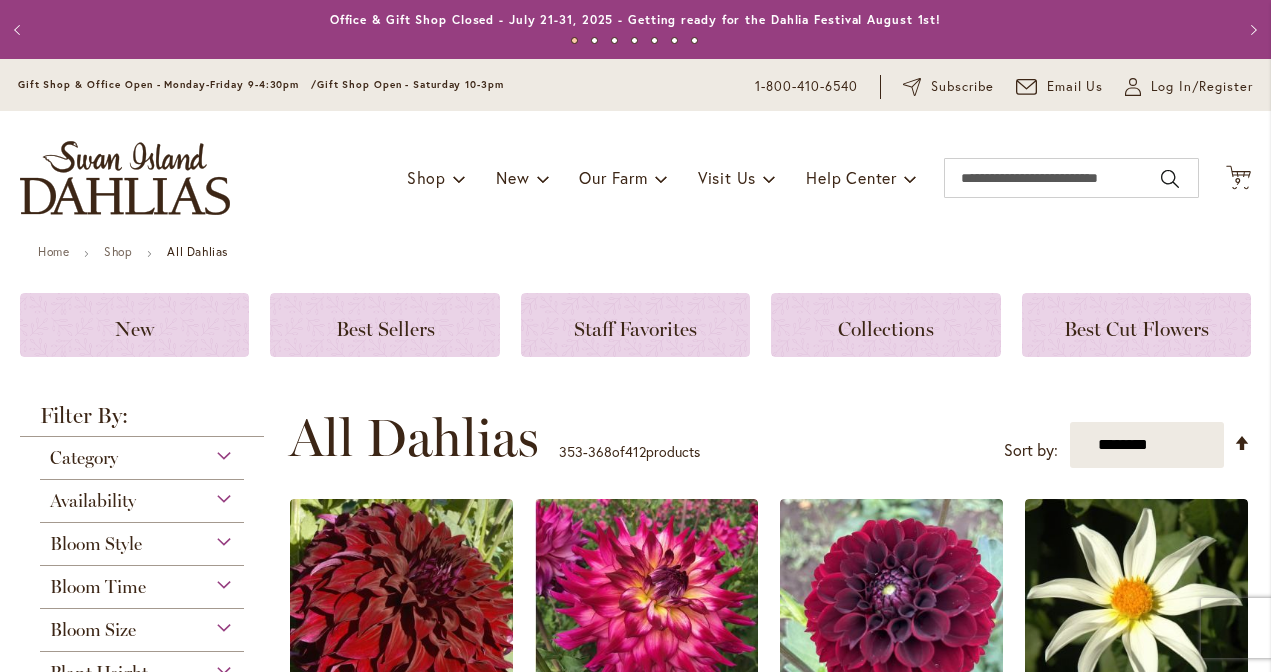 scroll, scrollTop: 0, scrollLeft: 0, axis: both 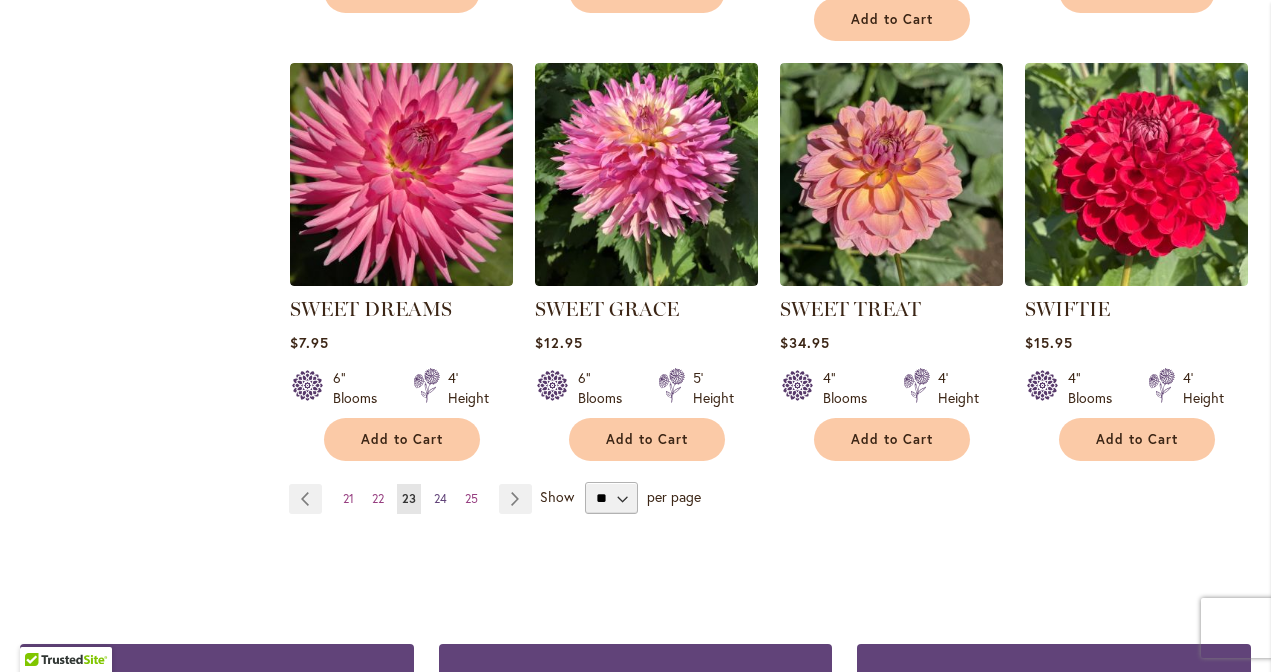 click on "24" at bounding box center [440, 498] 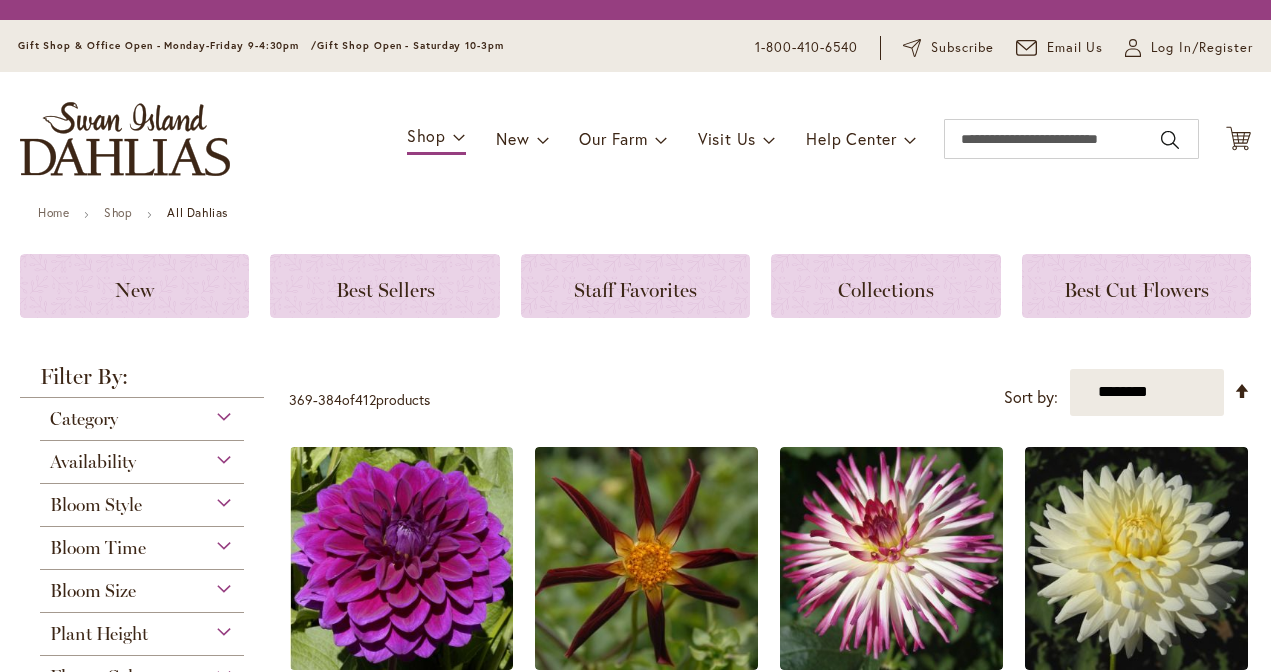 scroll, scrollTop: 0, scrollLeft: 0, axis: both 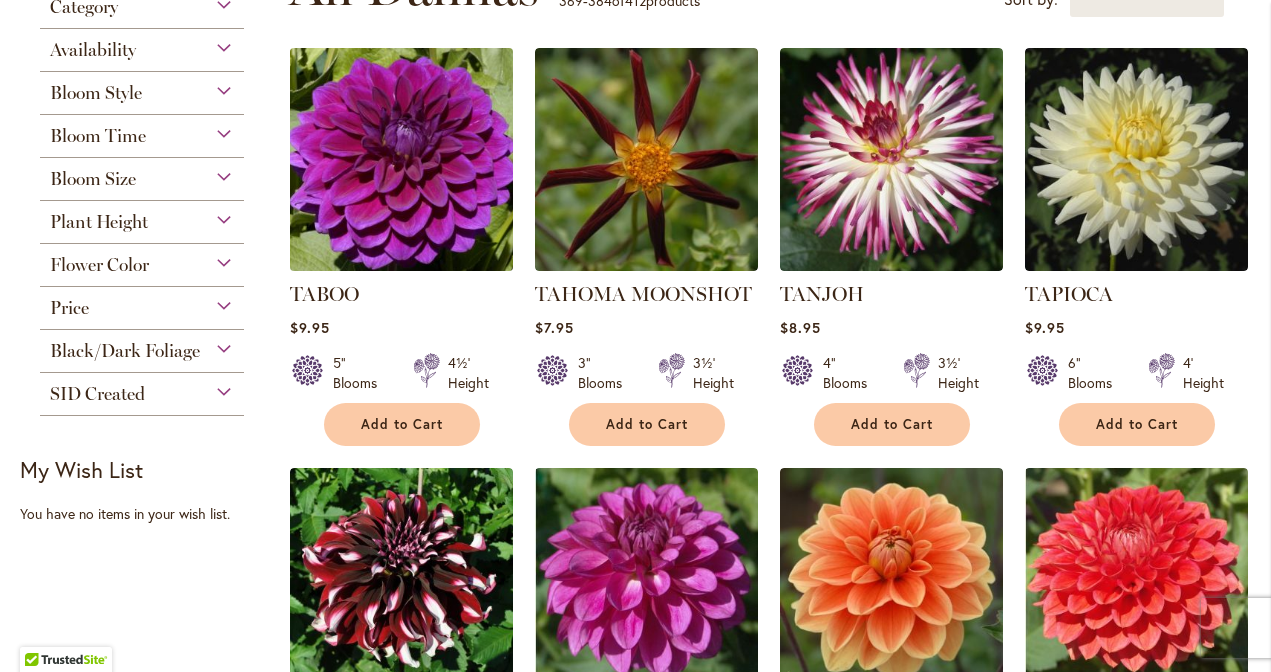 click at bounding box center (401, 160) 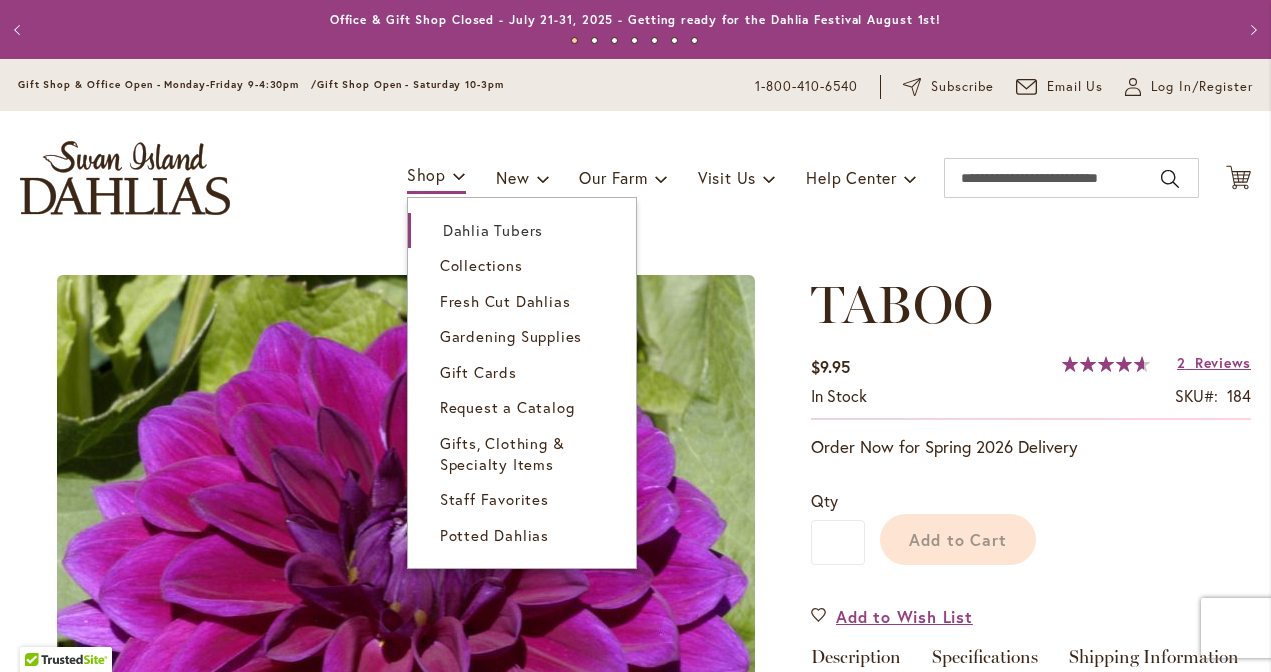 scroll, scrollTop: 0, scrollLeft: 0, axis: both 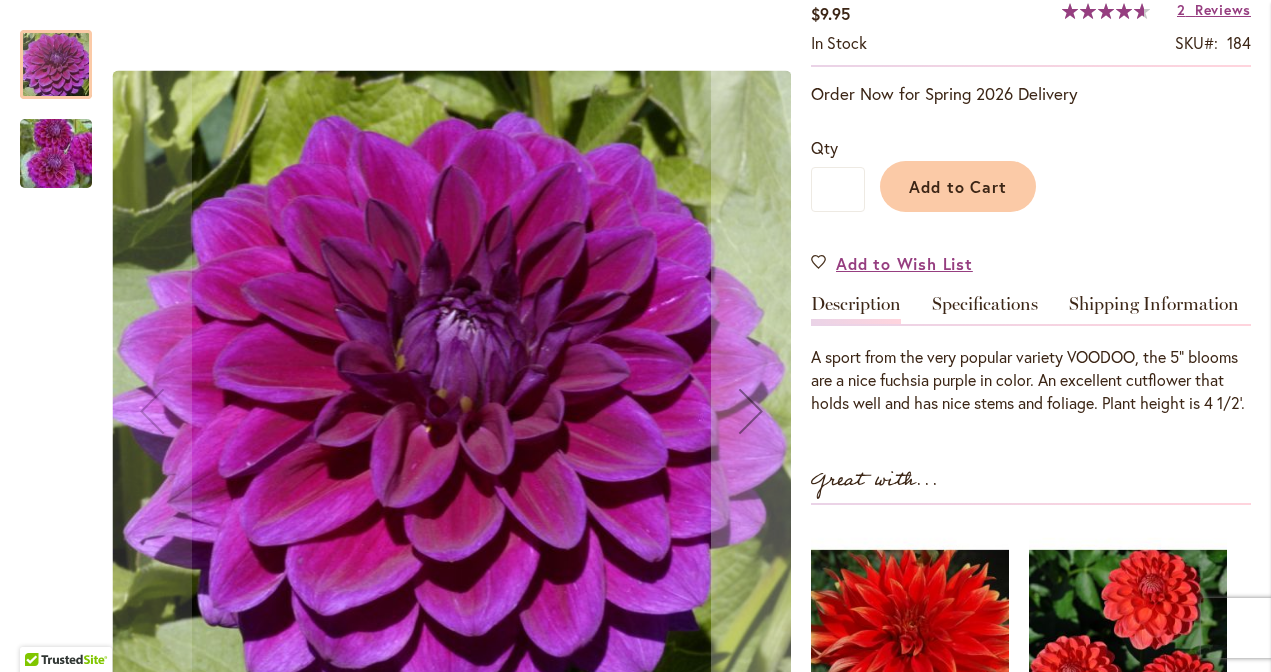 click at bounding box center (56, 154) 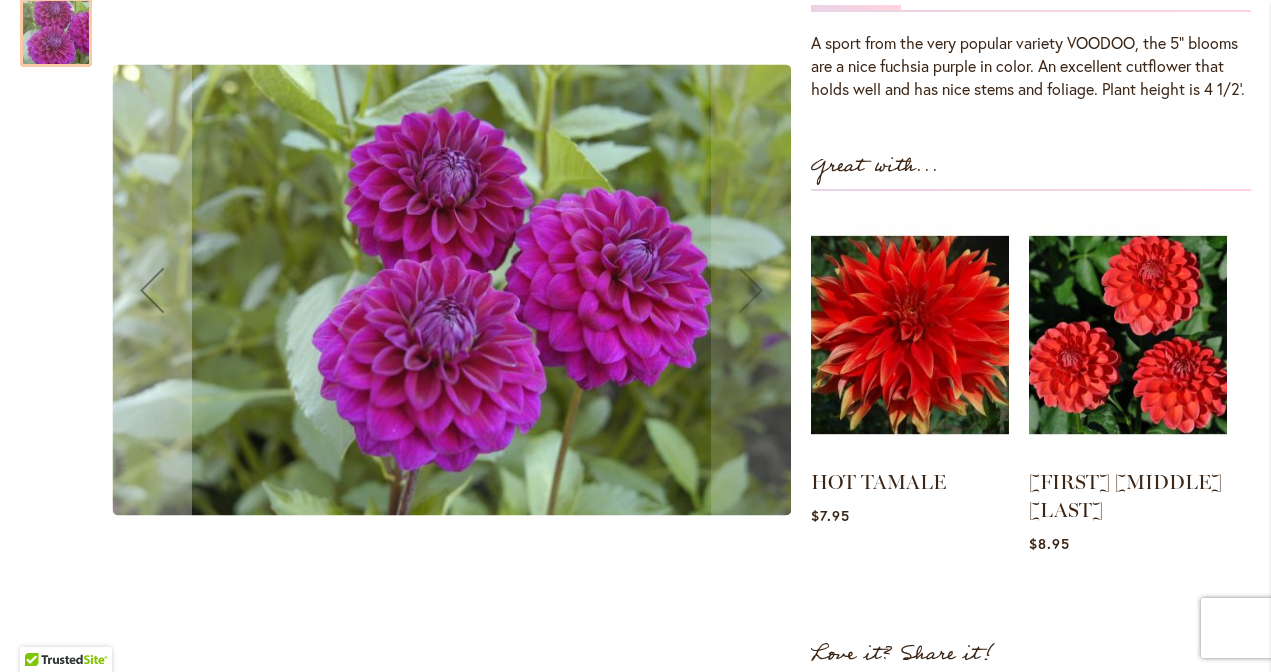 scroll, scrollTop: 687, scrollLeft: 0, axis: vertical 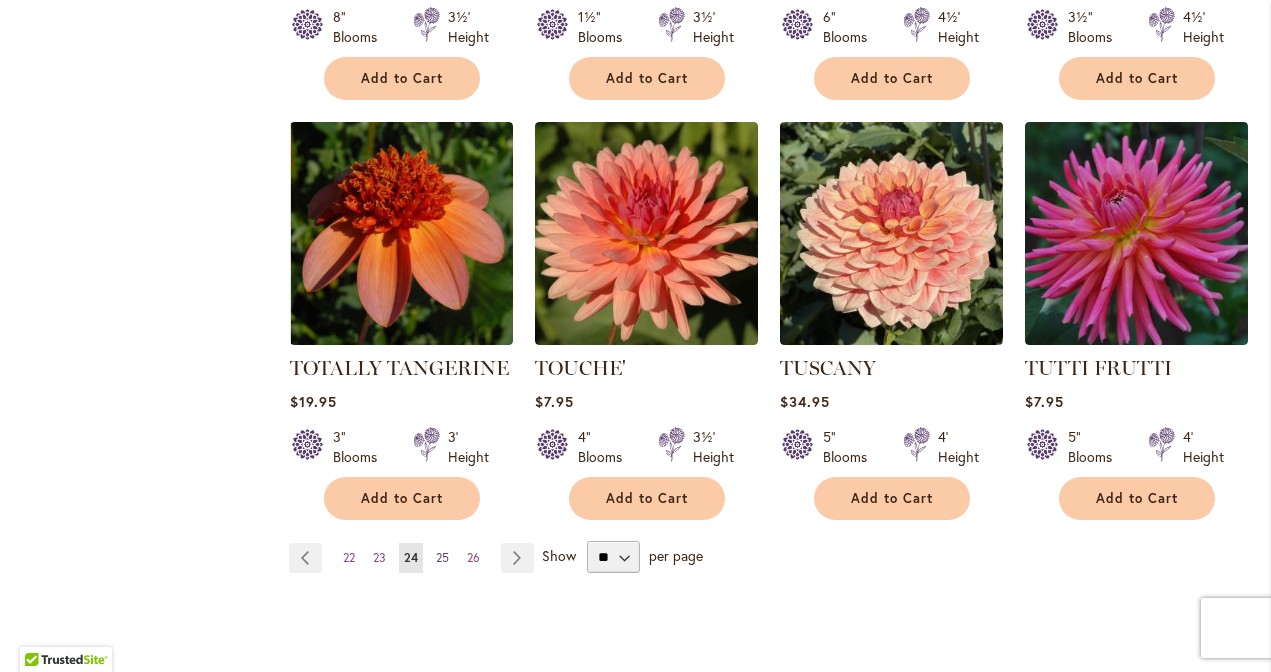 click on "25" at bounding box center [442, 557] 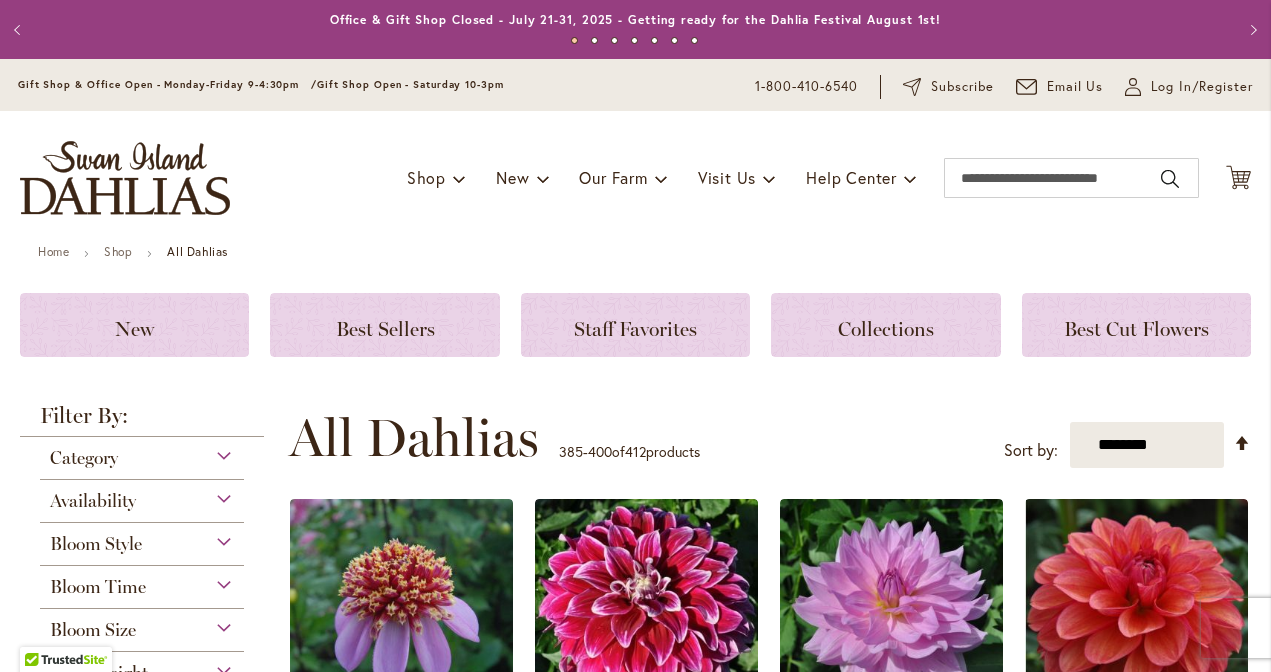 scroll, scrollTop: 0, scrollLeft: 0, axis: both 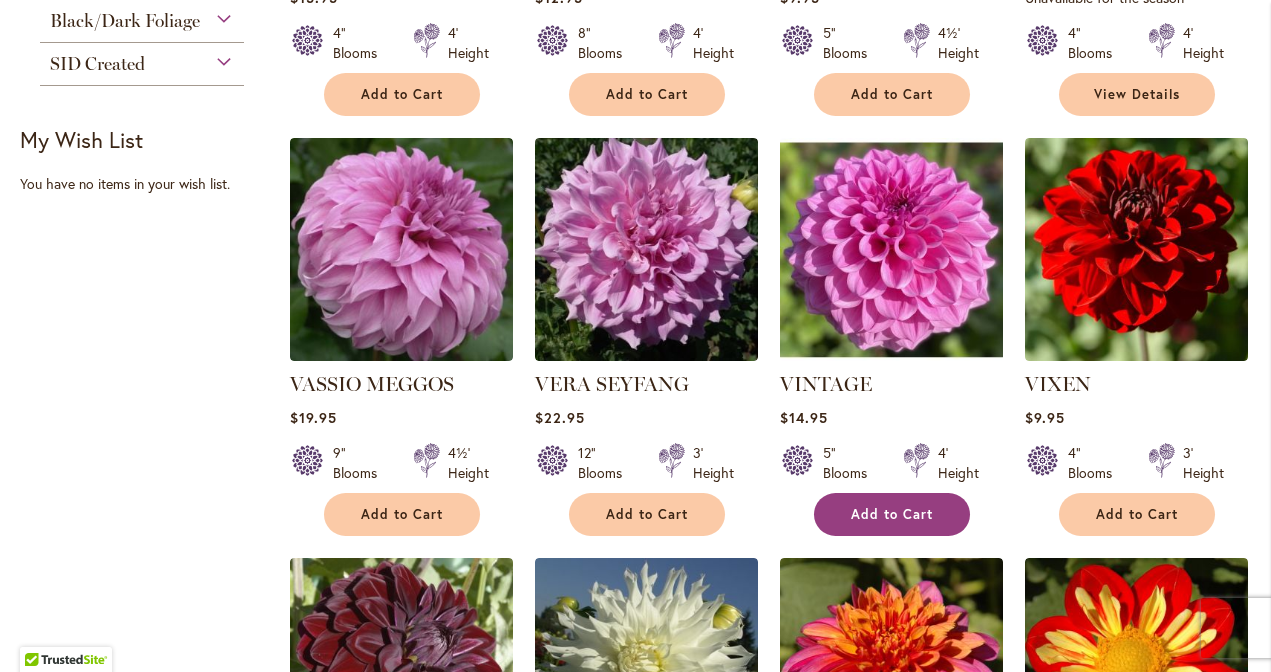 click on "Add to Cart" at bounding box center [892, 514] 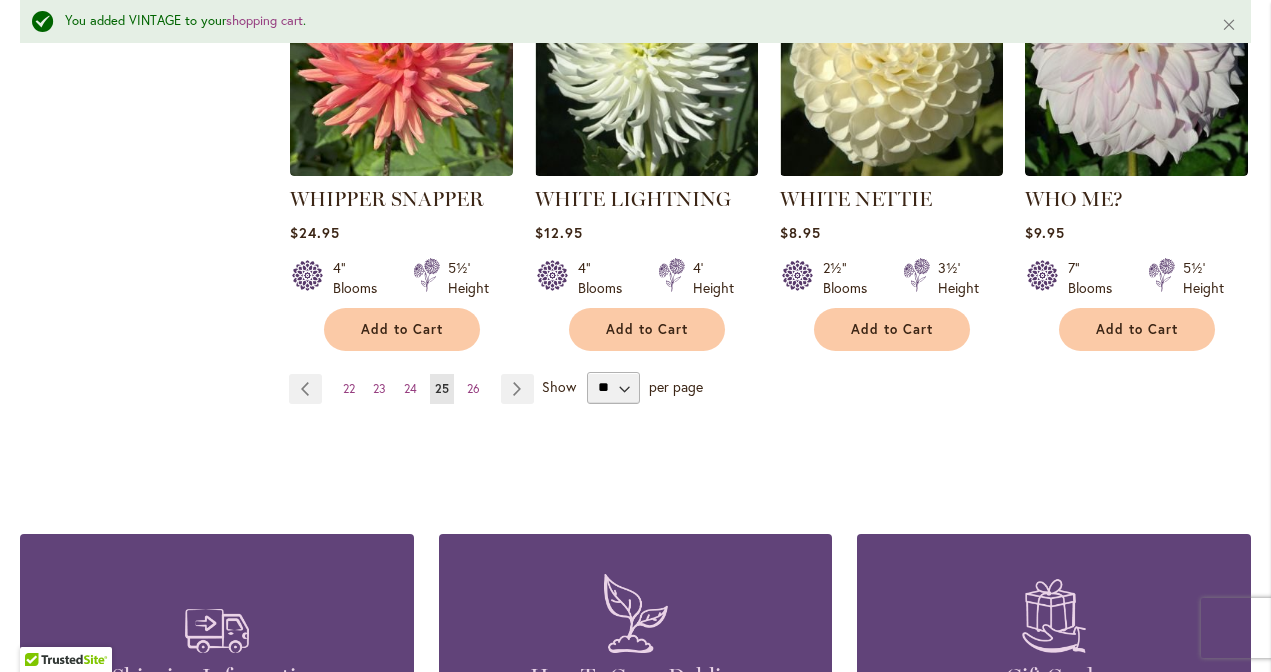 scroll, scrollTop: 1861, scrollLeft: 0, axis: vertical 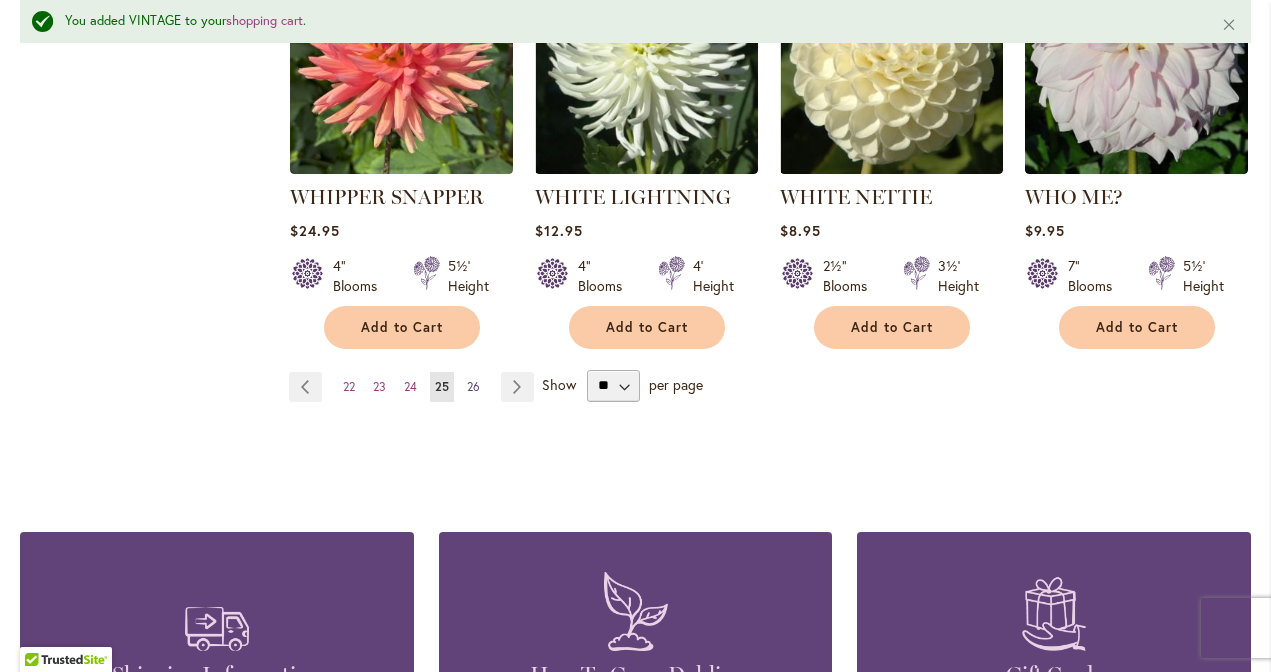 click on "26" at bounding box center [473, 386] 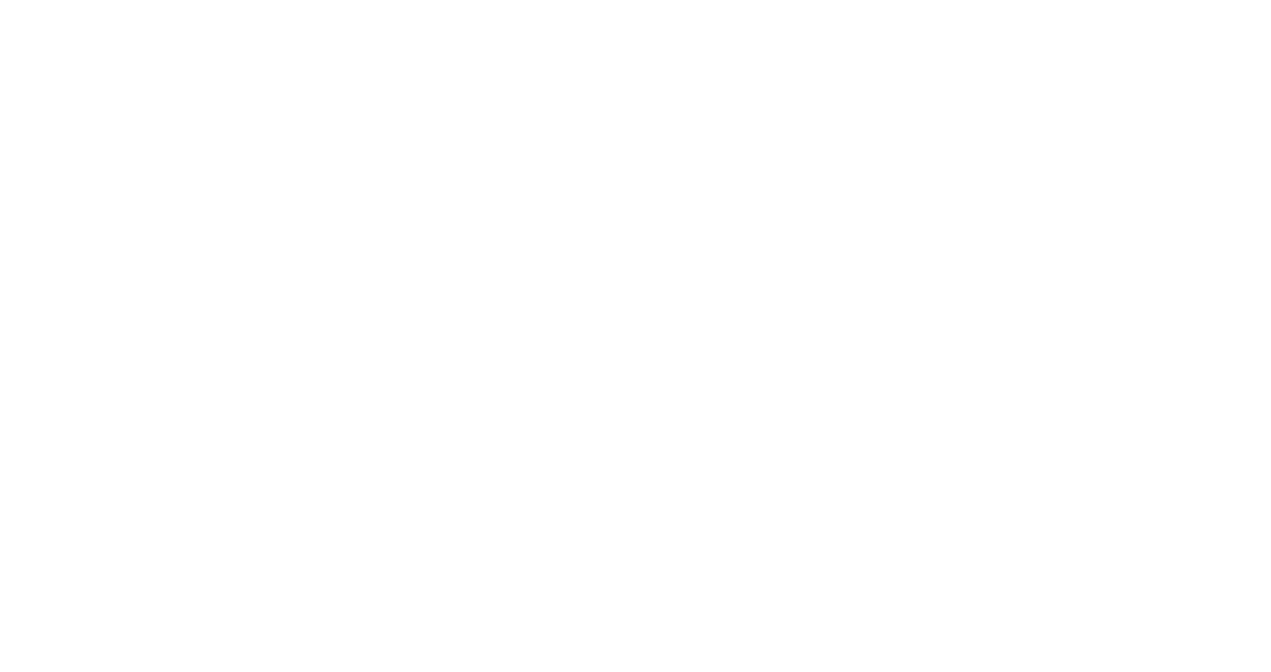 scroll, scrollTop: 0, scrollLeft: 0, axis: both 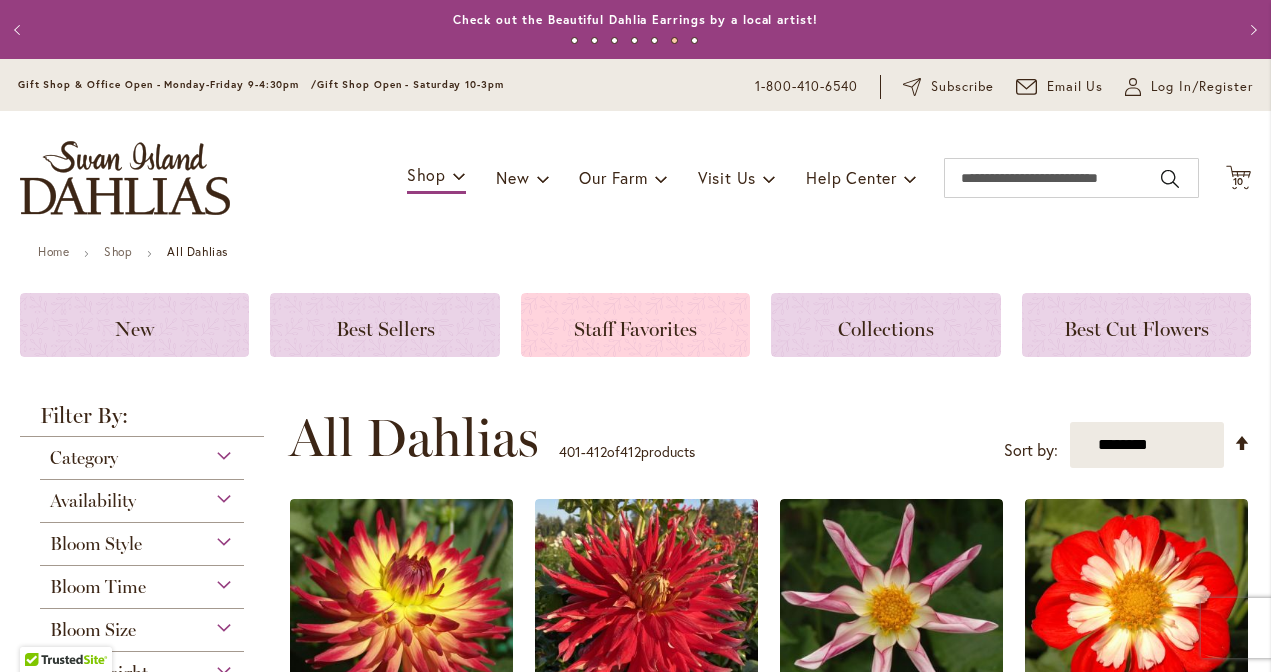 click on "Staff Favorites" 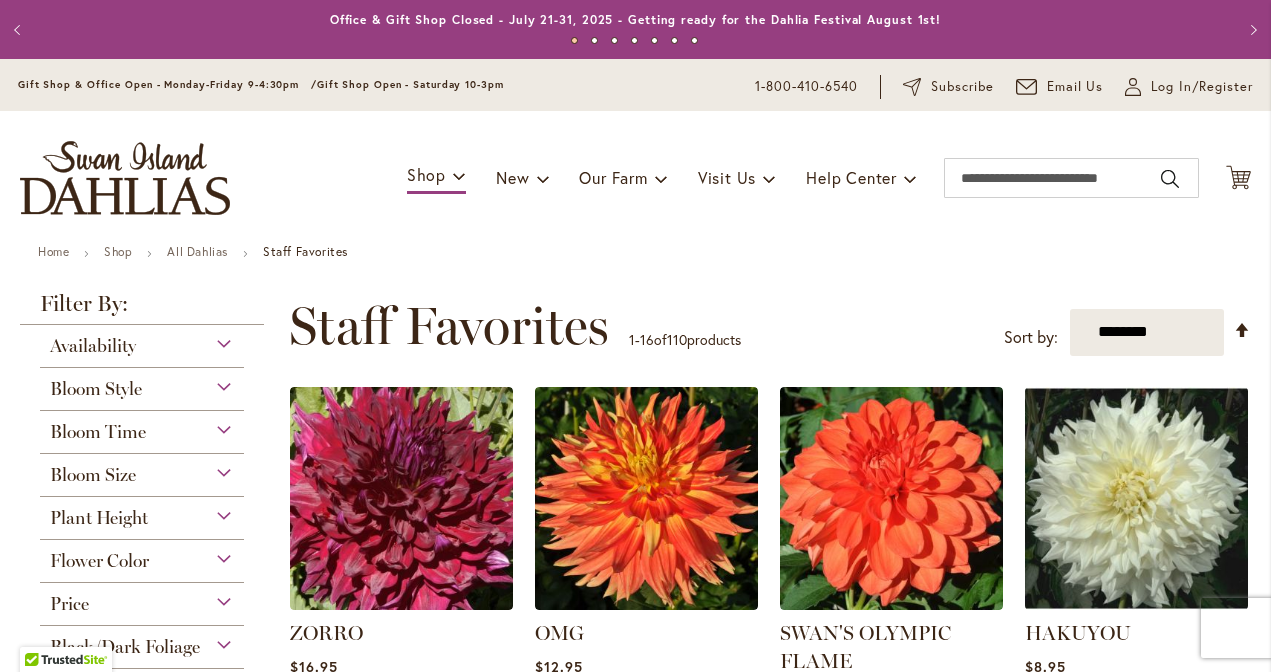 scroll, scrollTop: 0, scrollLeft: 0, axis: both 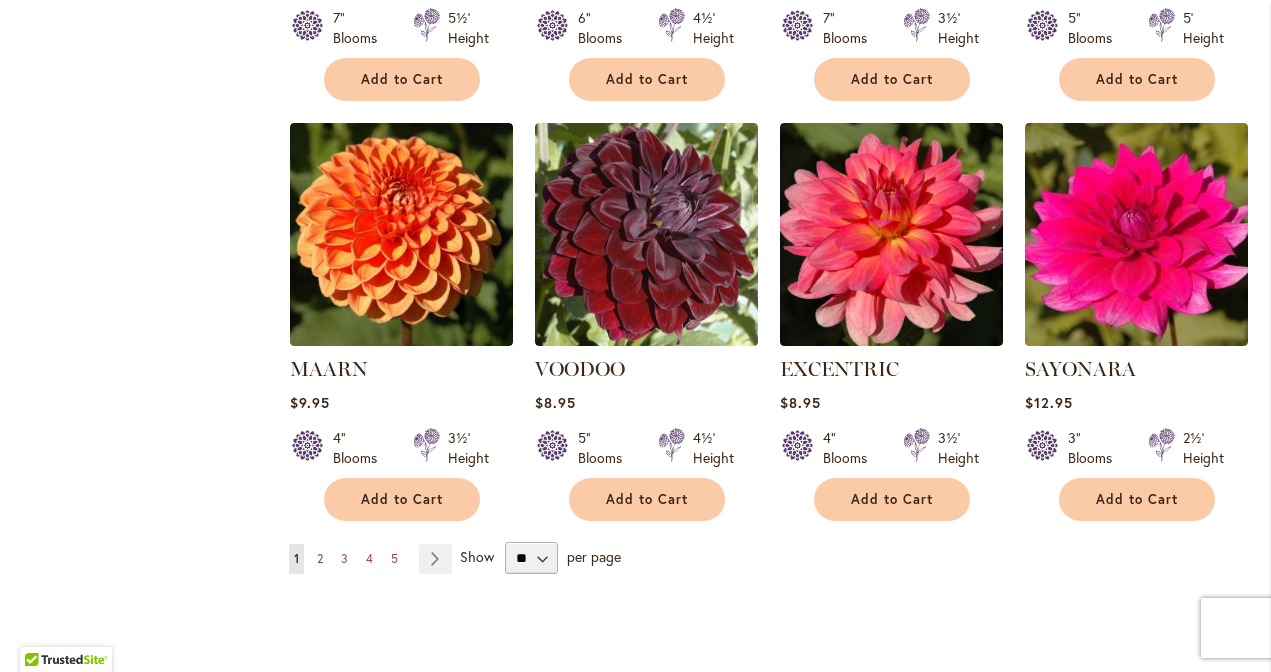 click on "2" at bounding box center [320, 558] 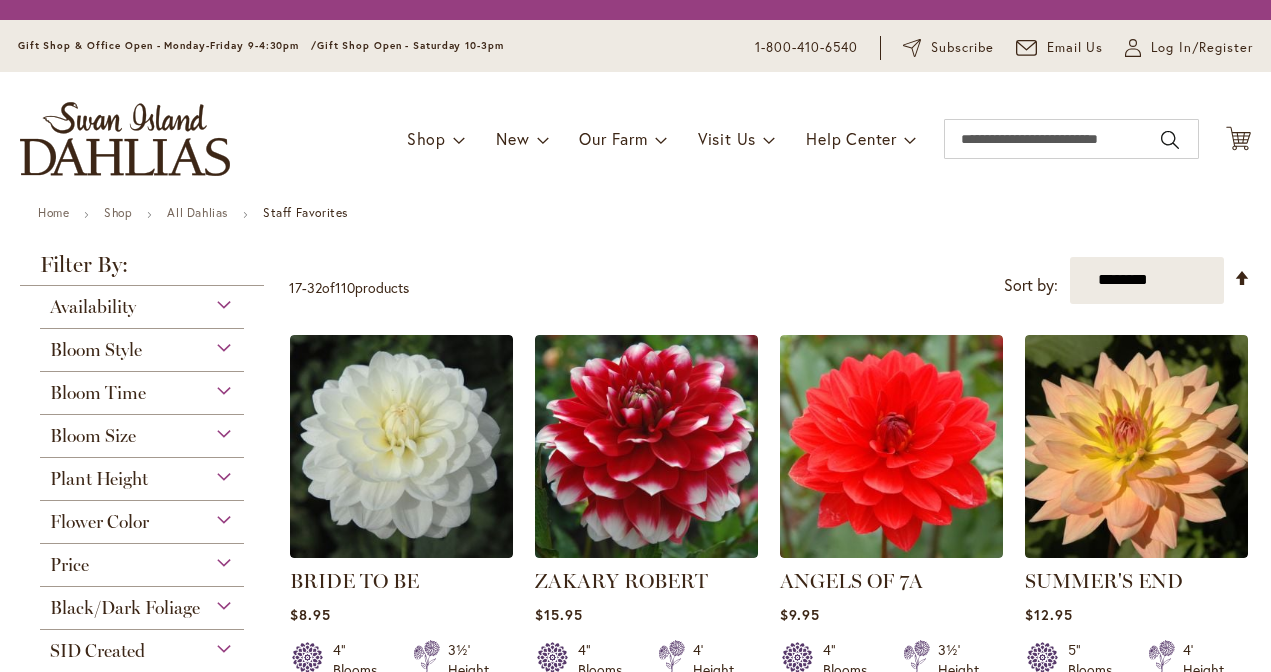 scroll, scrollTop: 0, scrollLeft: 0, axis: both 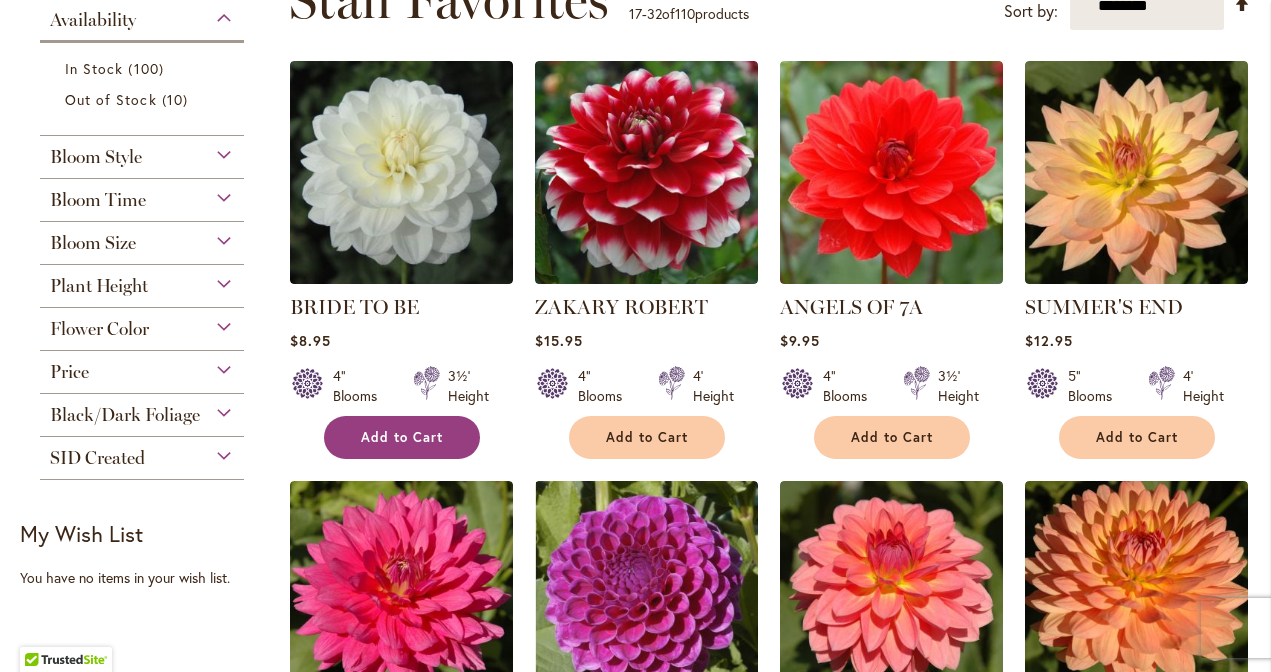 click on "Add to Cart" at bounding box center (402, 437) 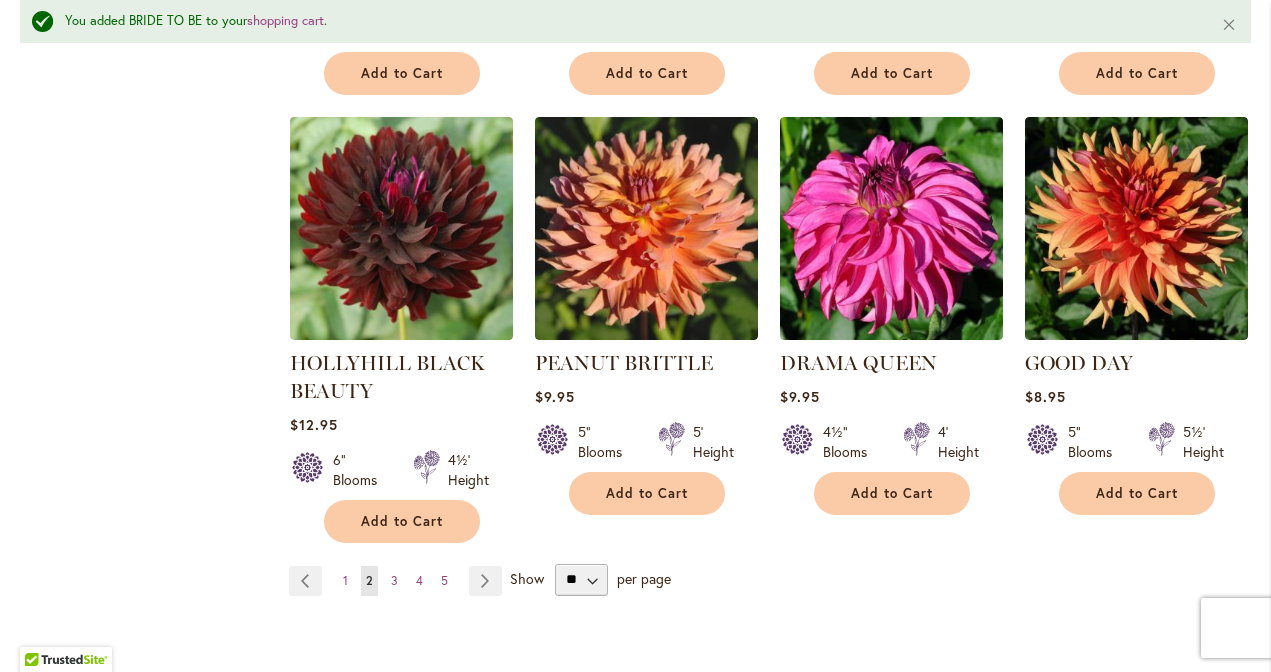 scroll, scrollTop: 1587, scrollLeft: 0, axis: vertical 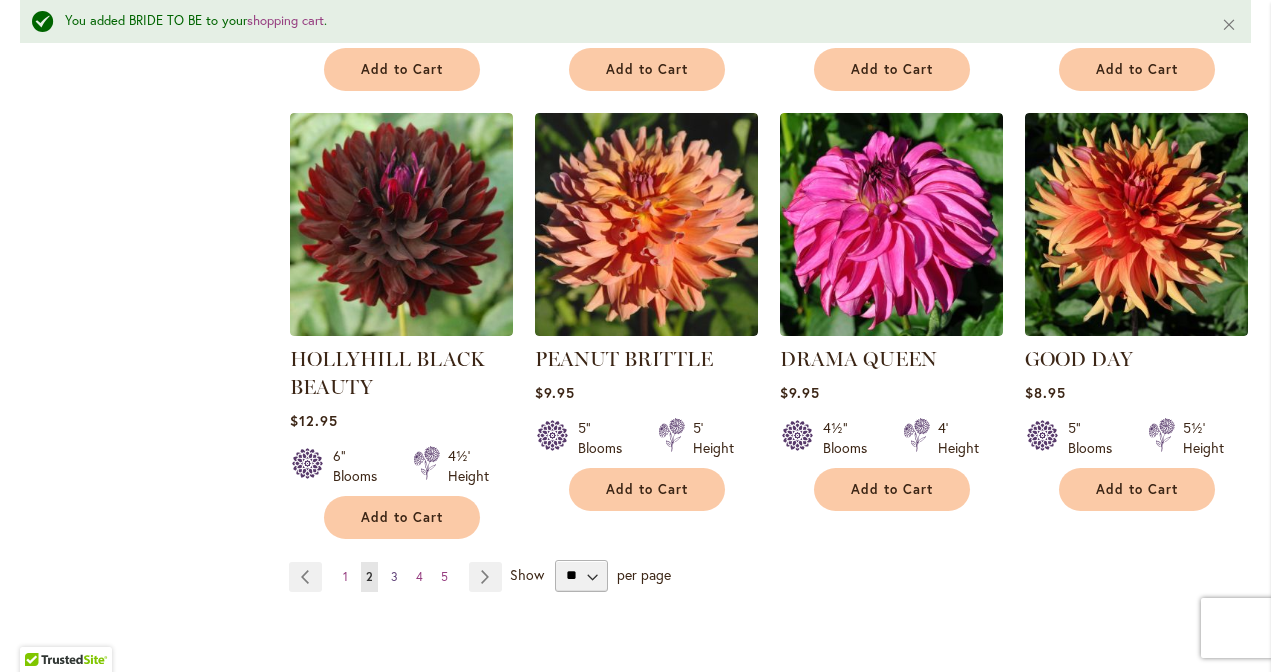 click on "3" at bounding box center [394, 576] 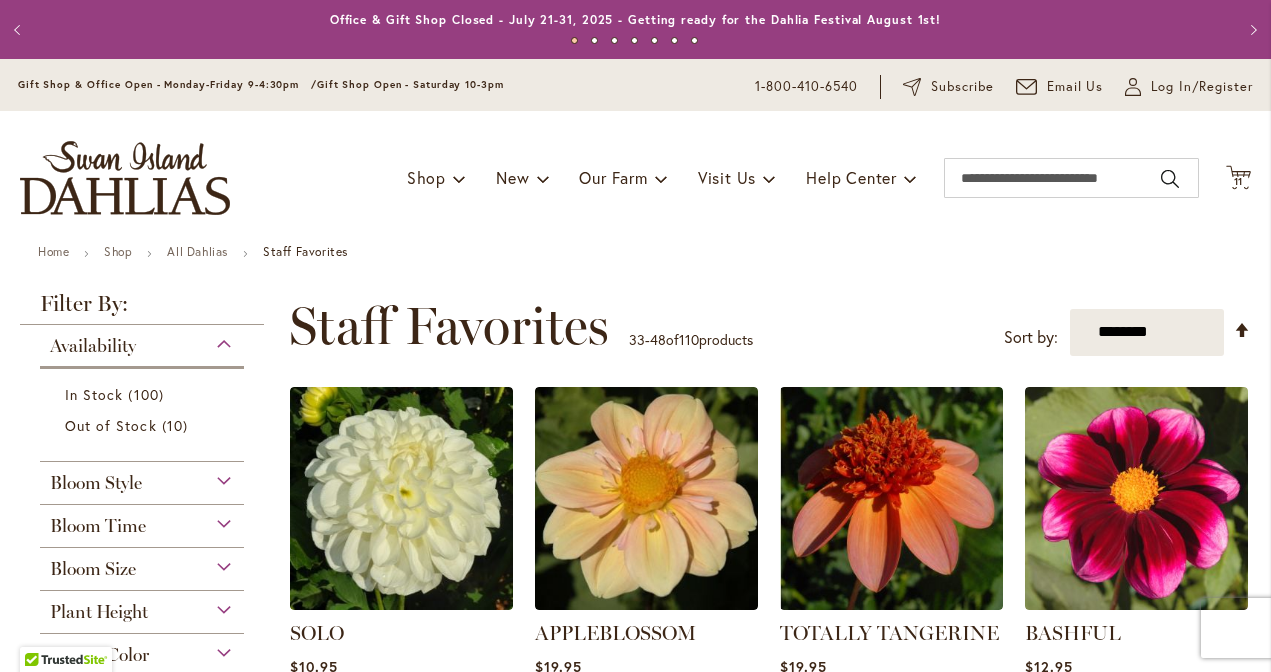 scroll, scrollTop: 0, scrollLeft: 0, axis: both 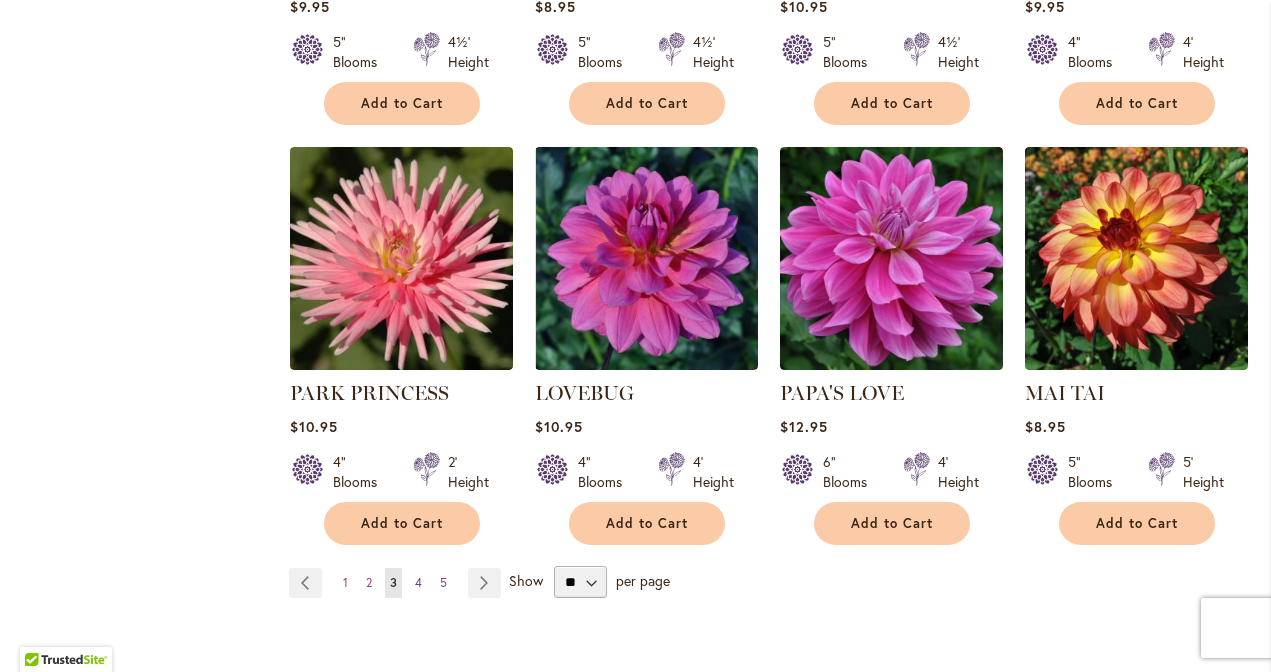 click on "4" at bounding box center [418, 582] 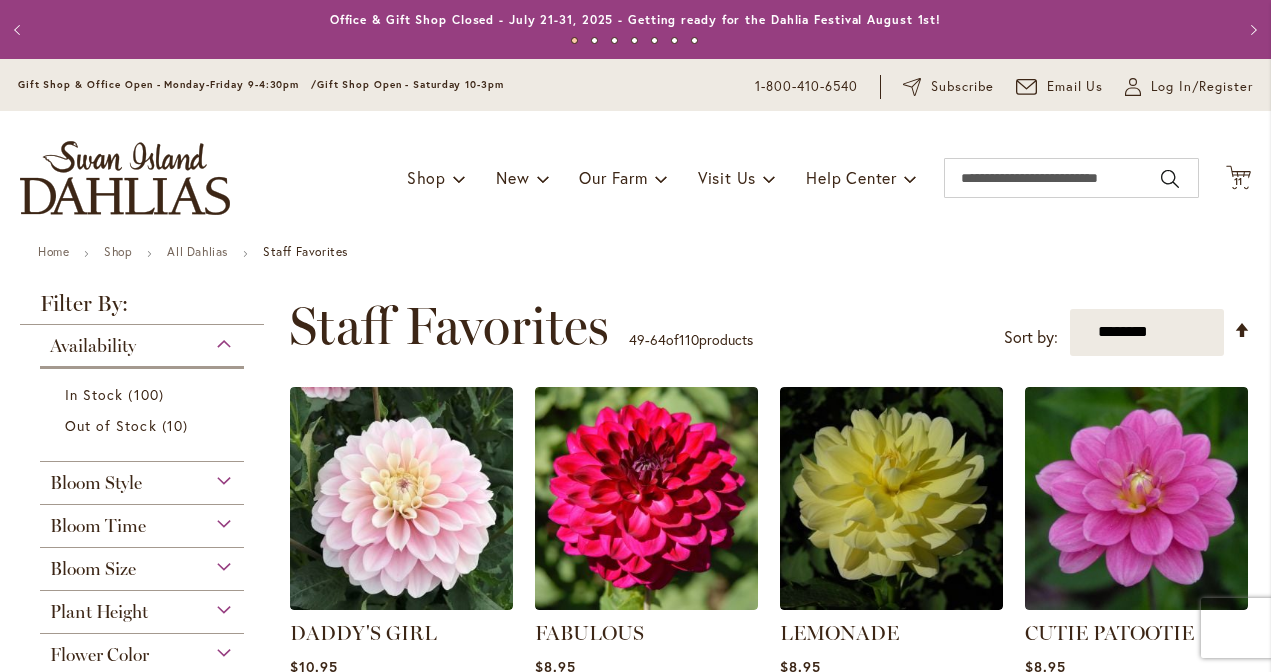 scroll, scrollTop: 0, scrollLeft: 0, axis: both 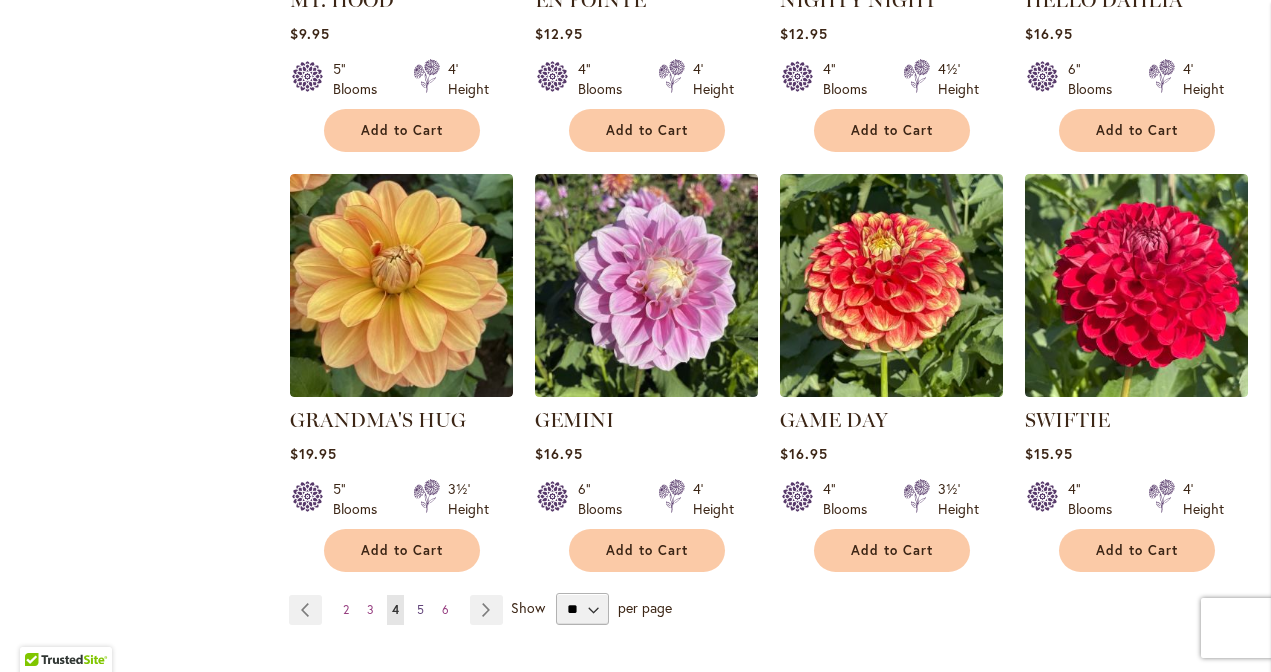 click on "5" at bounding box center [420, 609] 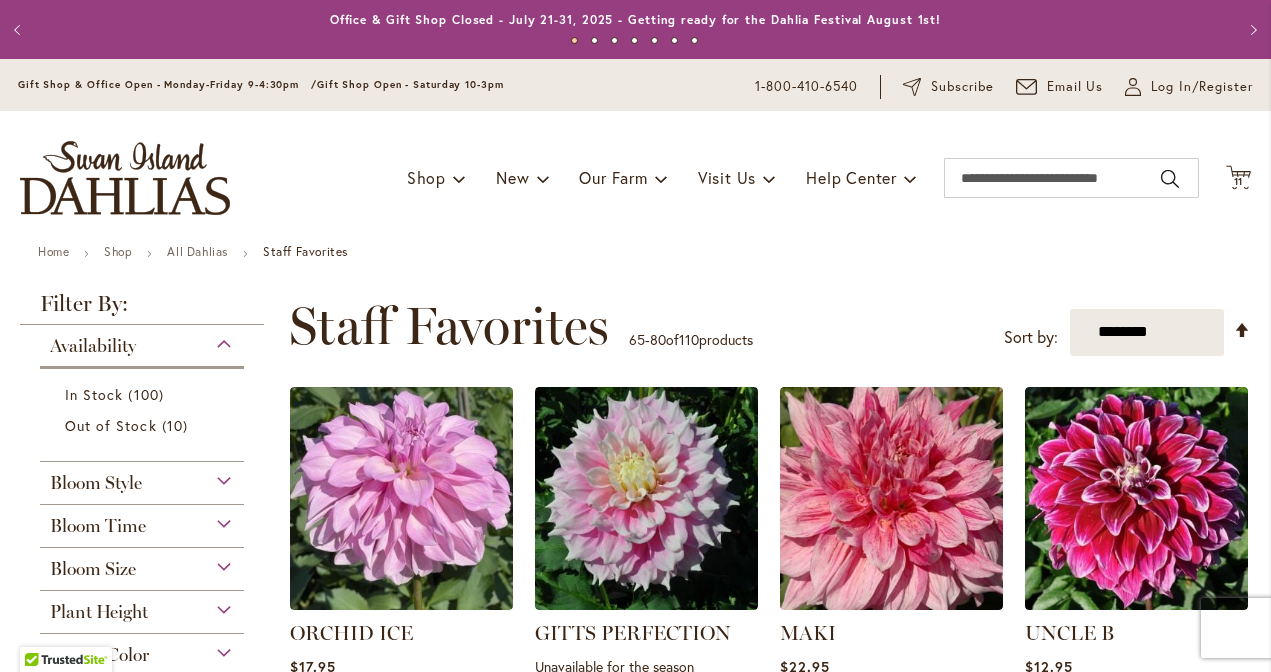 scroll, scrollTop: 0, scrollLeft: 0, axis: both 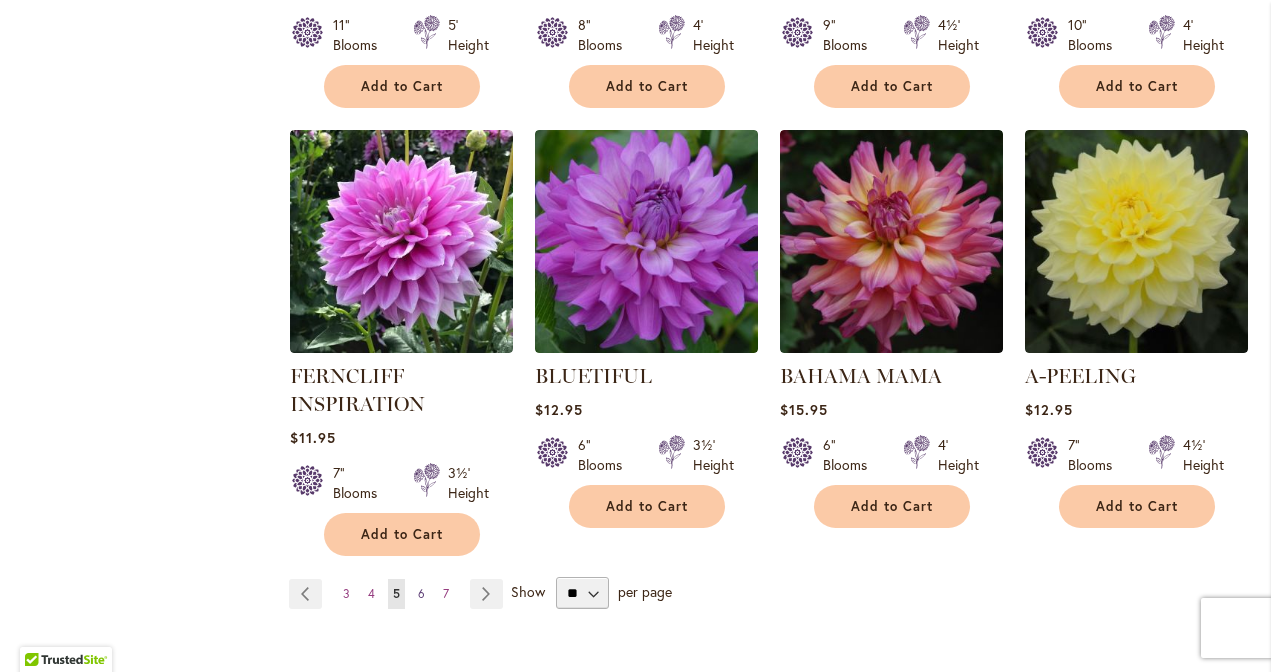 click on "6" at bounding box center [421, 593] 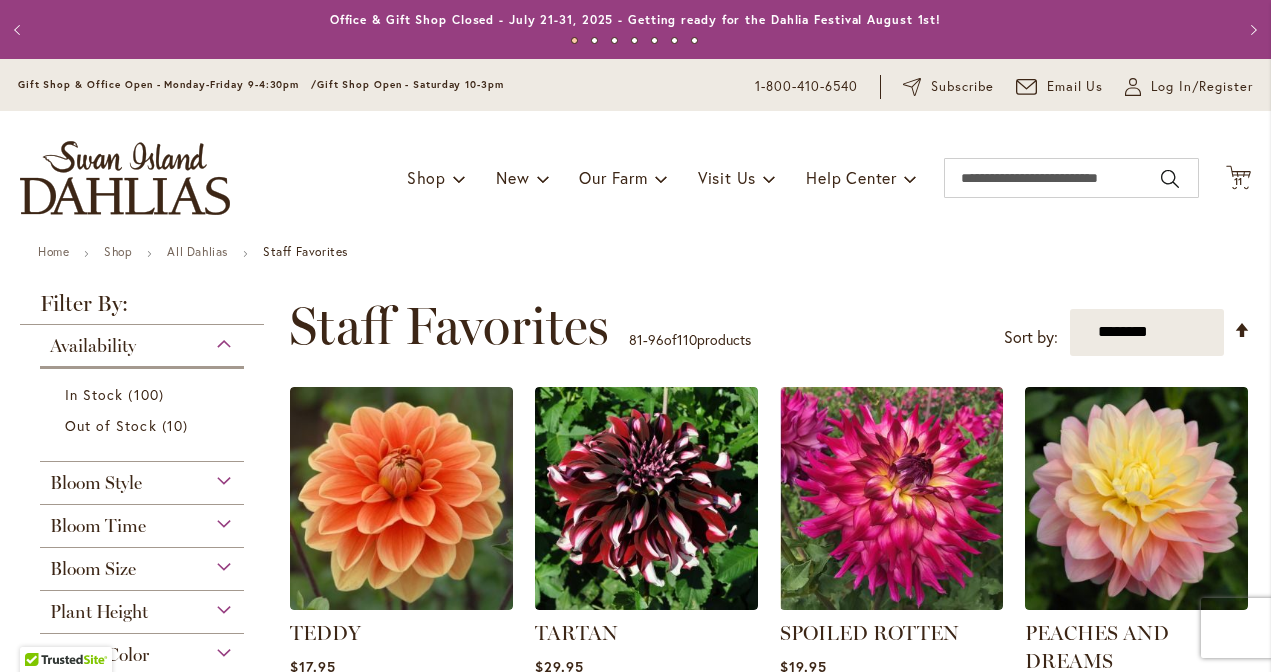 scroll, scrollTop: 0, scrollLeft: 0, axis: both 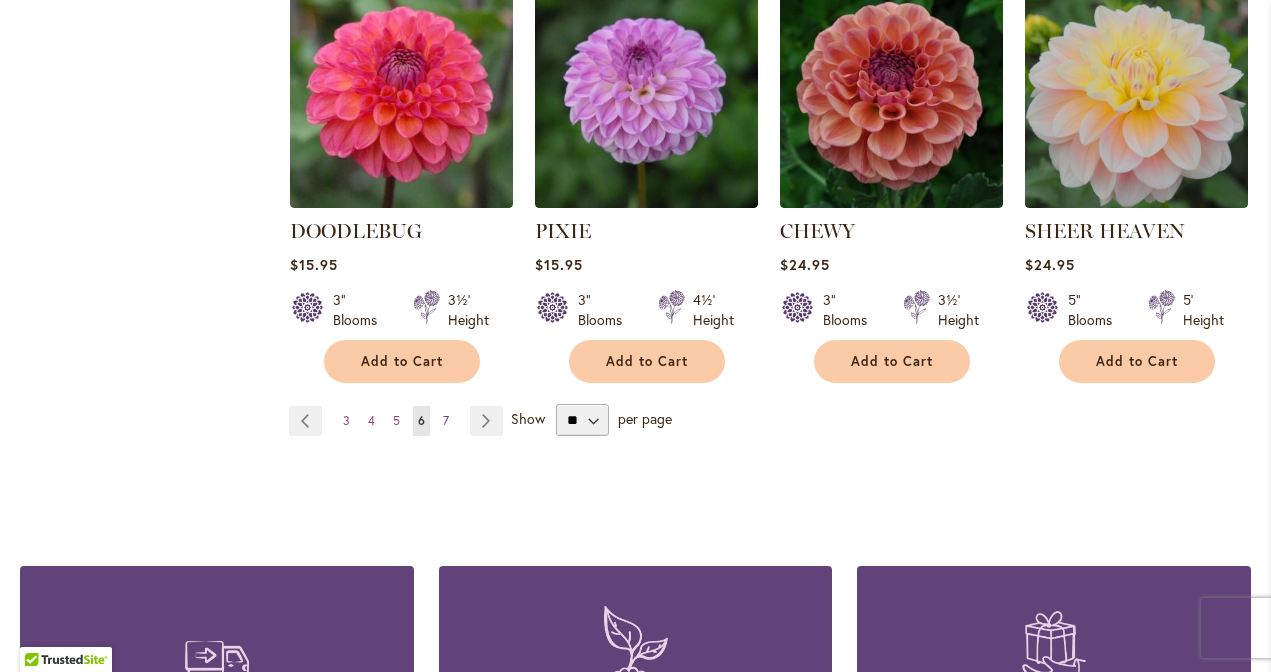 click on "7" at bounding box center [446, 420] 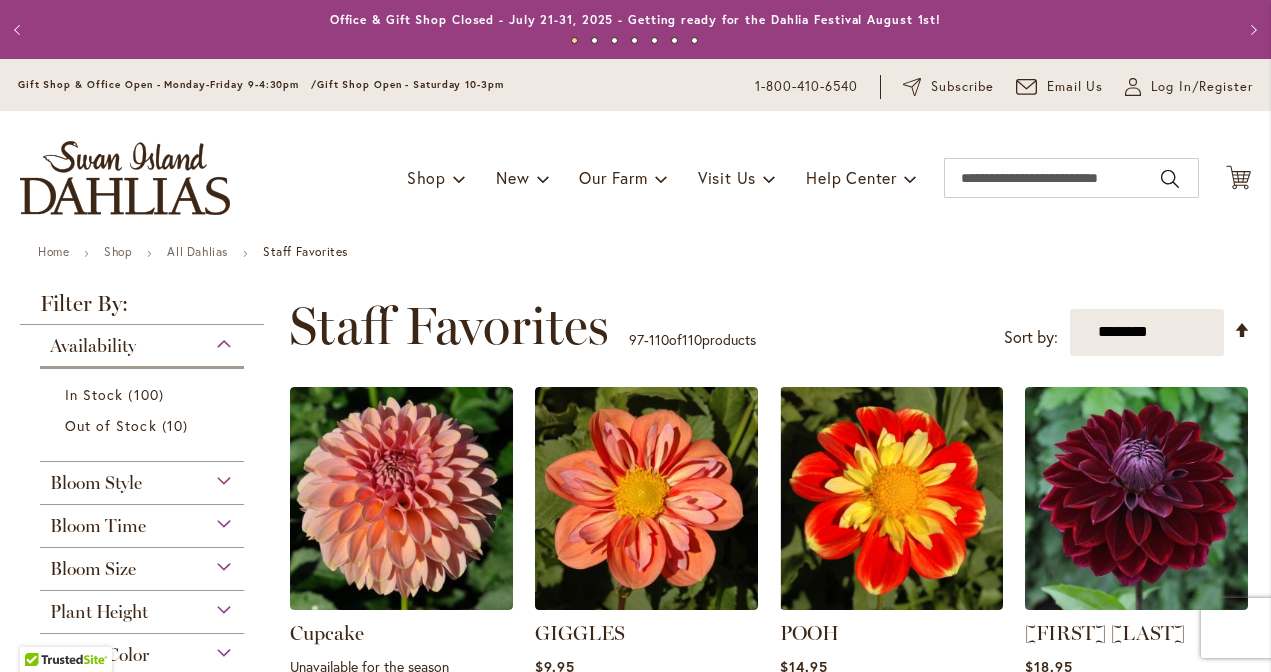 scroll, scrollTop: 0, scrollLeft: 0, axis: both 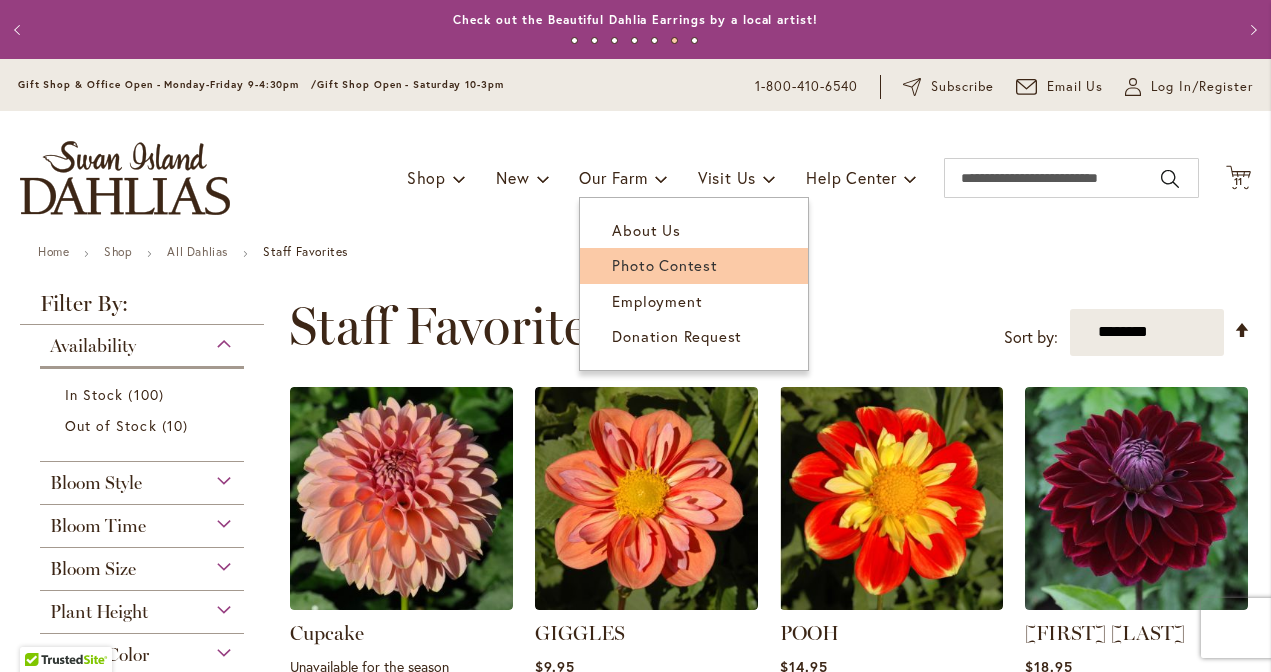 click on "Photo Contest" at bounding box center (664, 265) 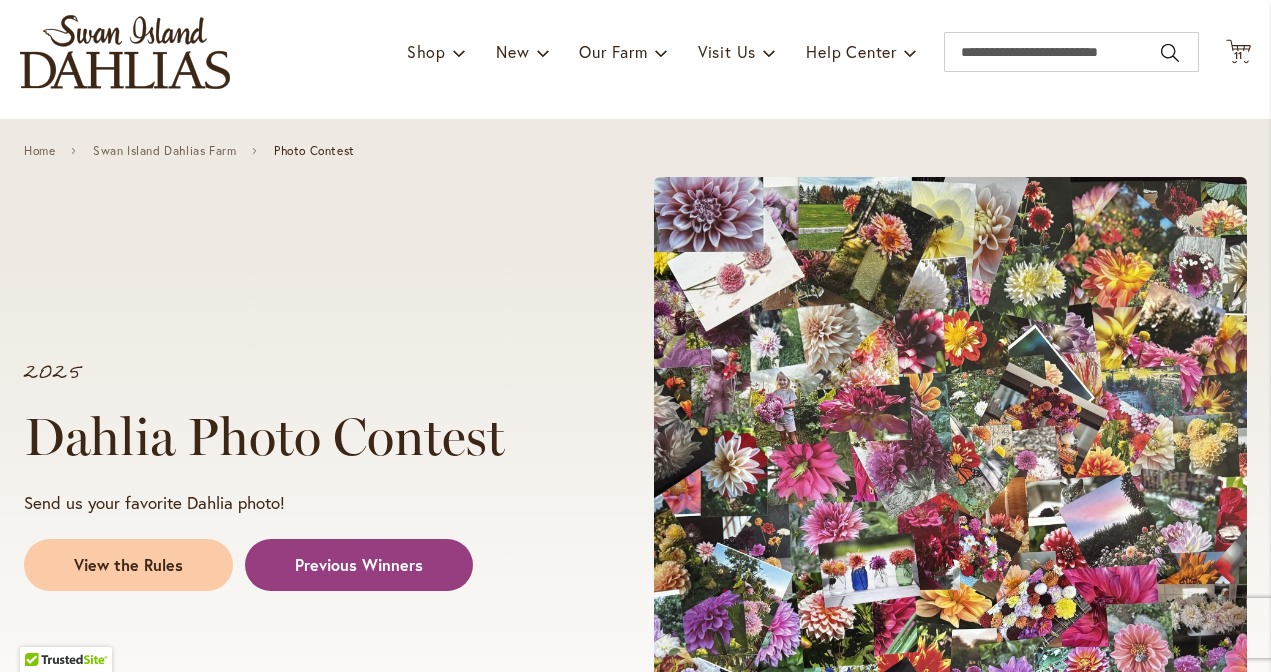 scroll, scrollTop: 121, scrollLeft: 0, axis: vertical 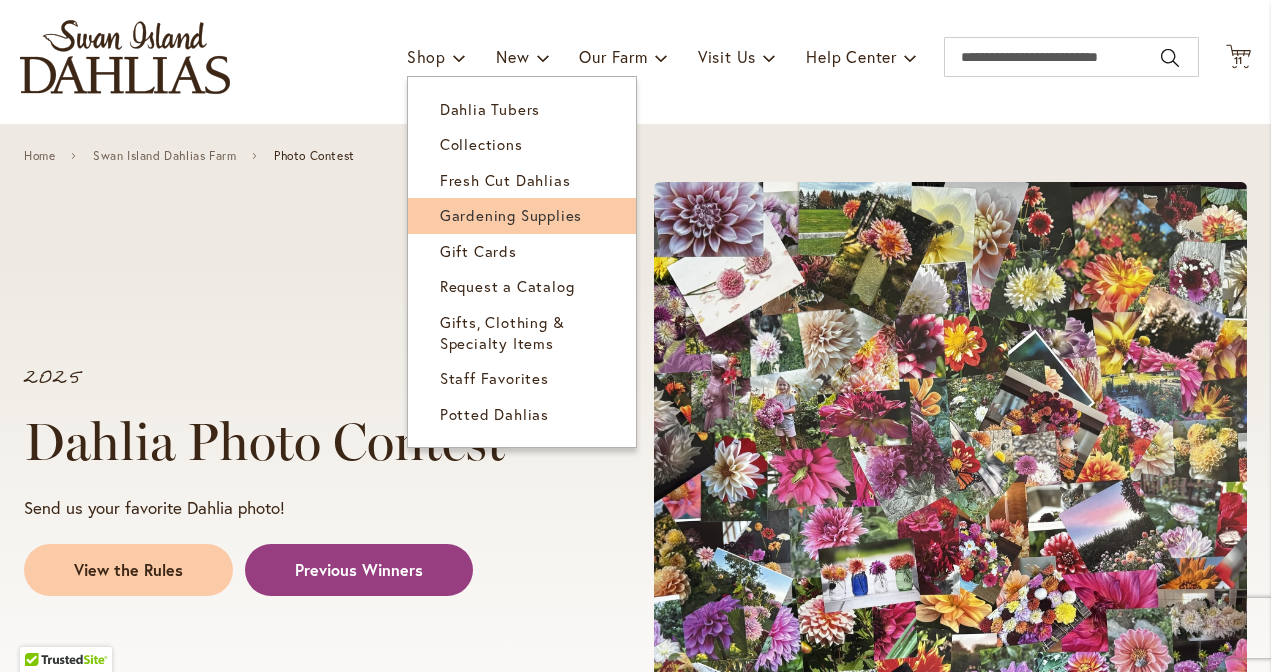 click on "Gardening Supplies" at bounding box center [511, 215] 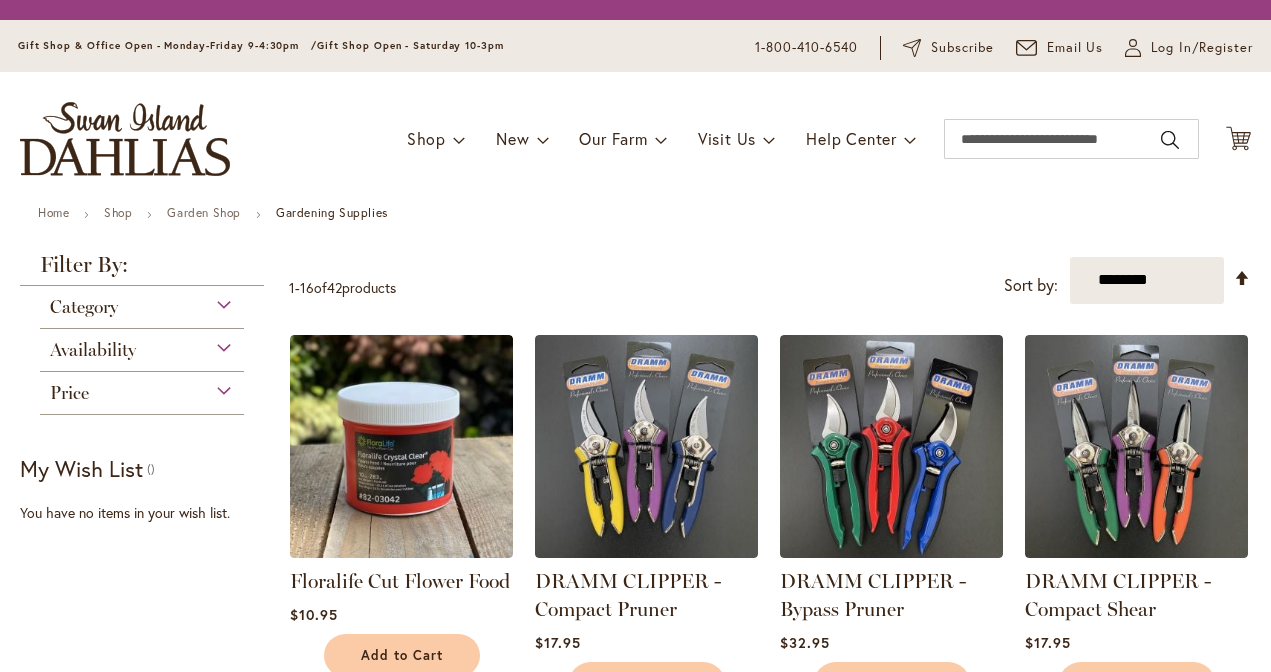 scroll, scrollTop: 0, scrollLeft: 0, axis: both 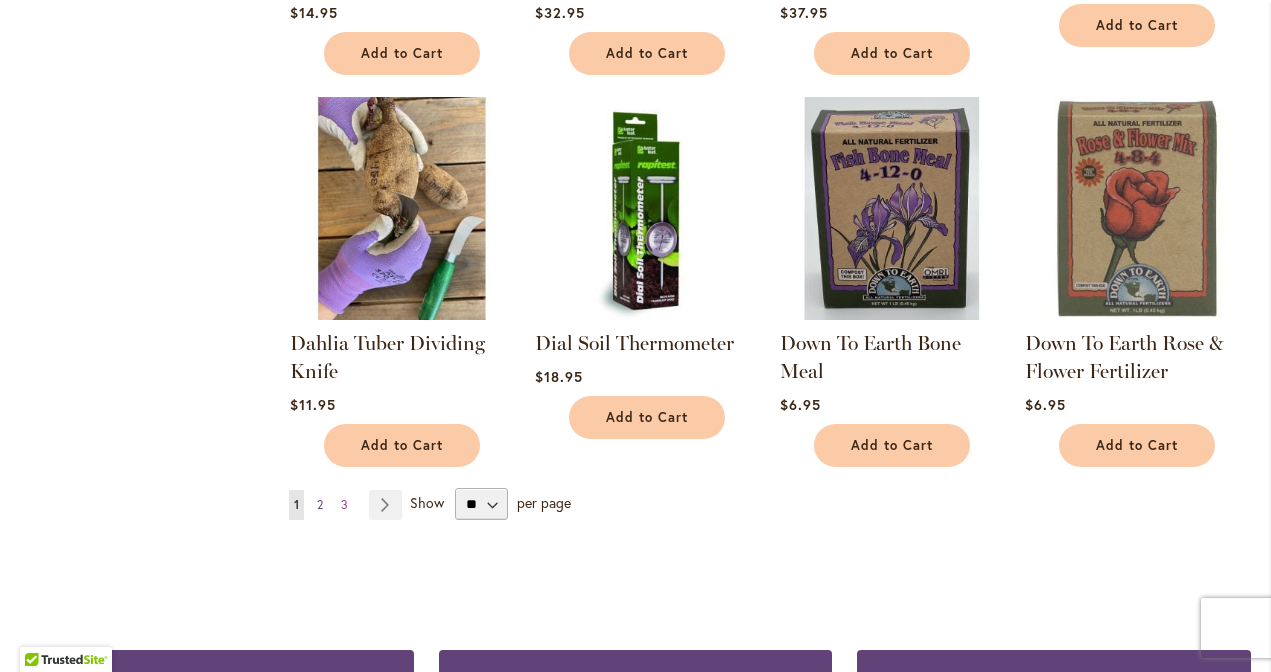click on "2" at bounding box center [320, 504] 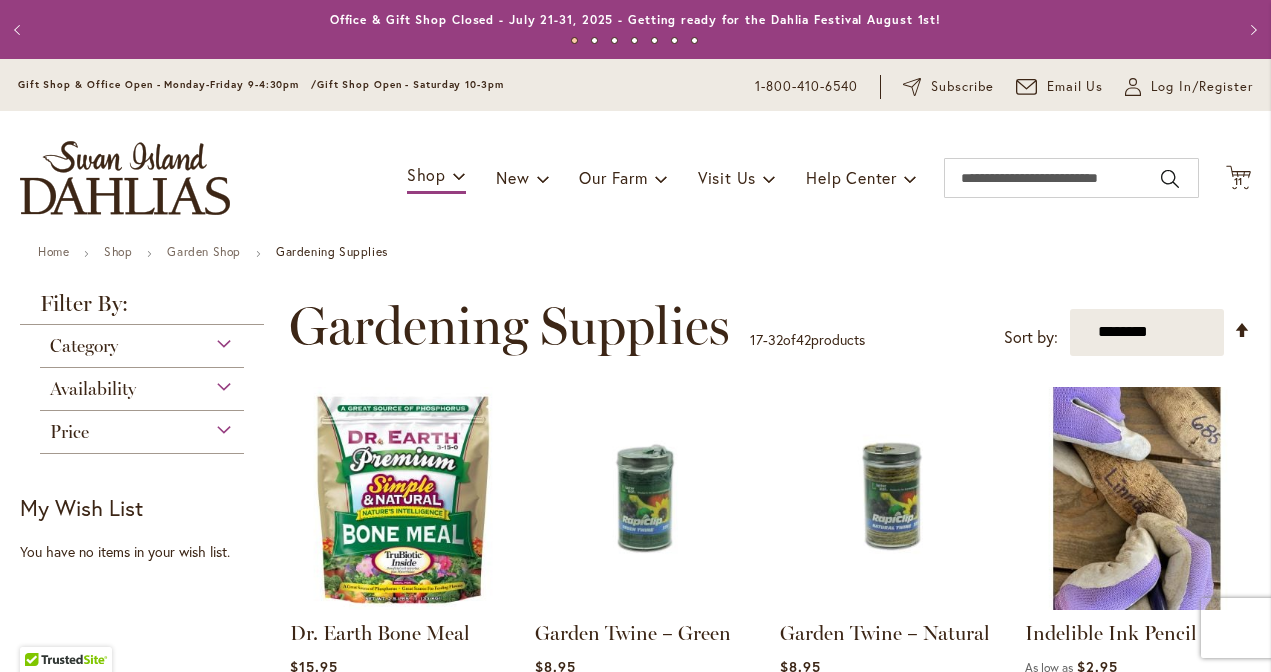 scroll, scrollTop: 0, scrollLeft: 0, axis: both 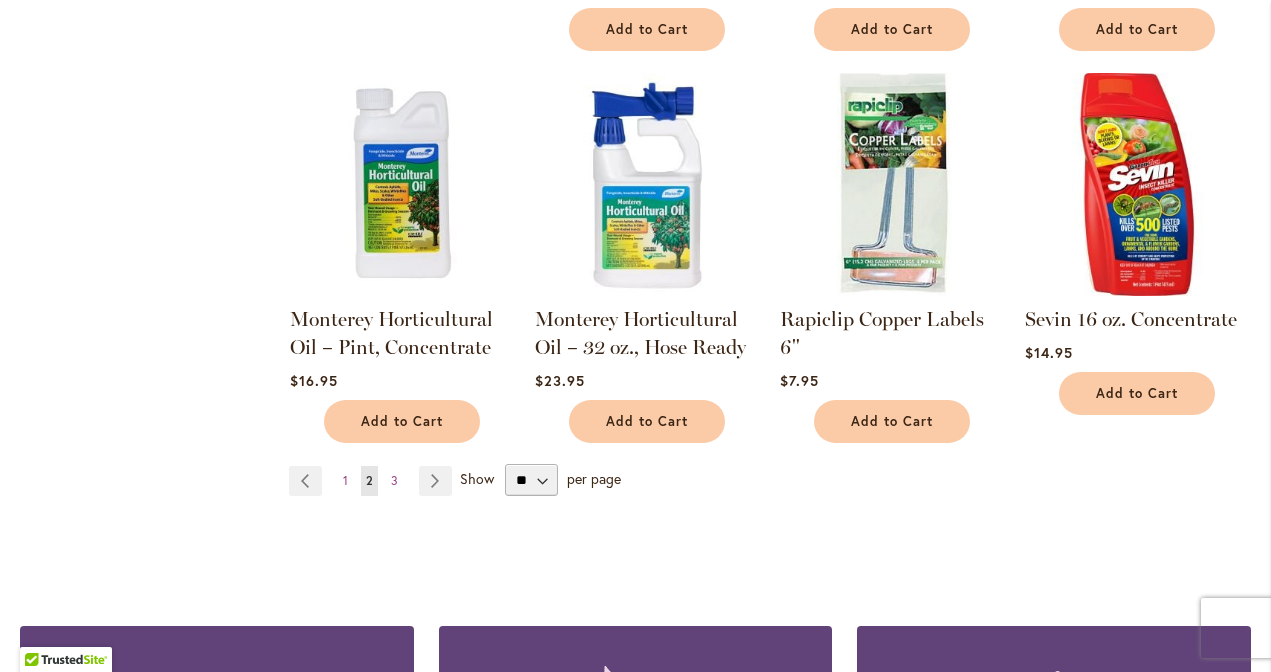 click at bounding box center [891, 184] 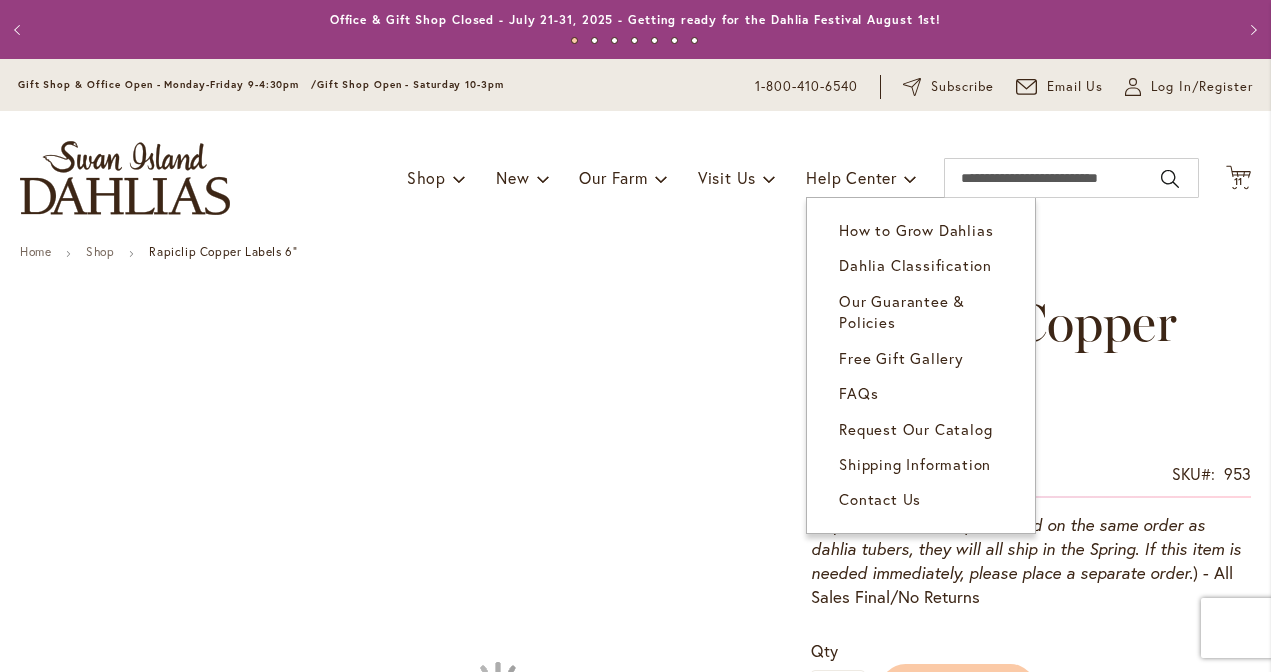 scroll, scrollTop: 0, scrollLeft: 0, axis: both 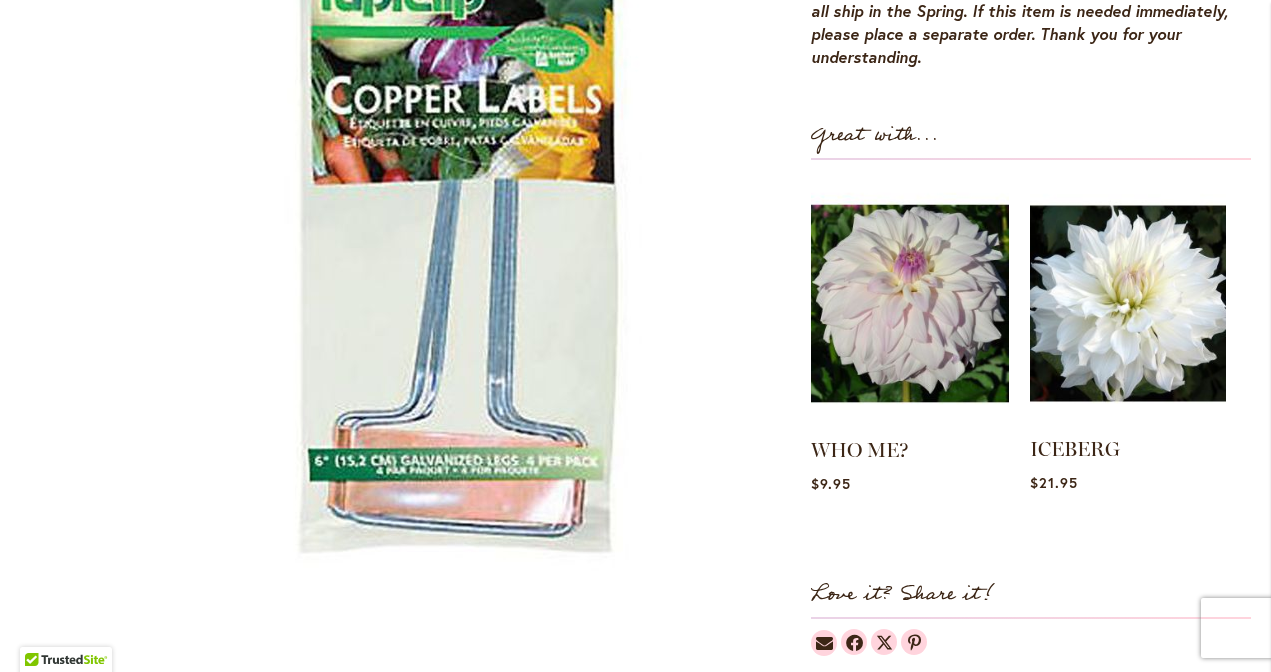 click at bounding box center (1128, 303) 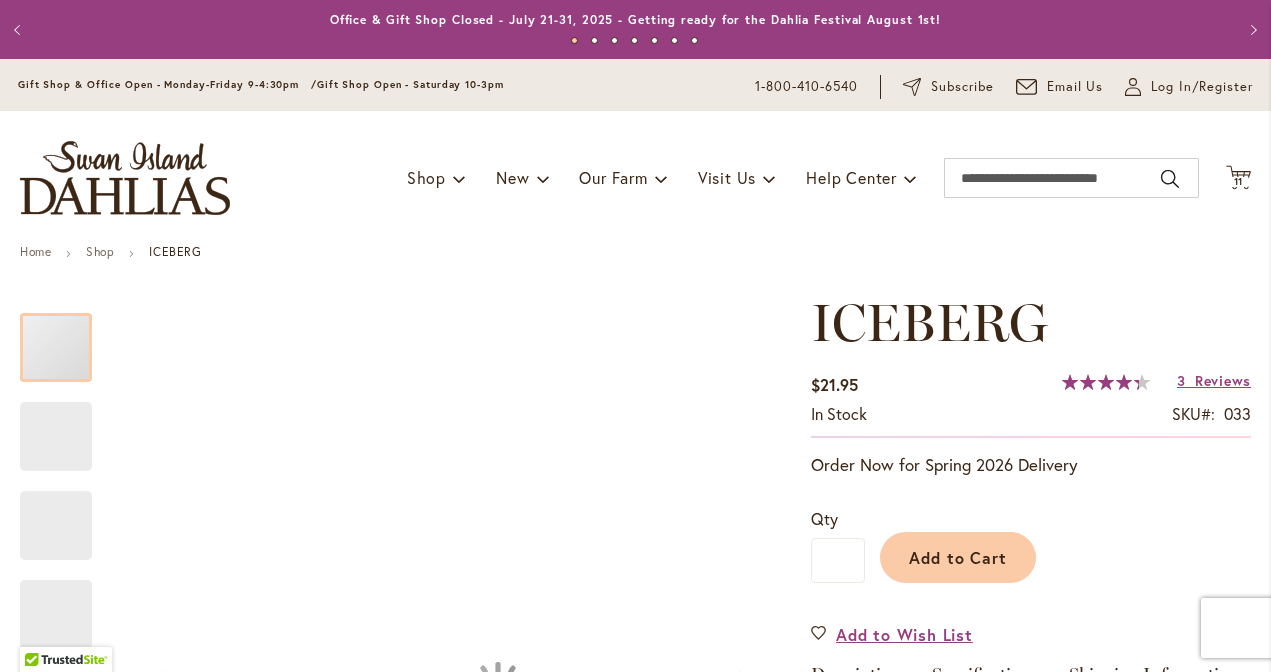 scroll, scrollTop: 0, scrollLeft: 0, axis: both 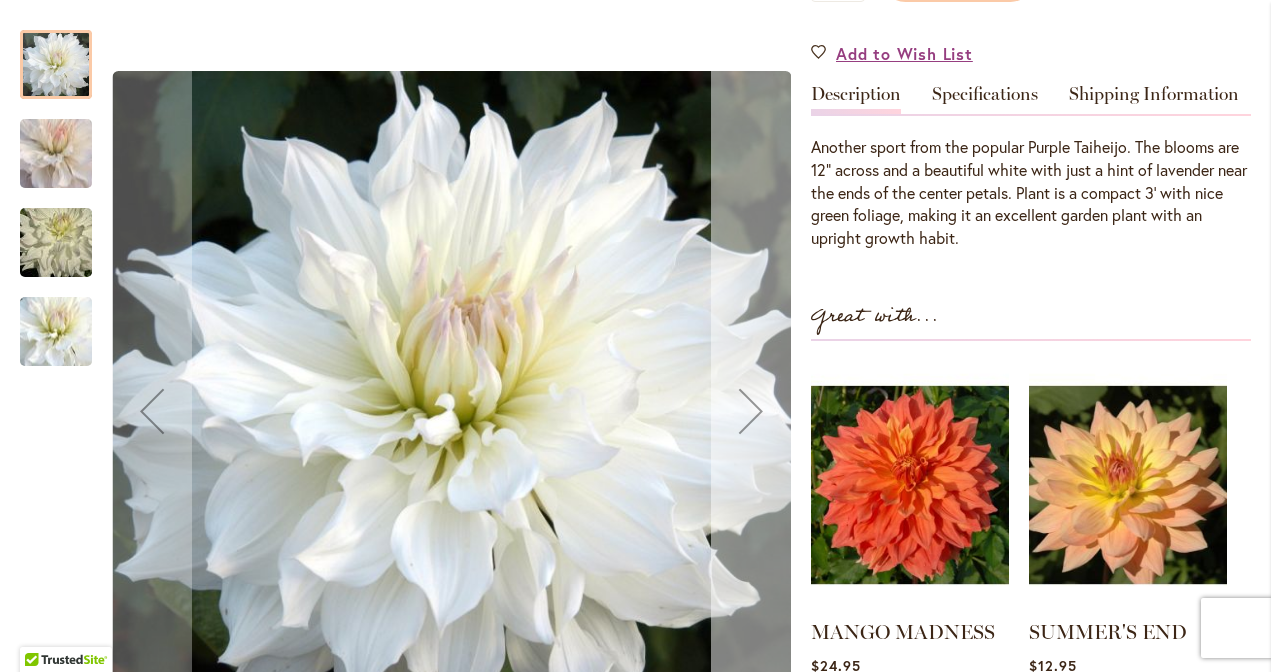 click at bounding box center [751, 411] 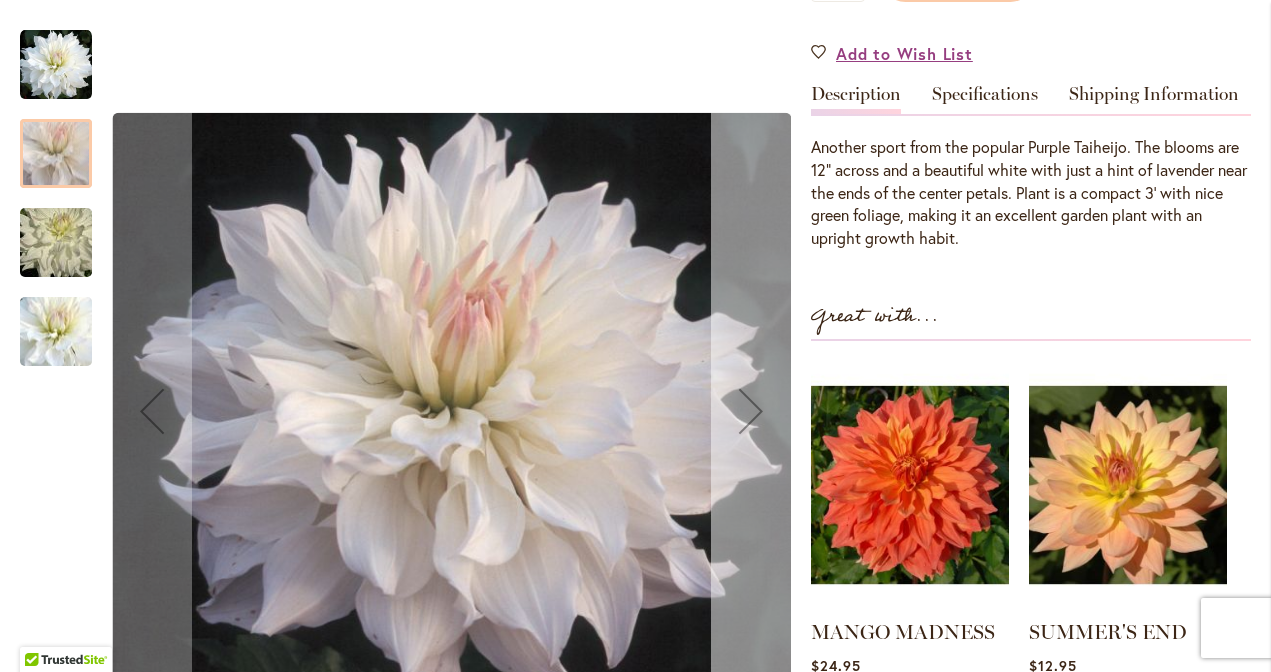 click at bounding box center [751, 411] 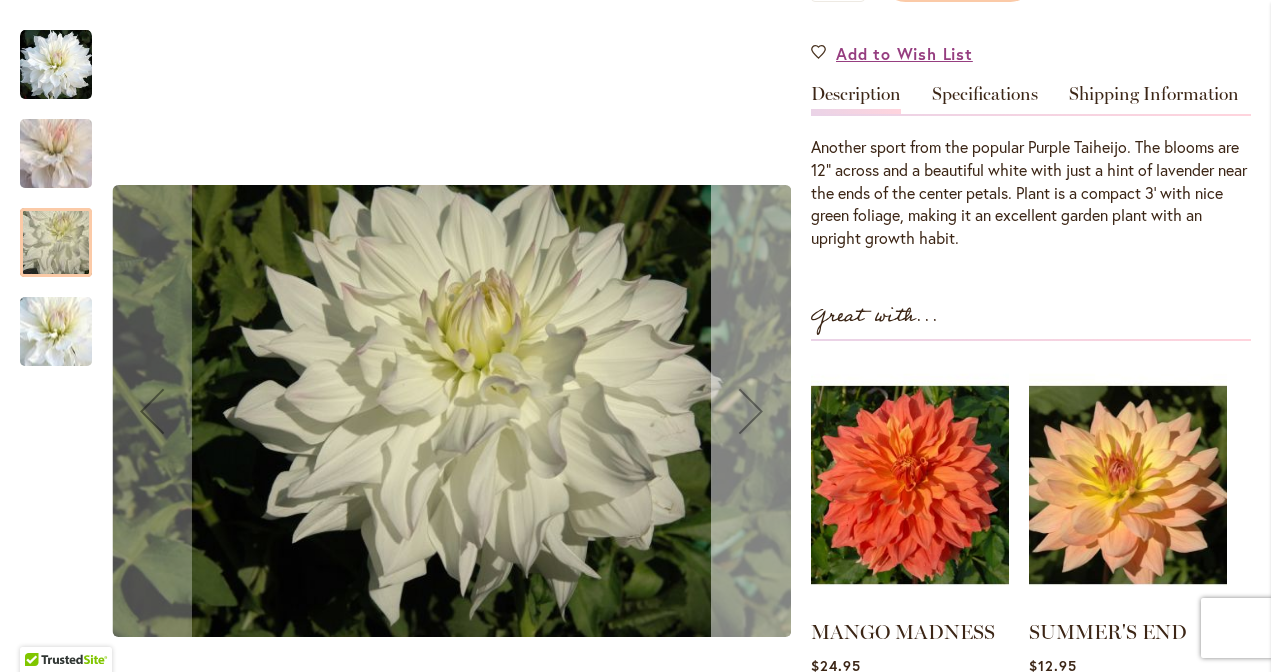 click at bounding box center (751, 411) 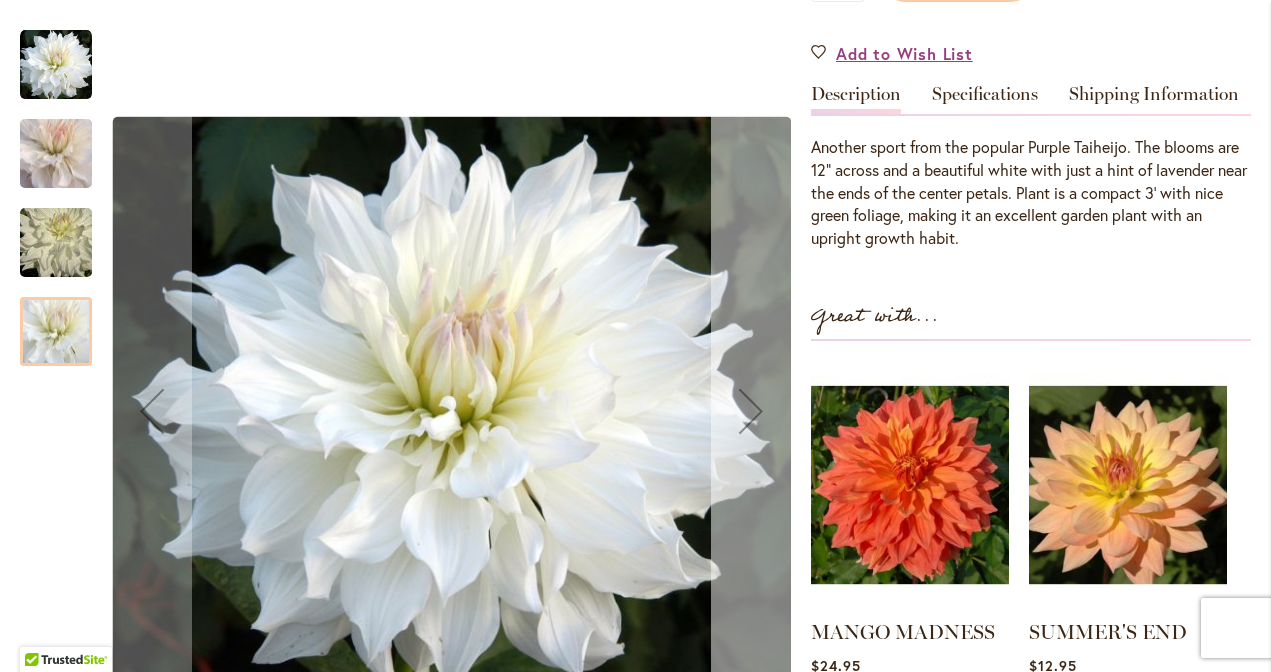 click at bounding box center [751, 411] 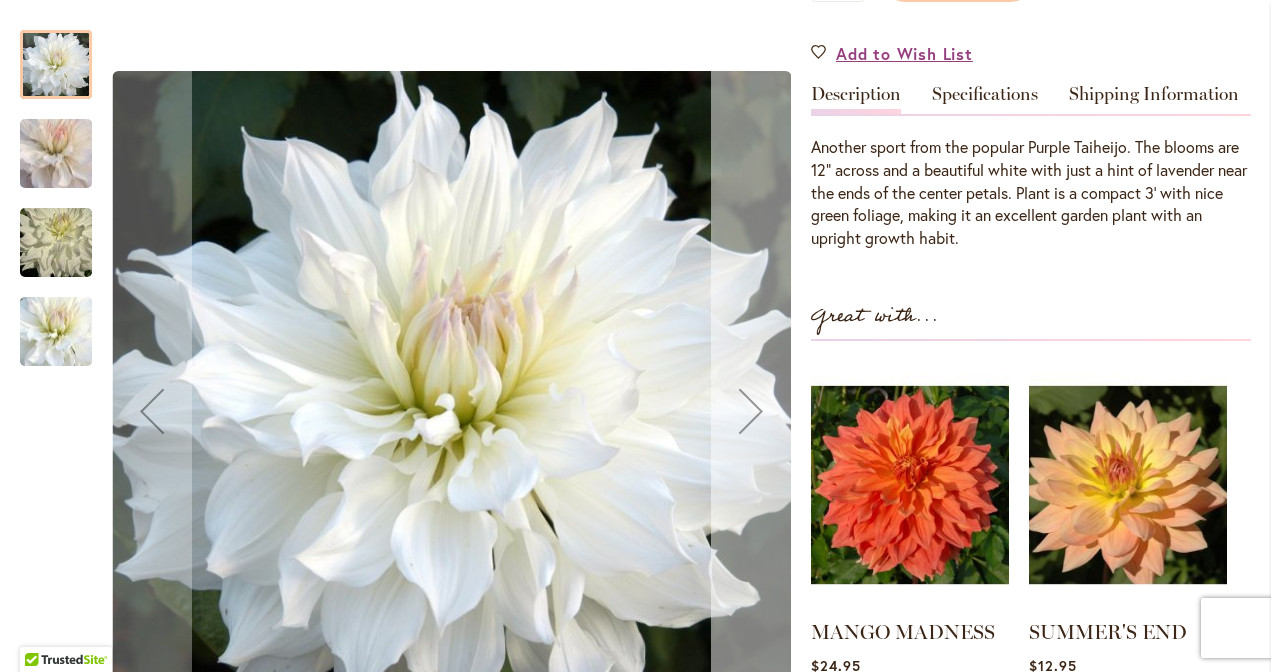 click at bounding box center (751, 411) 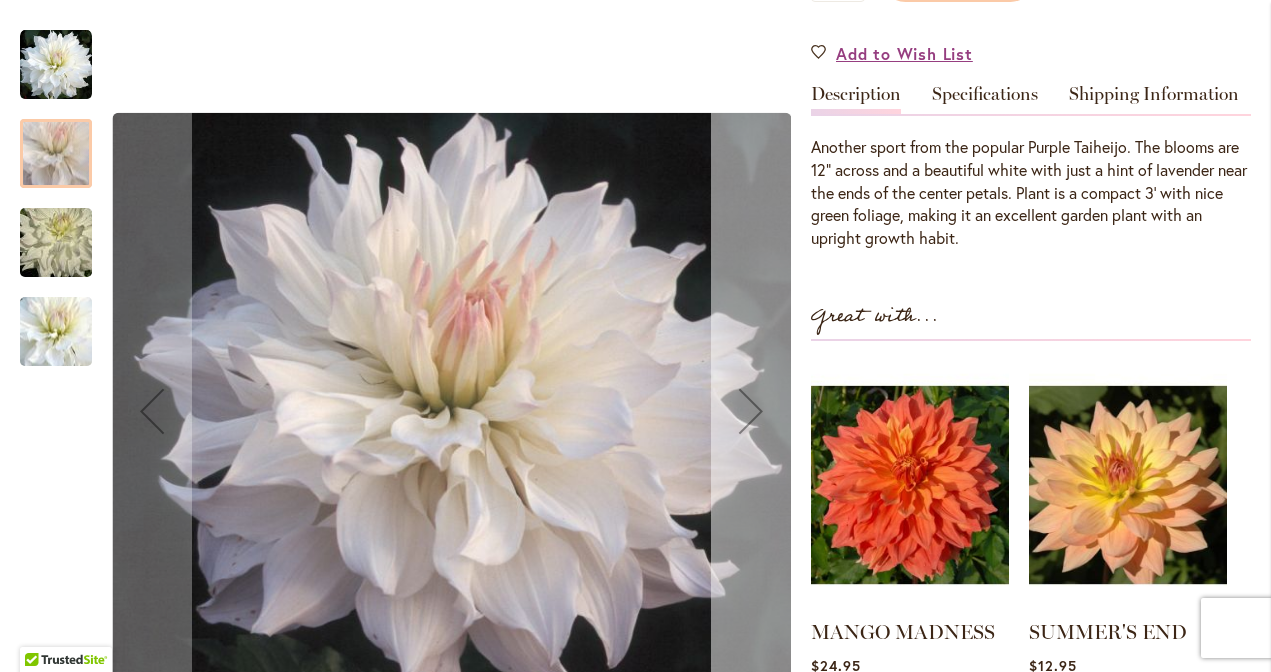 click at bounding box center (751, 411) 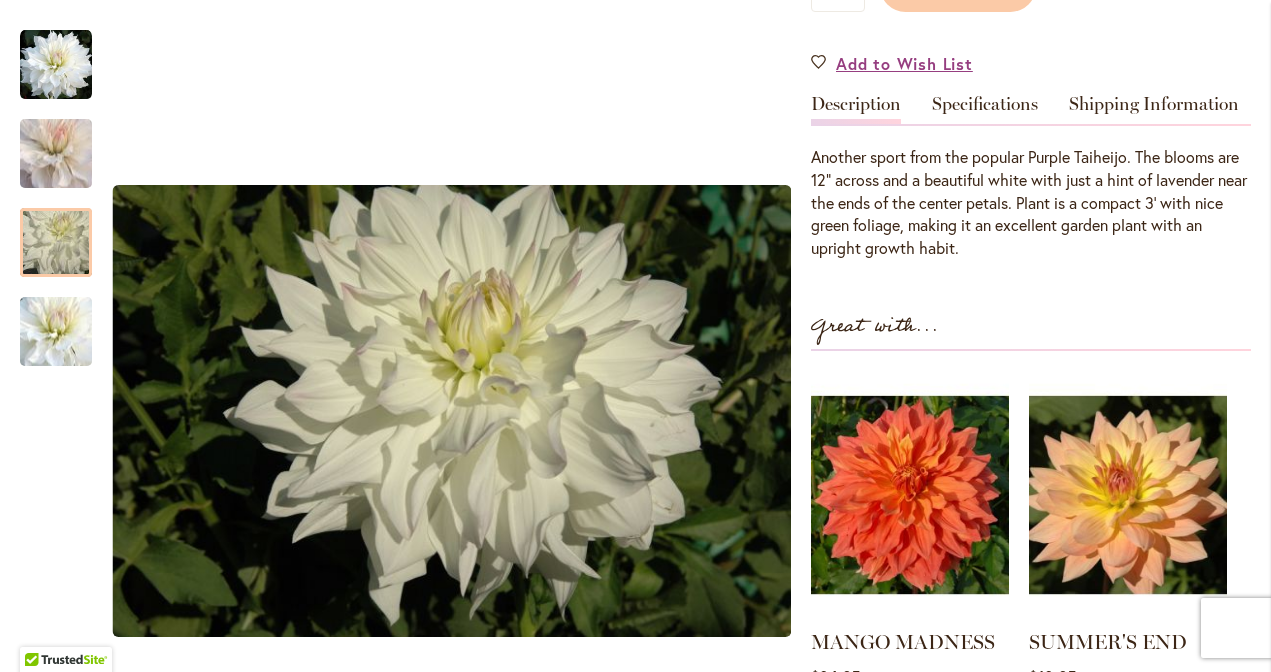 scroll, scrollTop: 405, scrollLeft: 0, axis: vertical 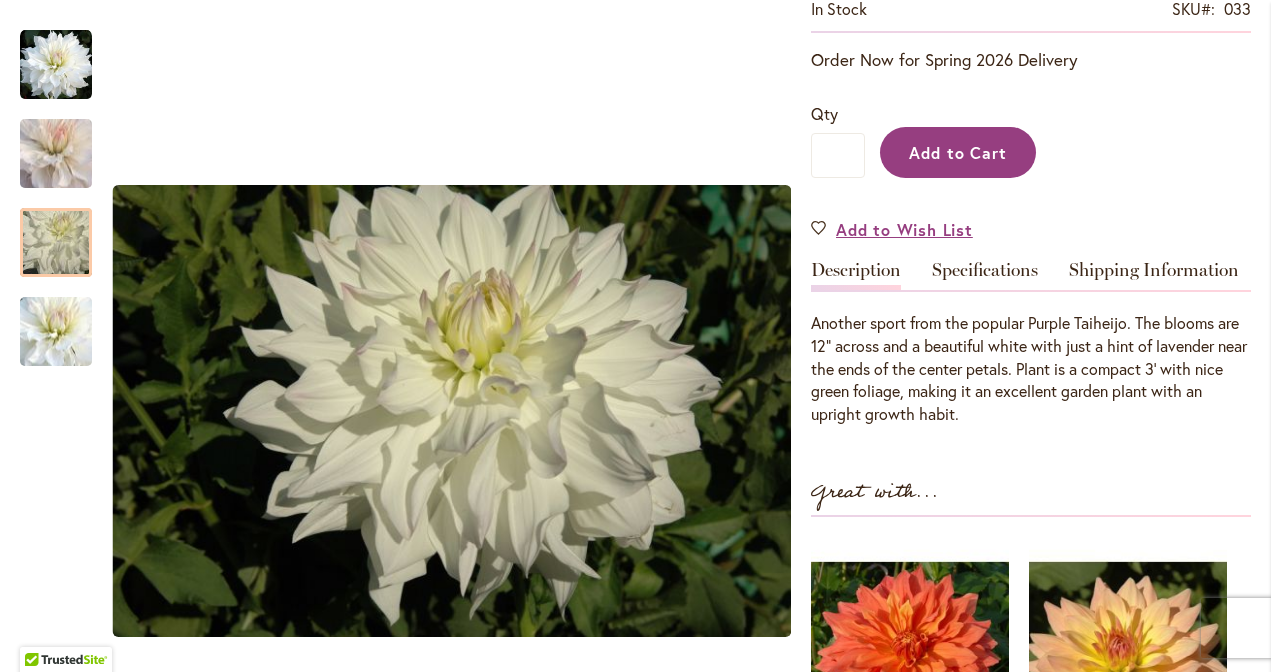 click on "Add to Cart" at bounding box center (958, 152) 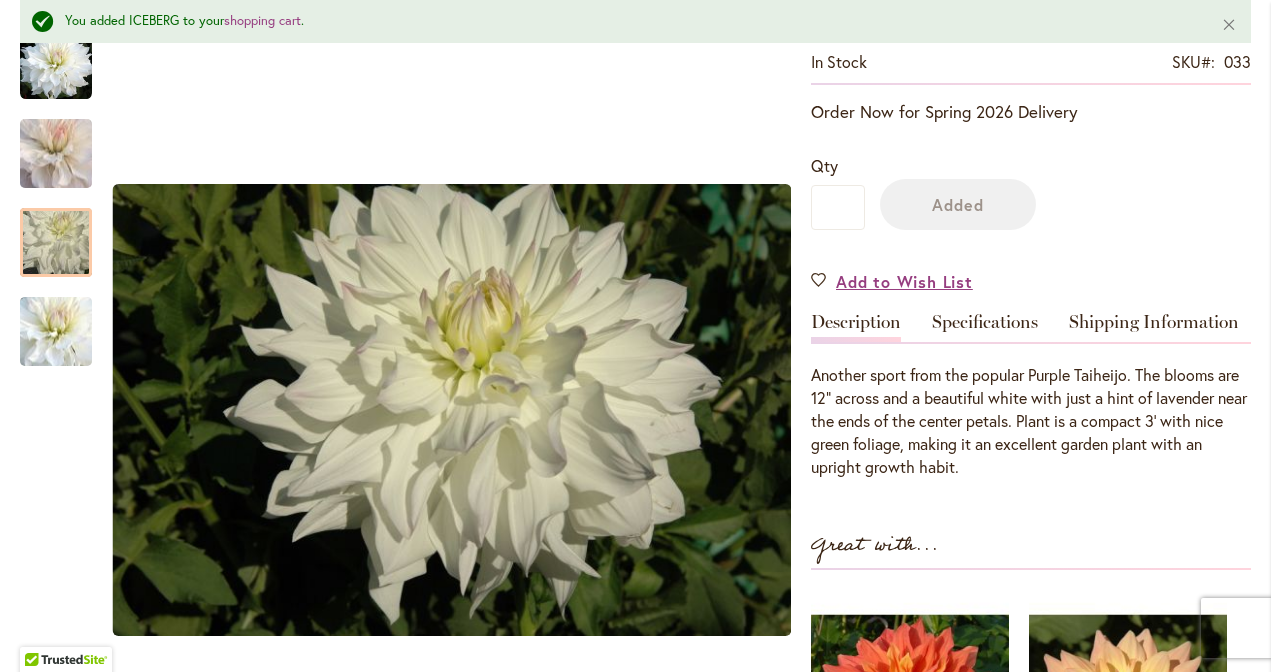 scroll, scrollTop: 457, scrollLeft: 0, axis: vertical 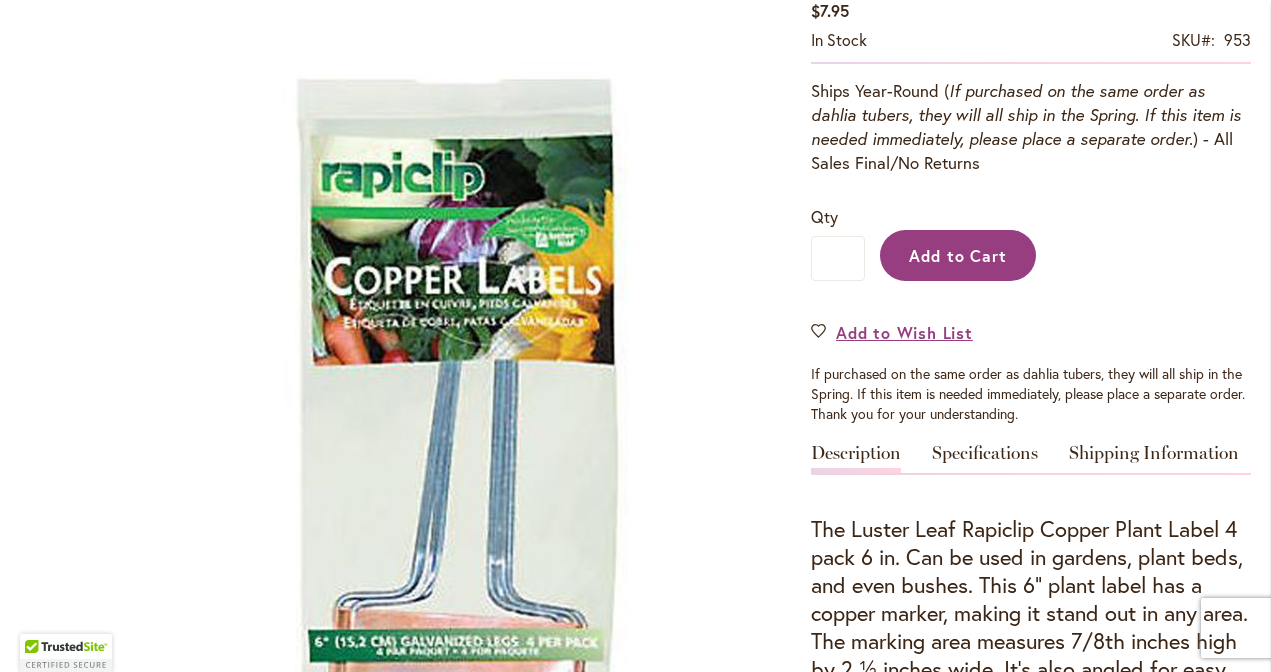 click on "Add to Cart" at bounding box center [958, 255] 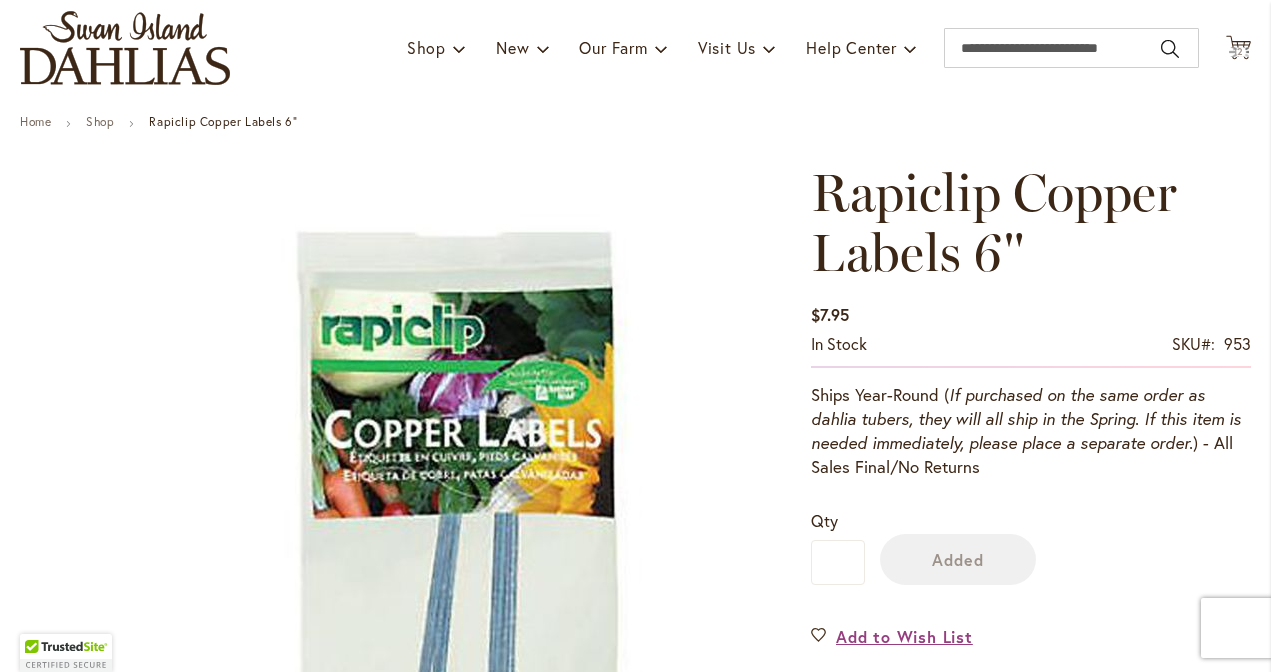 scroll, scrollTop: 0, scrollLeft: 0, axis: both 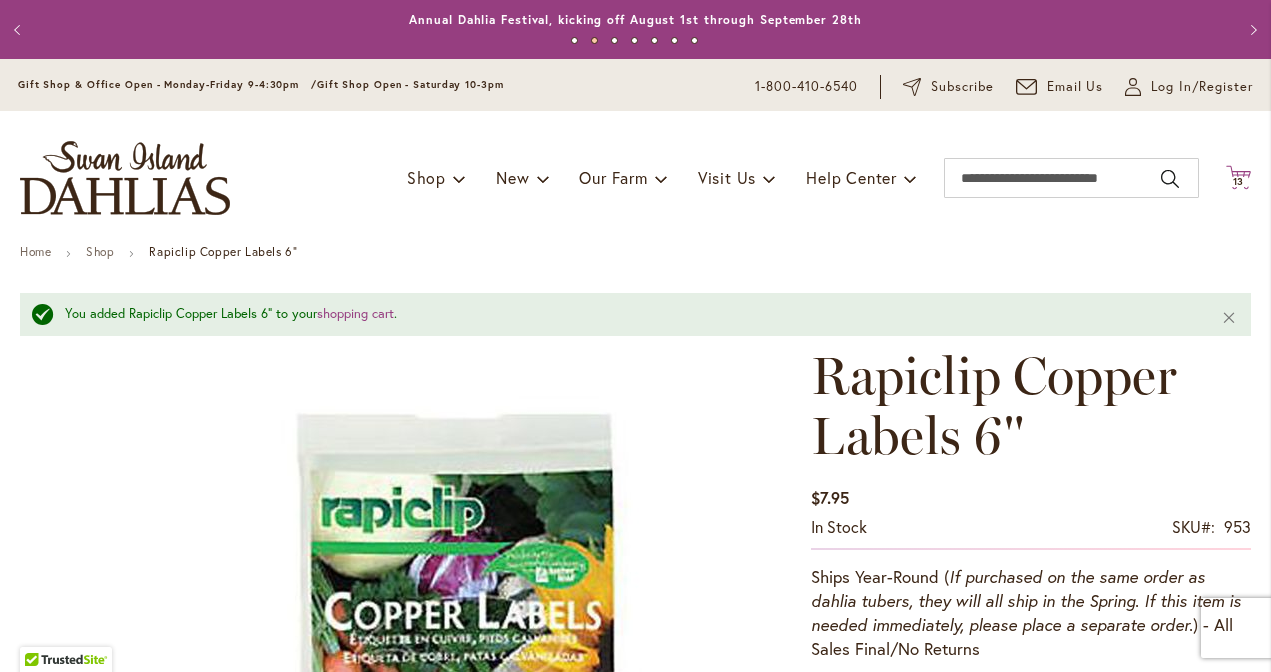 click on "13" at bounding box center (1239, 181) 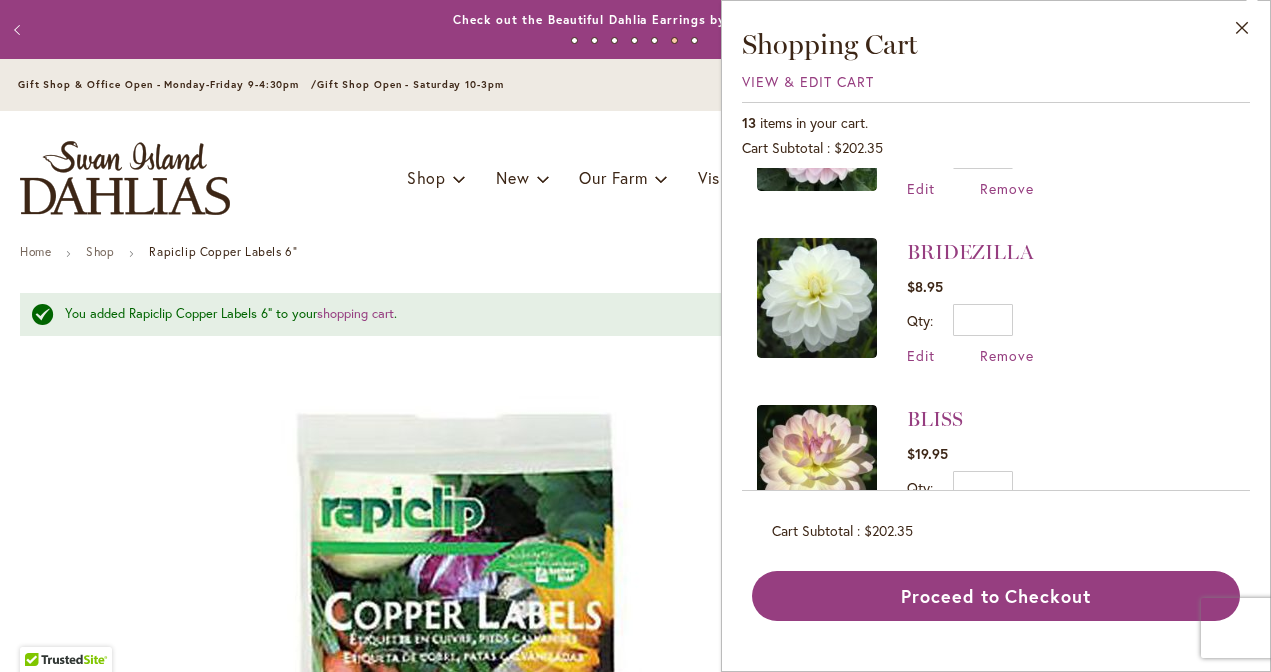 scroll, scrollTop: 1839, scrollLeft: 0, axis: vertical 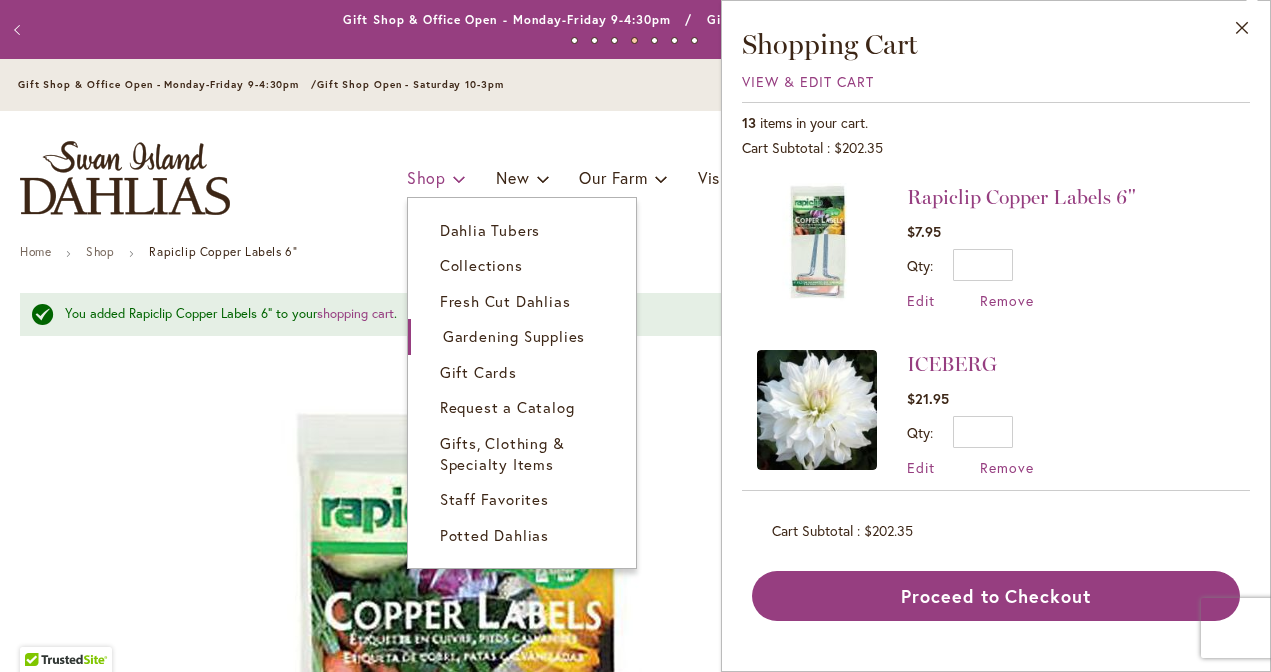 click on "Shop" at bounding box center (426, 177) 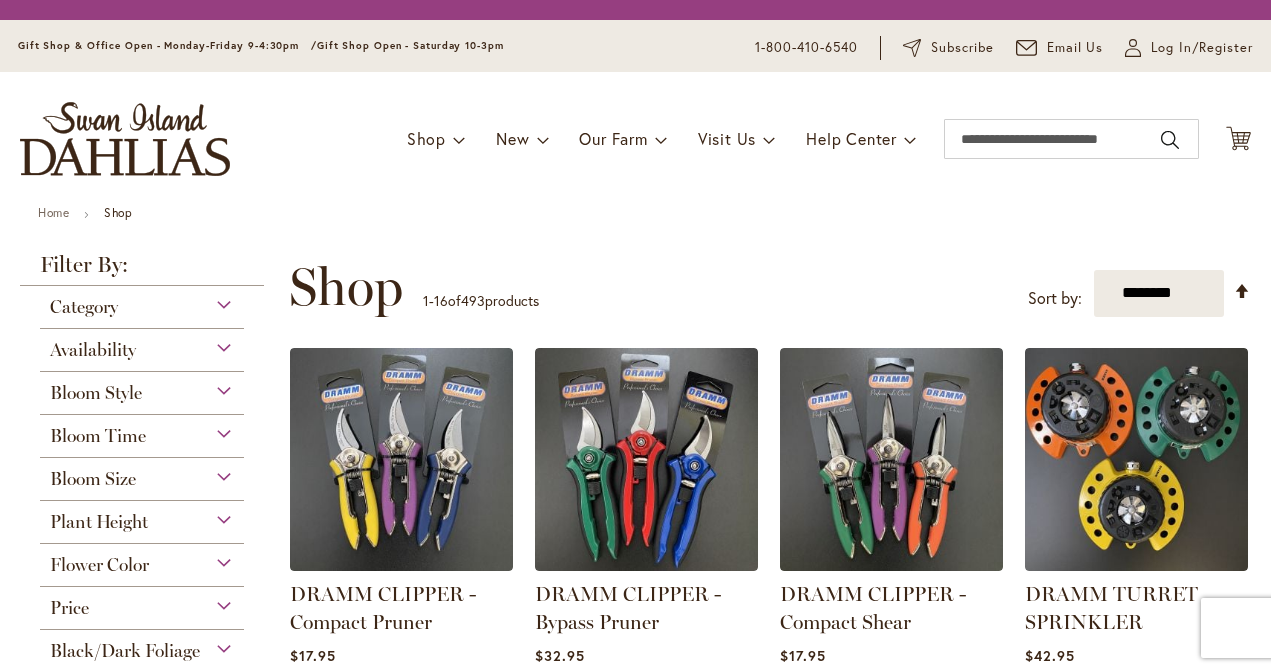 scroll, scrollTop: 0, scrollLeft: 0, axis: both 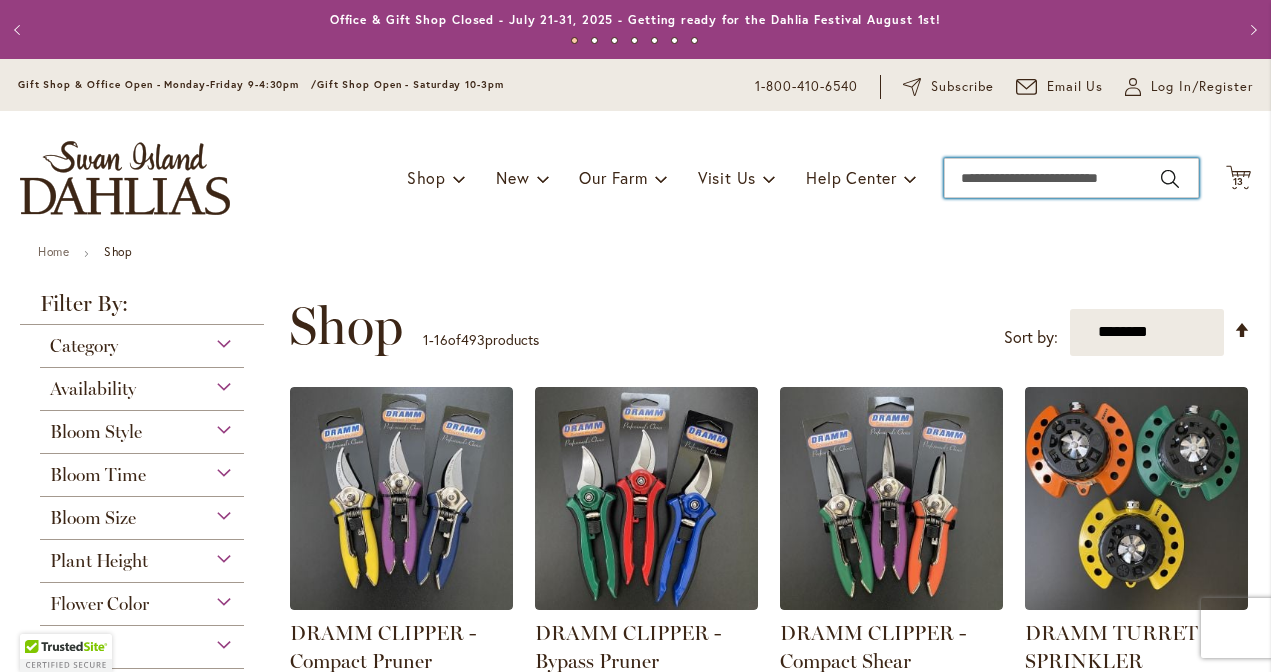 click on "Search" at bounding box center [1071, 178] 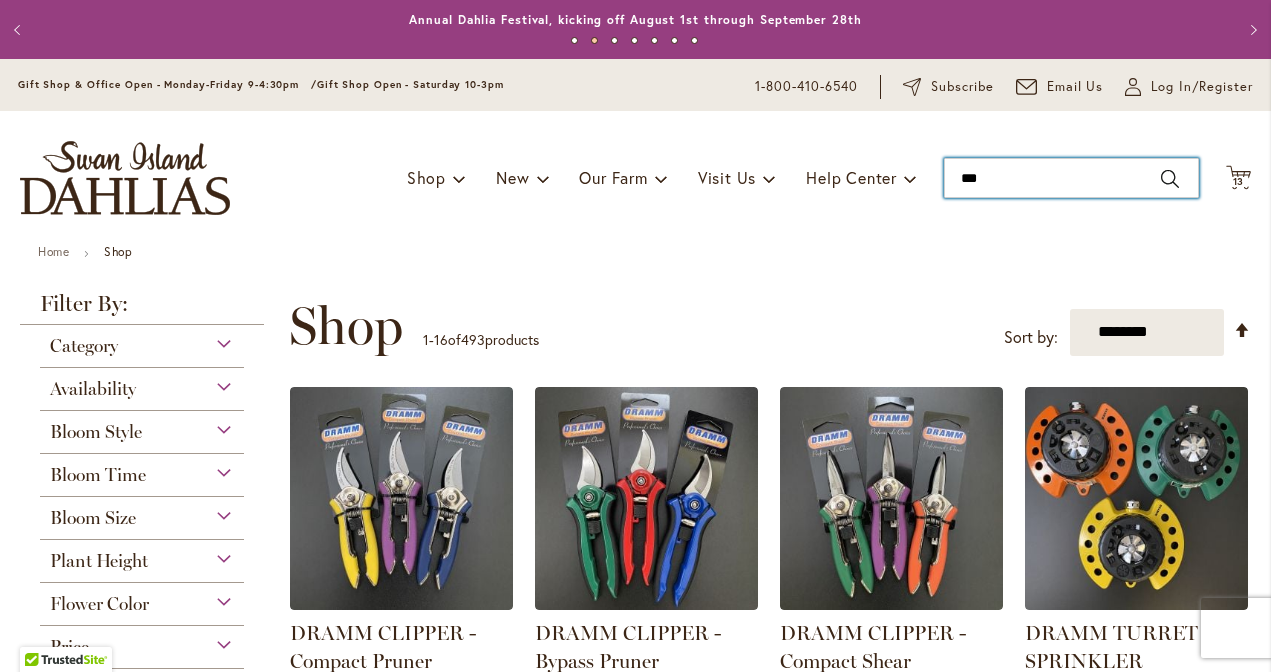 type on "****" 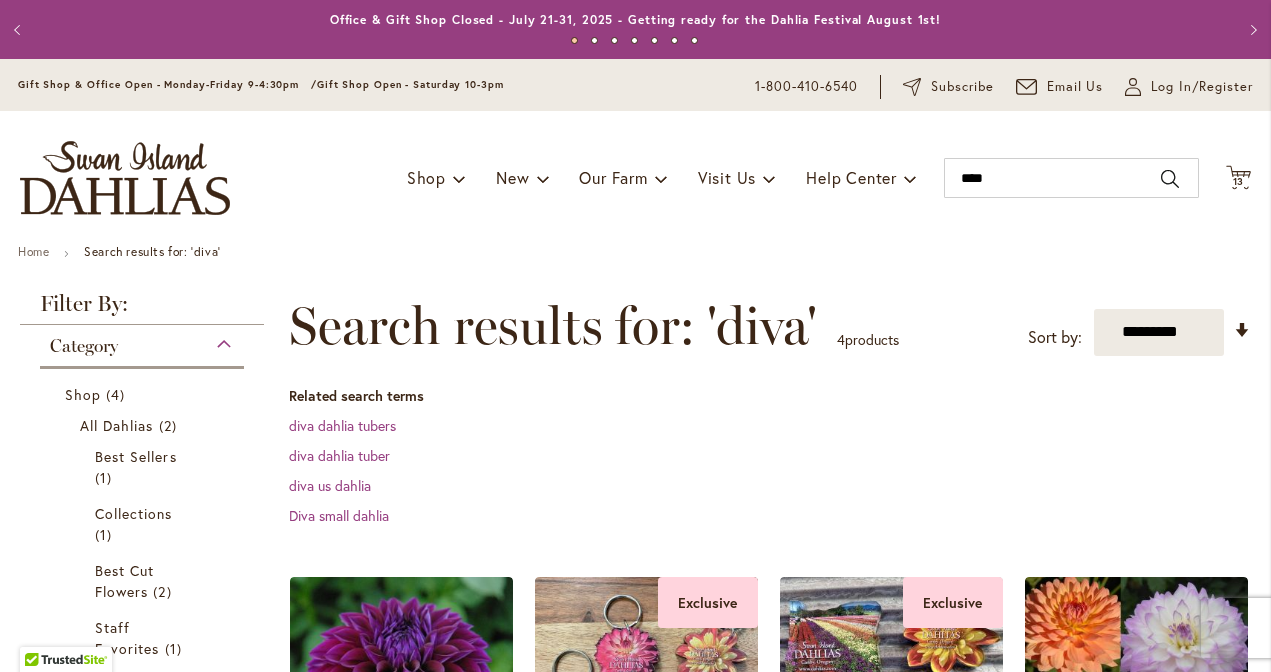scroll, scrollTop: 0, scrollLeft: 0, axis: both 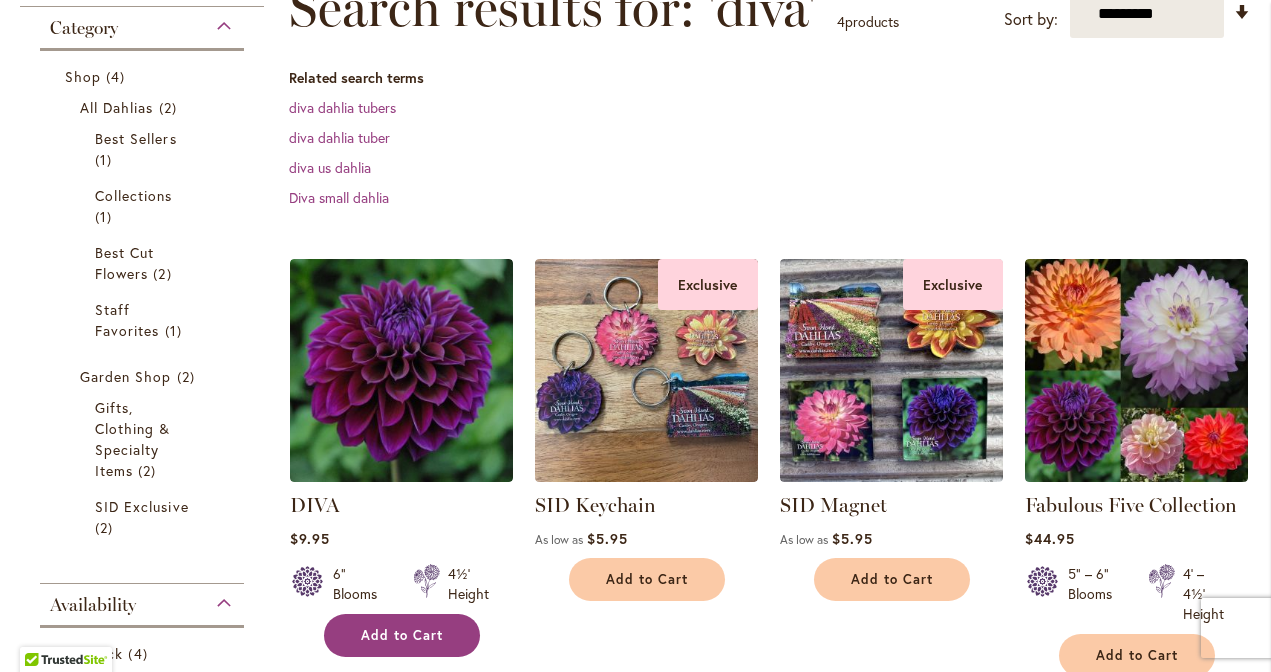 click on "Add to Cart" at bounding box center [402, 635] 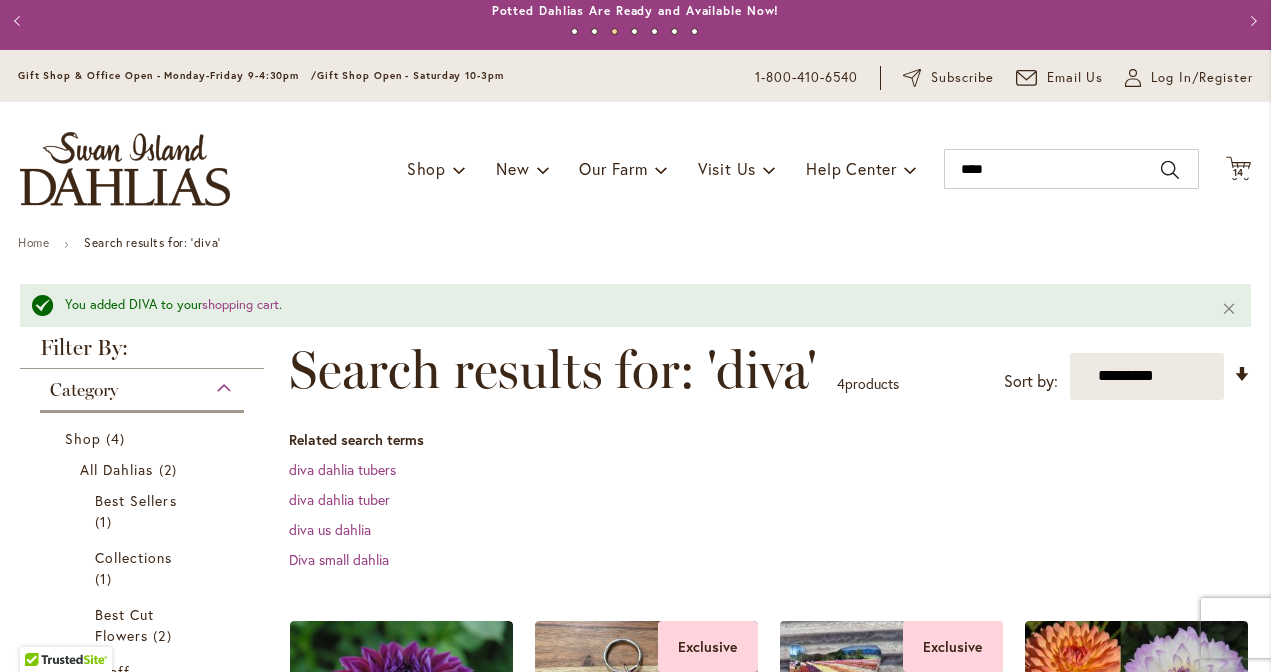 scroll, scrollTop: 0, scrollLeft: 0, axis: both 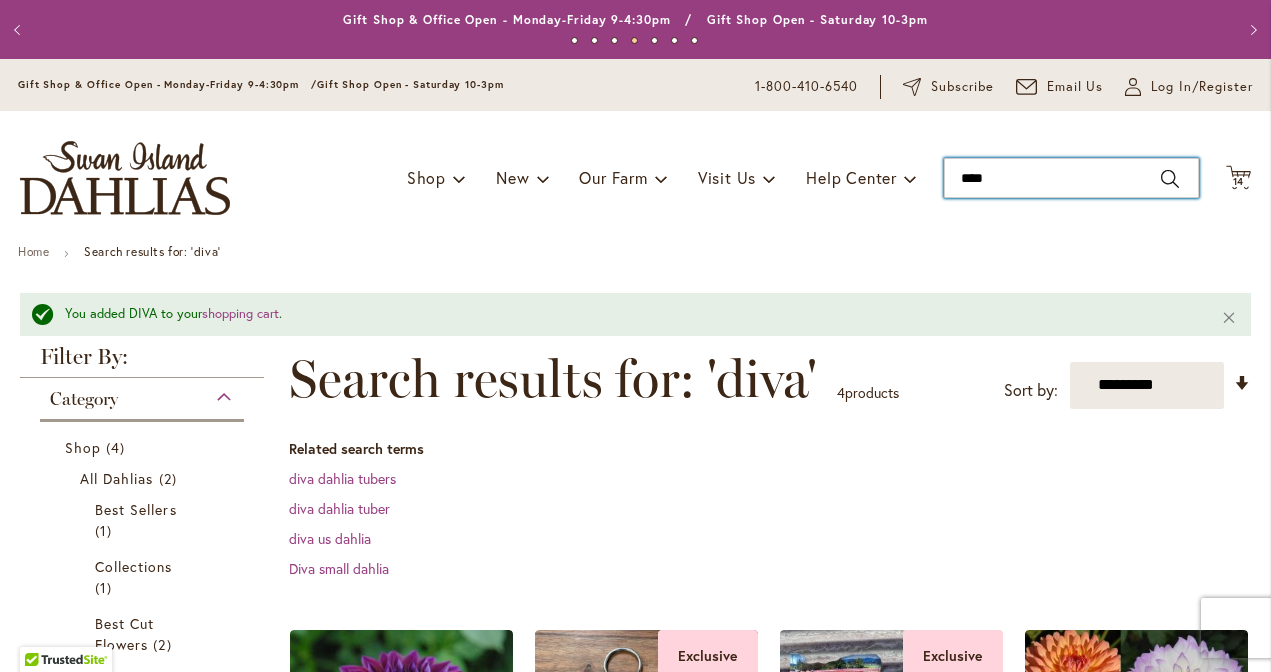 click on "****" at bounding box center [1071, 178] 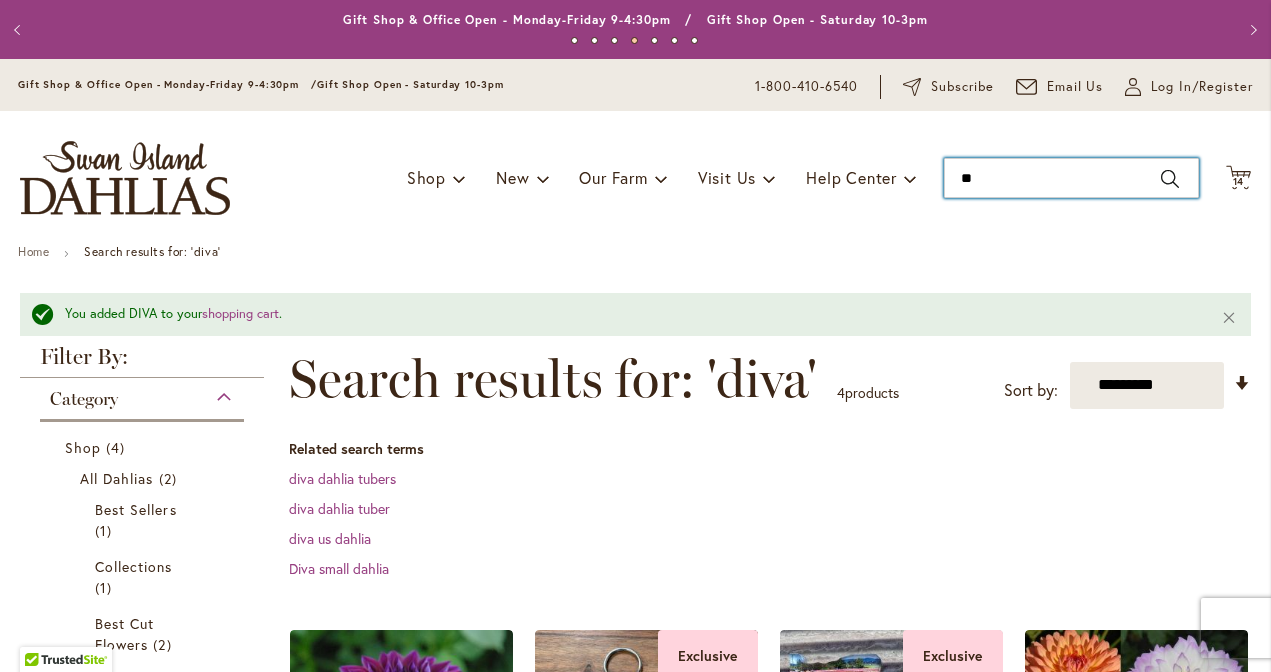 type on "*" 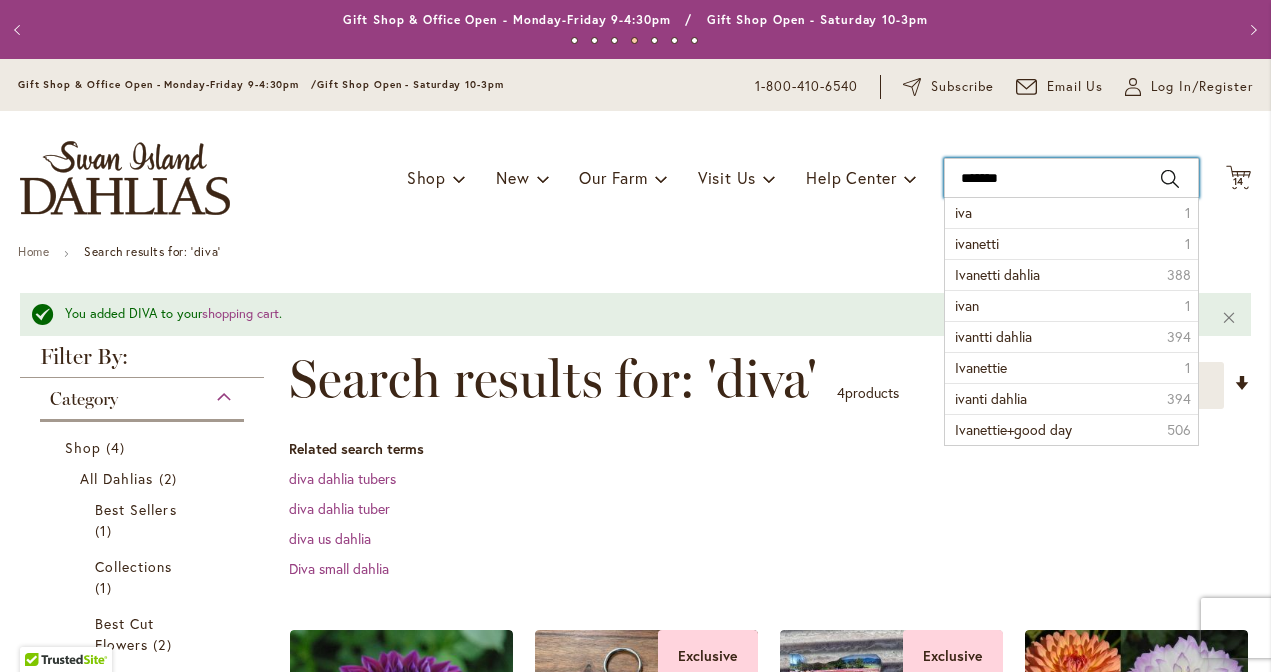 type on "********" 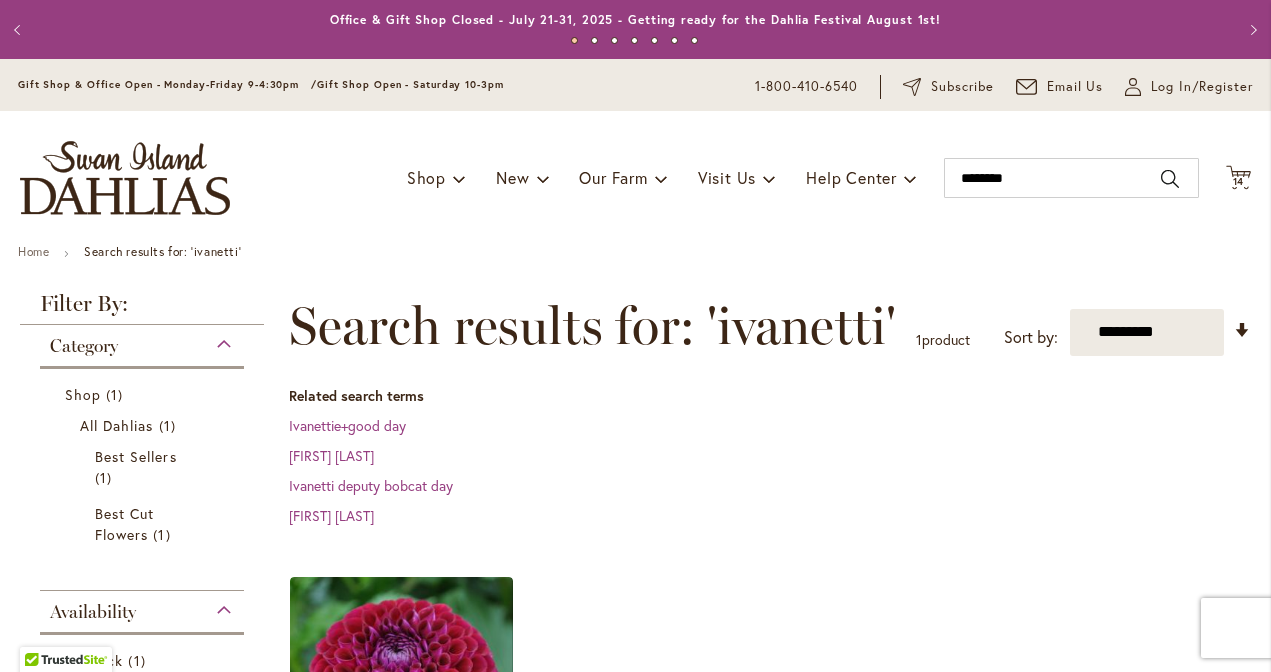 scroll, scrollTop: 0, scrollLeft: 0, axis: both 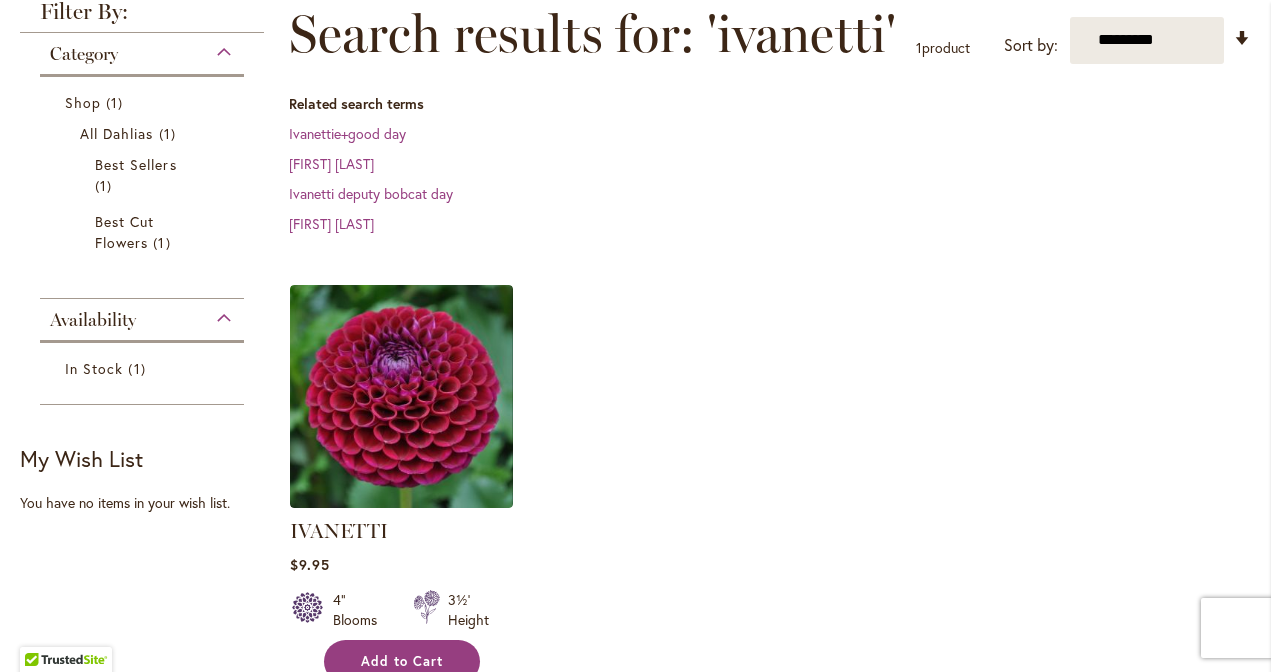 click on "Add to Cart" at bounding box center [402, 661] 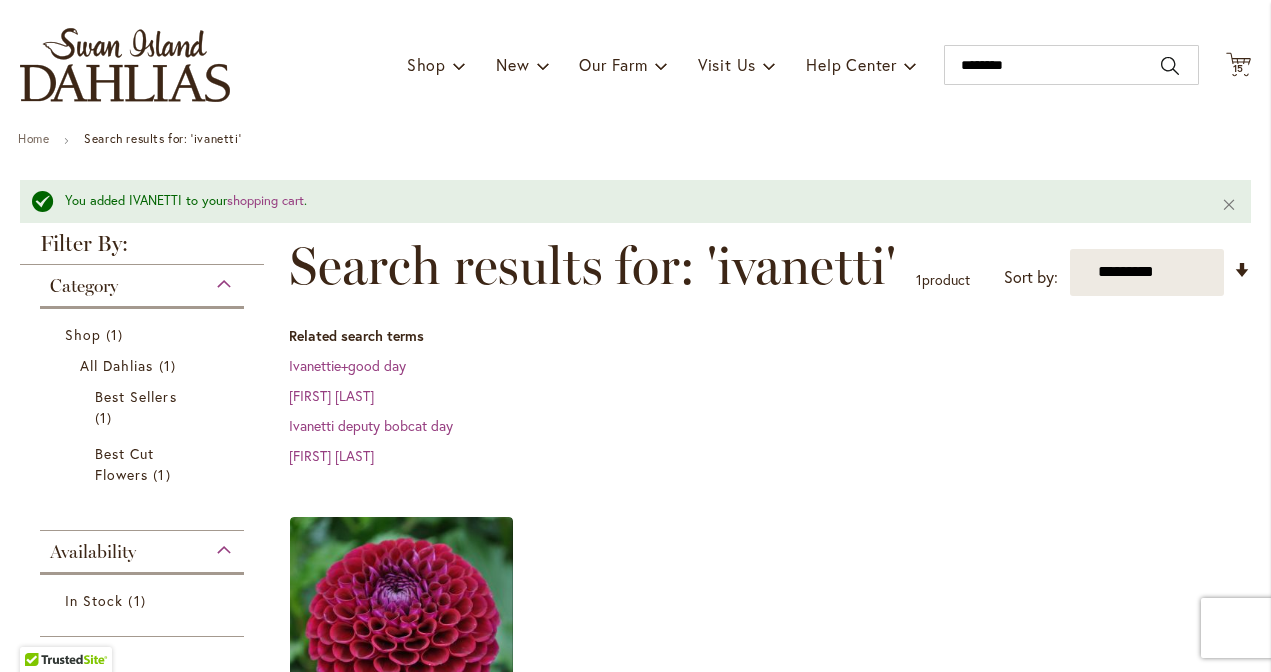 scroll, scrollTop: 0, scrollLeft: 0, axis: both 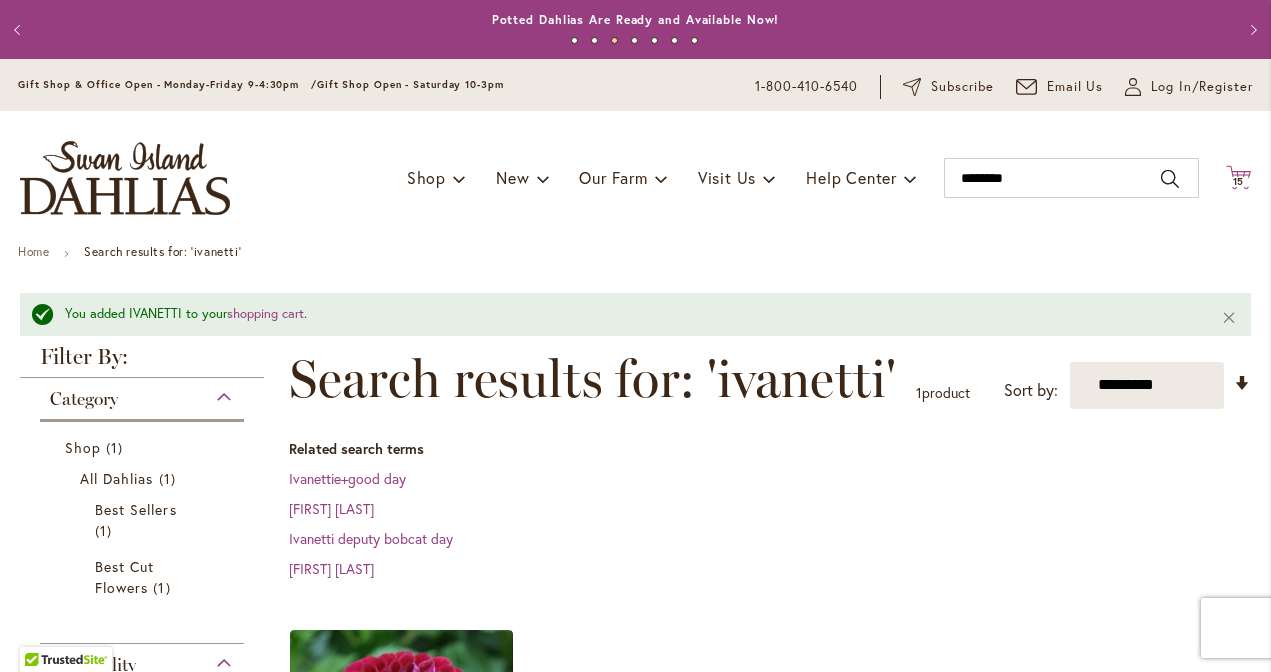 click 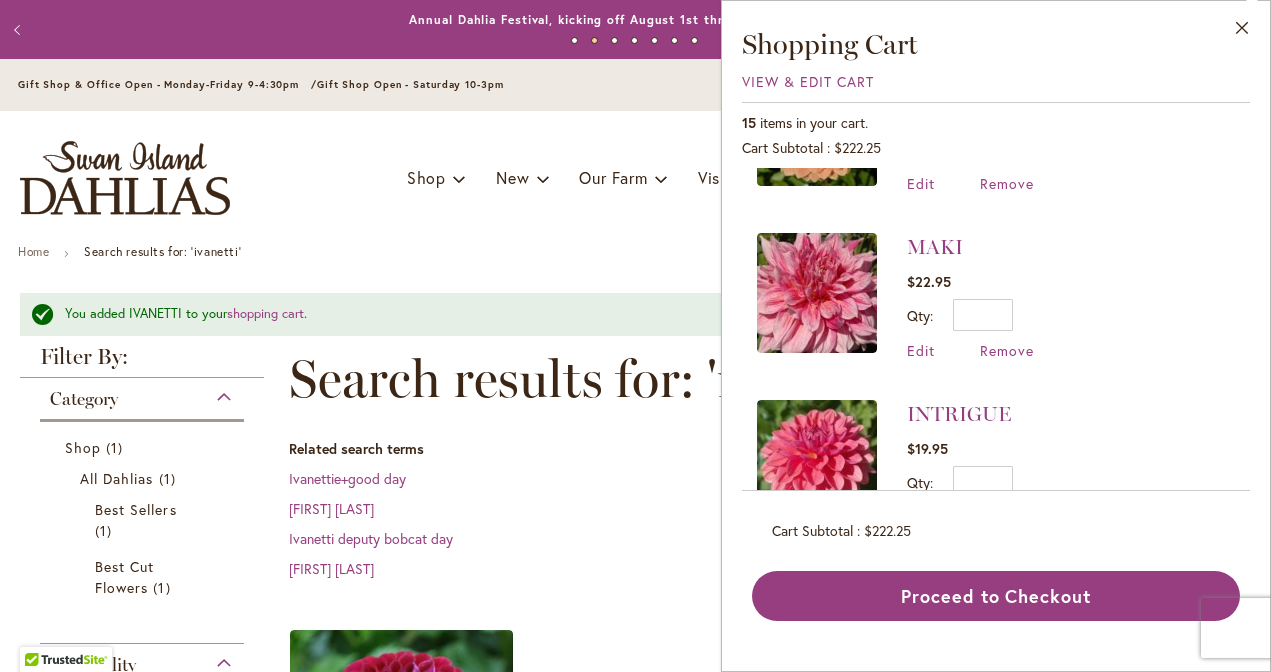 scroll, scrollTop: 1285, scrollLeft: 0, axis: vertical 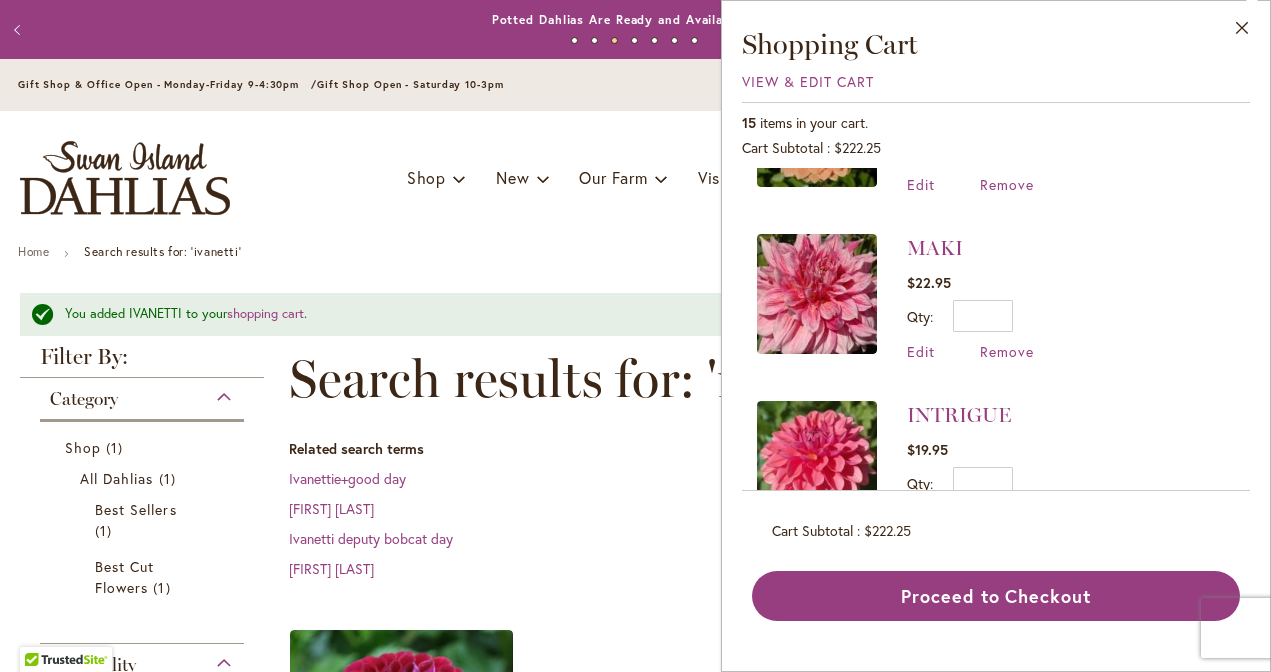 click at bounding box center (817, 294) 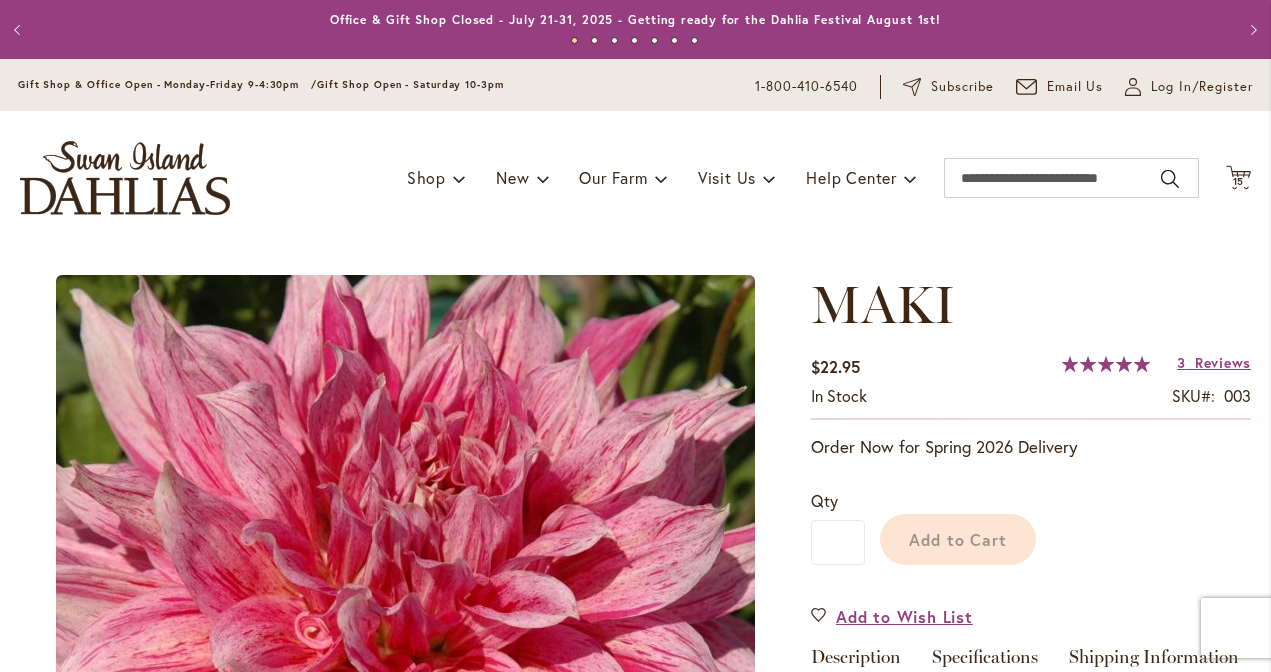 scroll, scrollTop: 0, scrollLeft: 0, axis: both 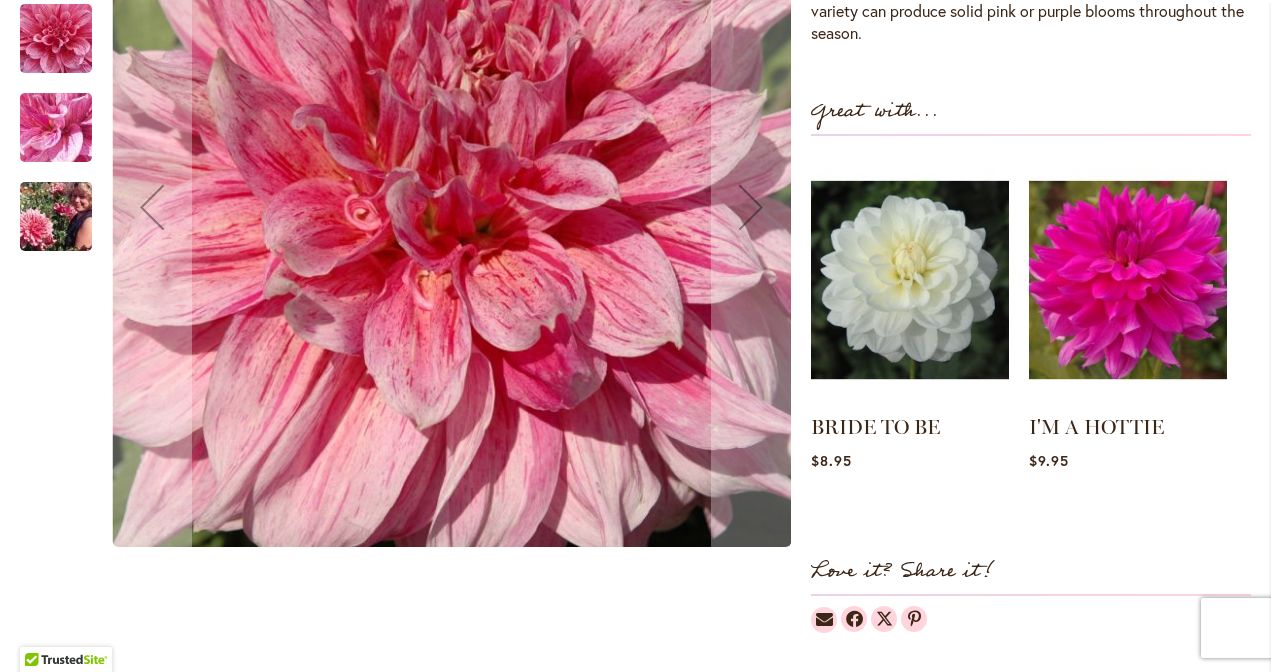 click at bounding box center [56, 216] 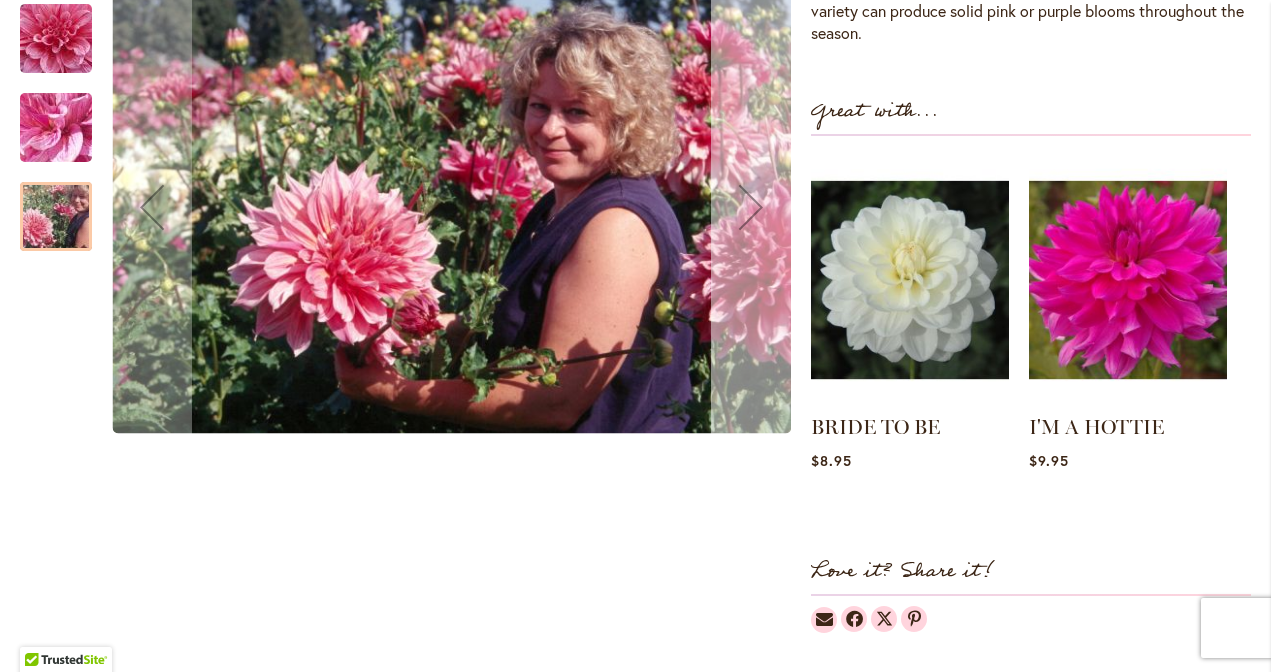 click at bounding box center [751, 207] 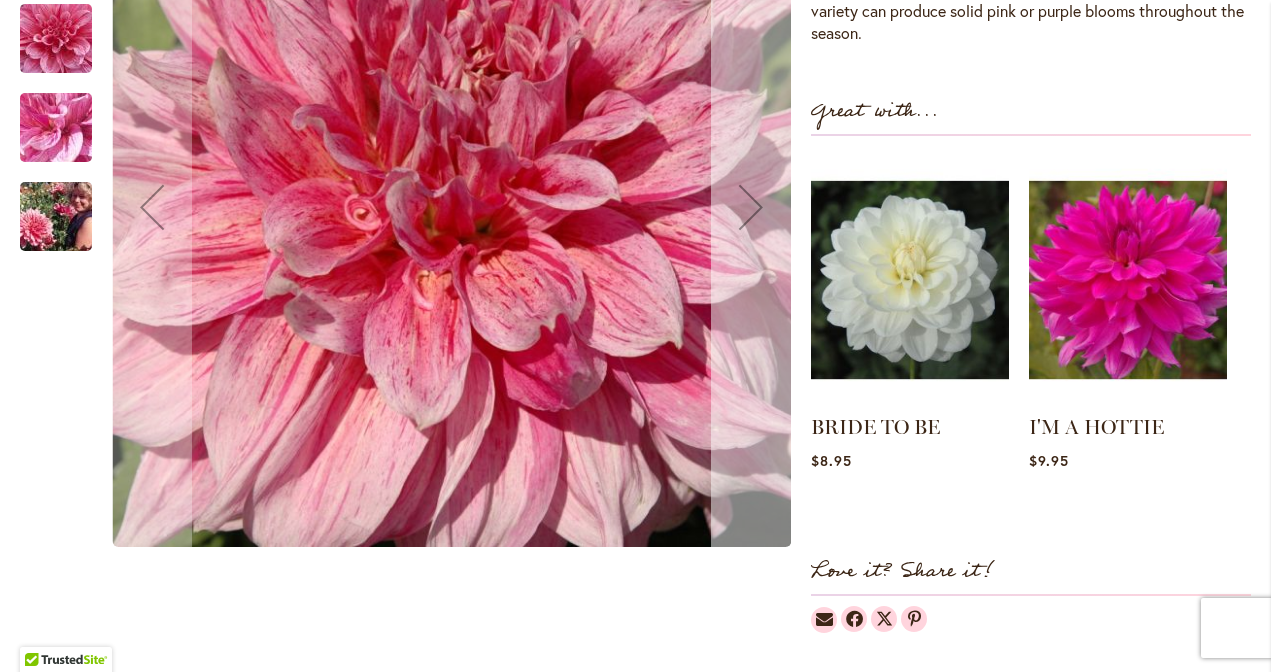 click at bounding box center [751, 207] 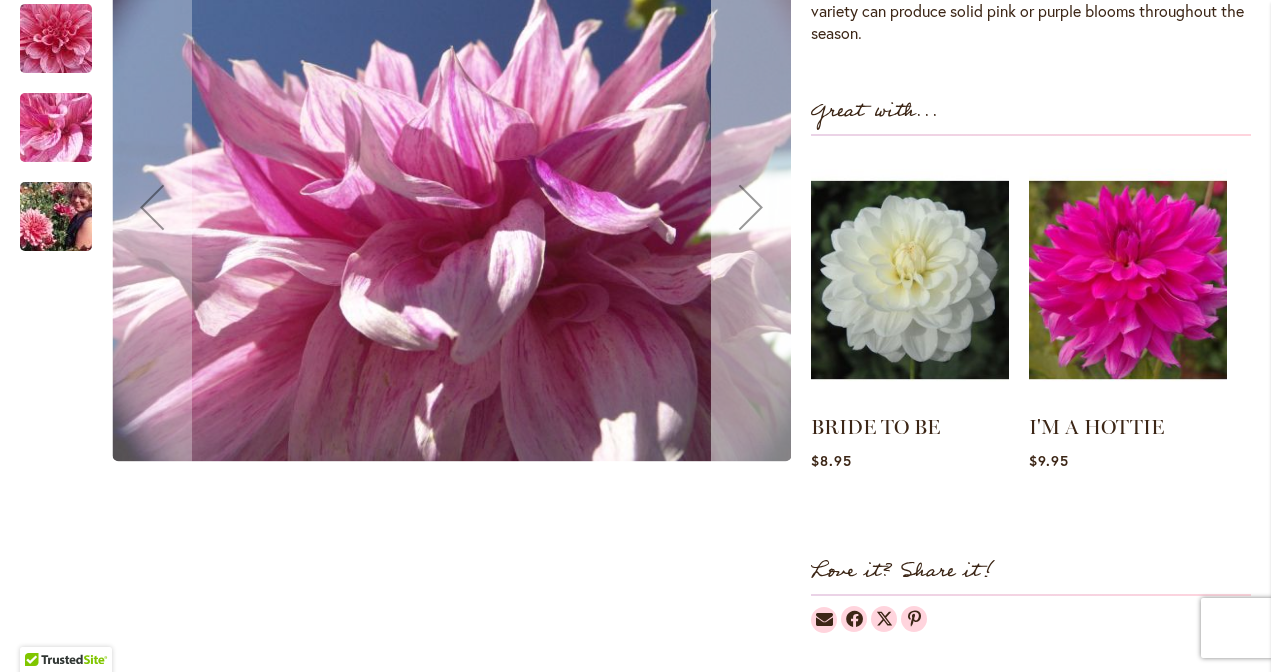 click at bounding box center [751, 207] 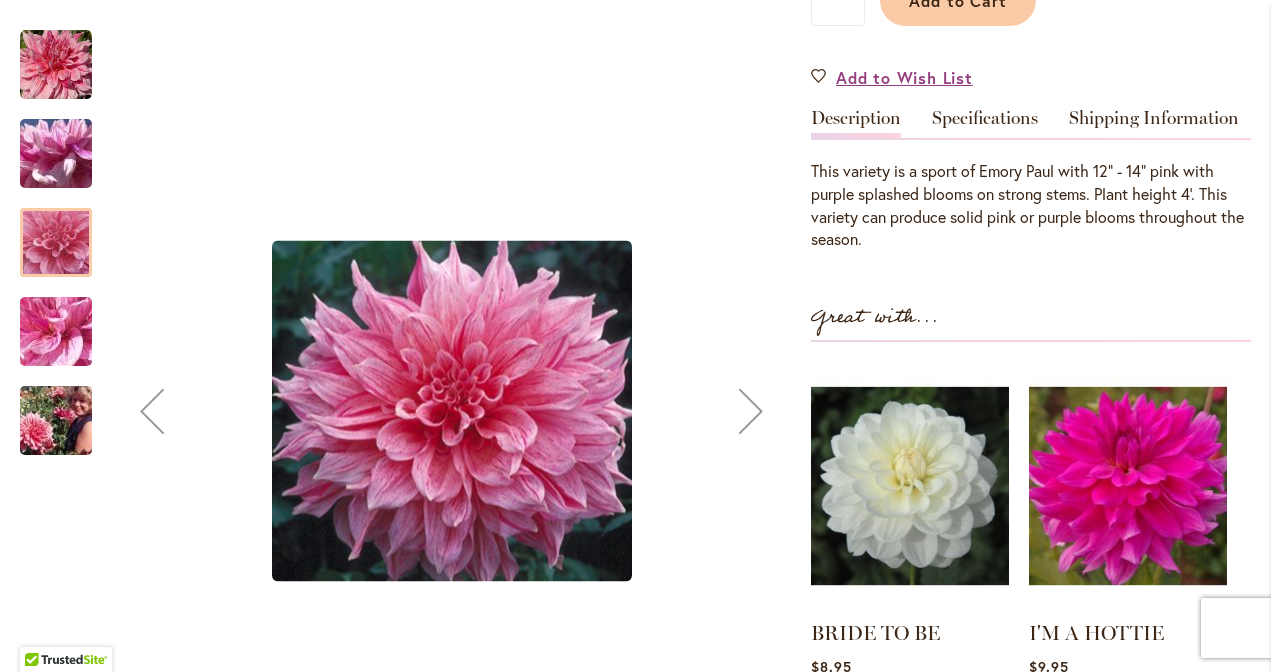 scroll, scrollTop: 553, scrollLeft: 0, axis: vertical 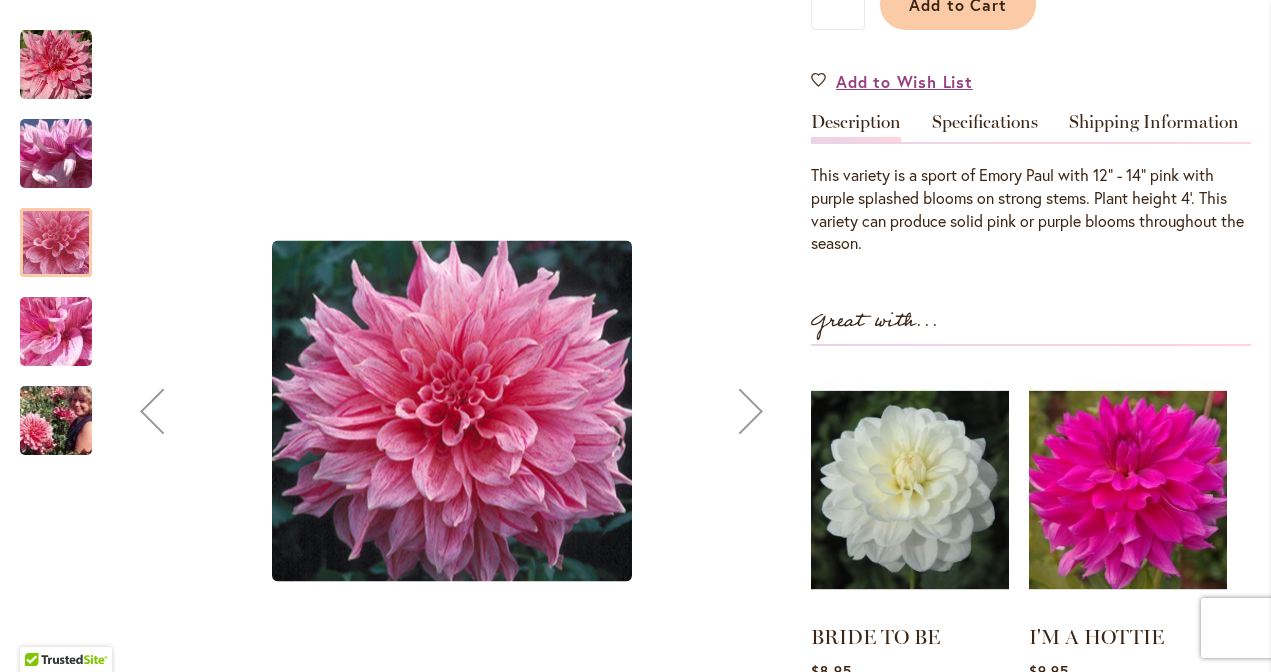 click at bounding box center [751, 411] 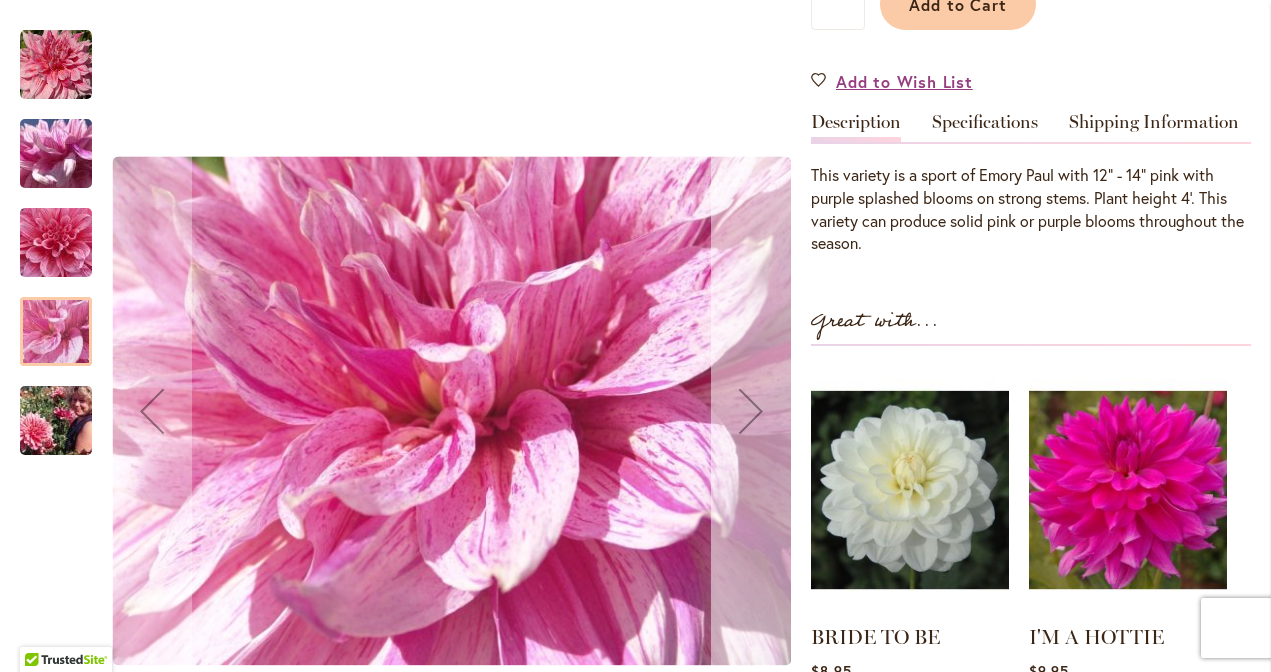 click at bounding box center (751, 411) 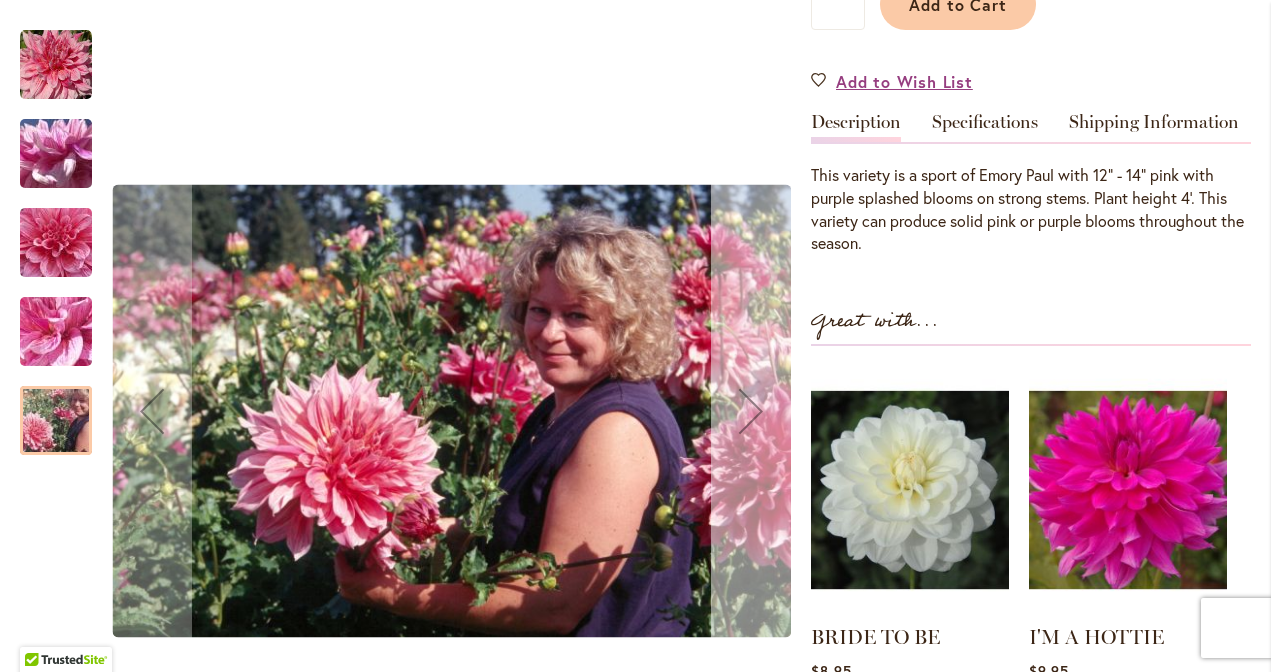 click at bounding box center [751, 411] 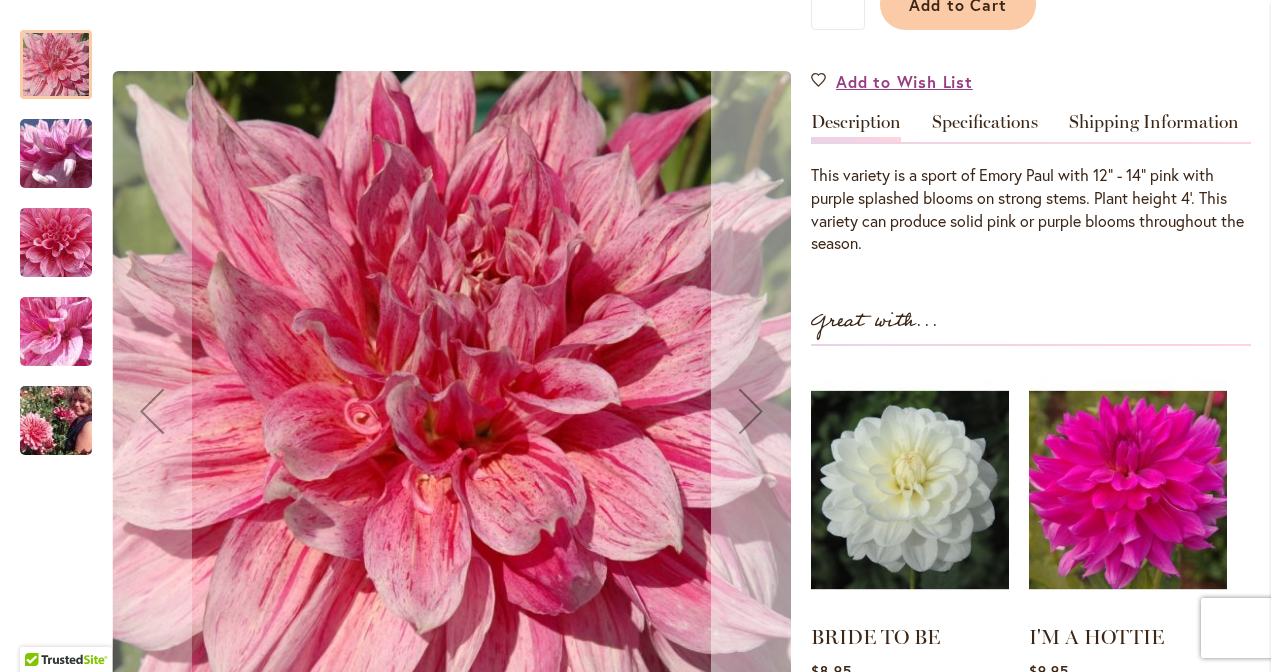 click at bounding box center [751, 411] 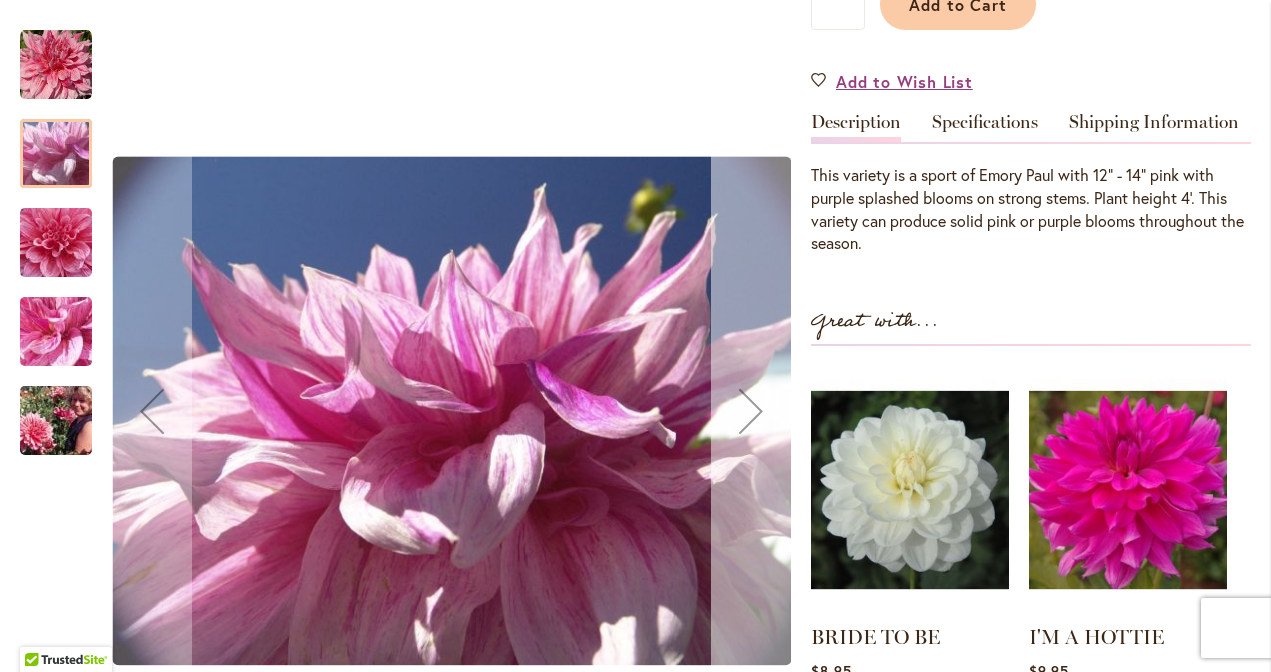 click at bounding box center [751, 411] 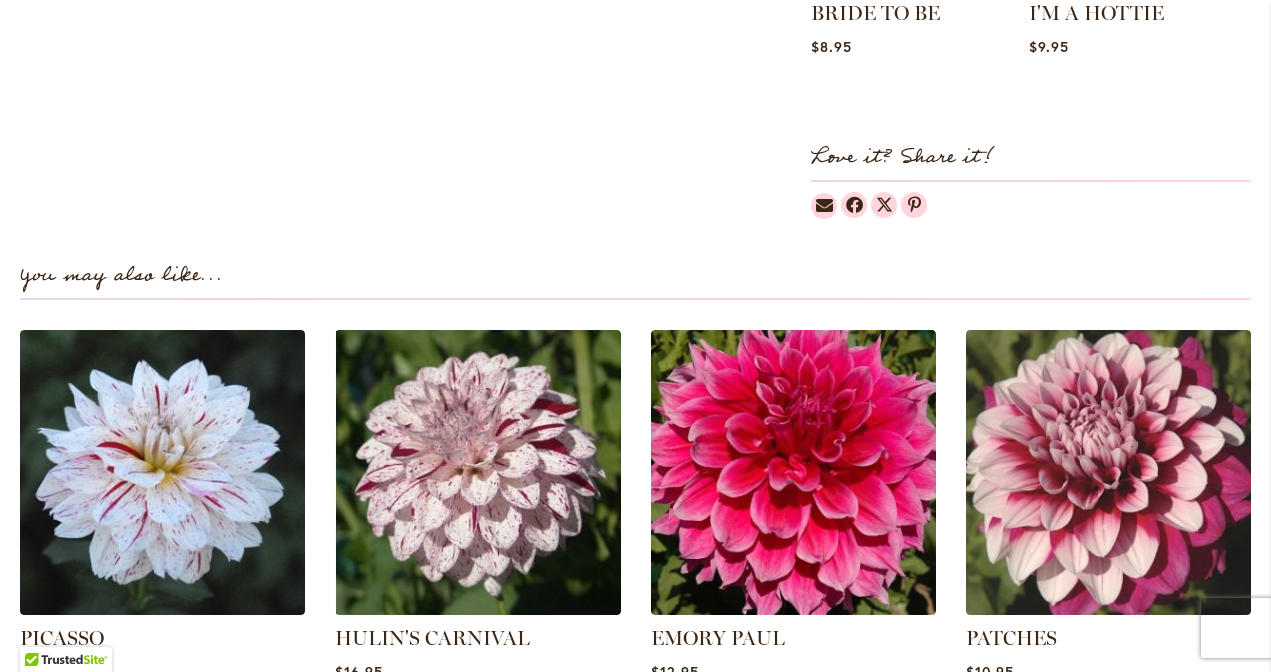 scroll, scrollTop: 1220, scrollLeft: 0, axis: vertical 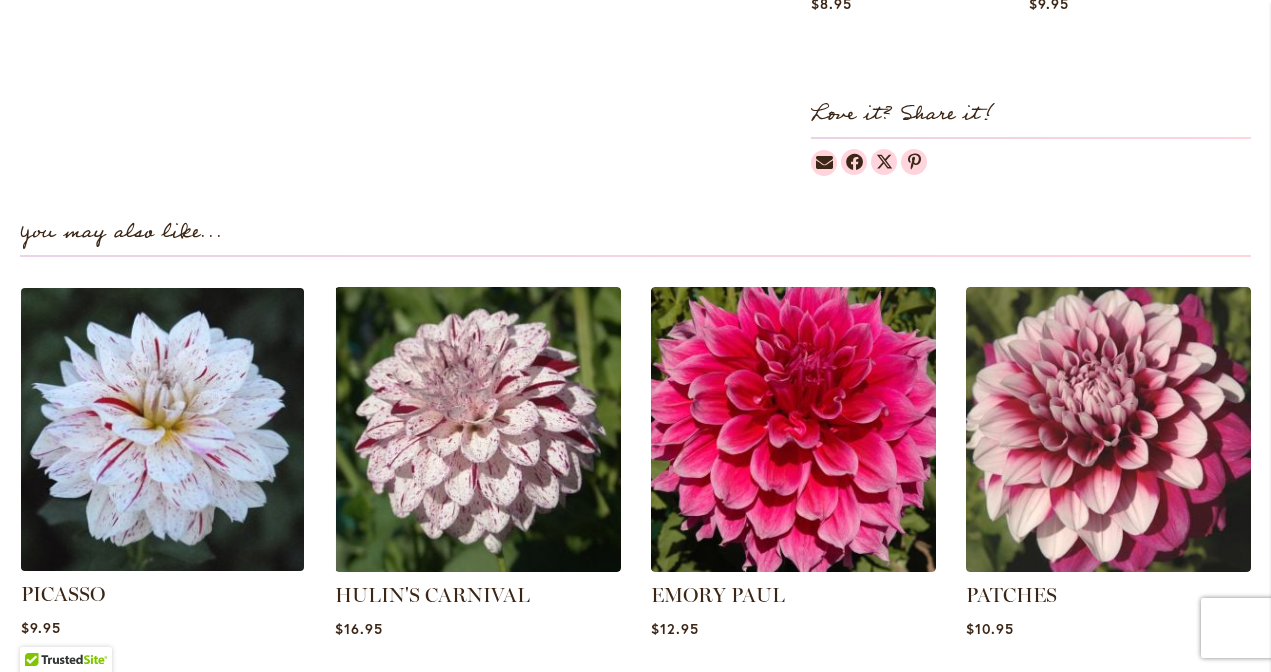 click at bounding box center [162, 429] 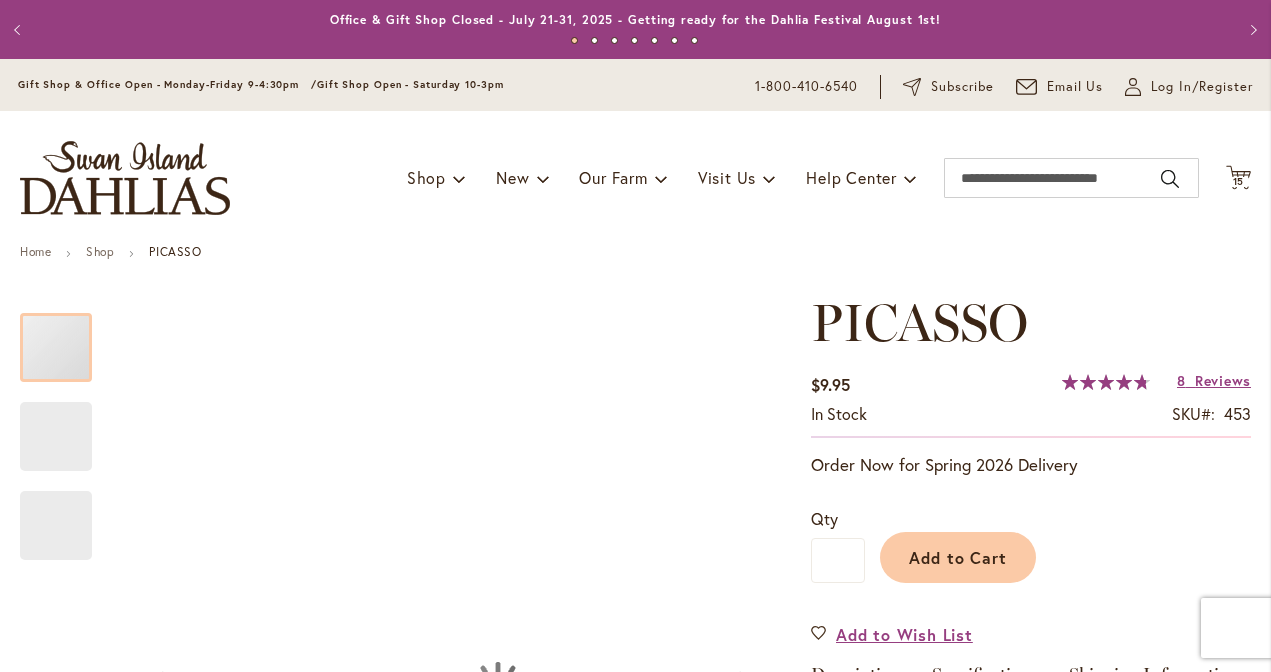 scroll, scrollTop: 0, scrollLeft: 0, axis: both 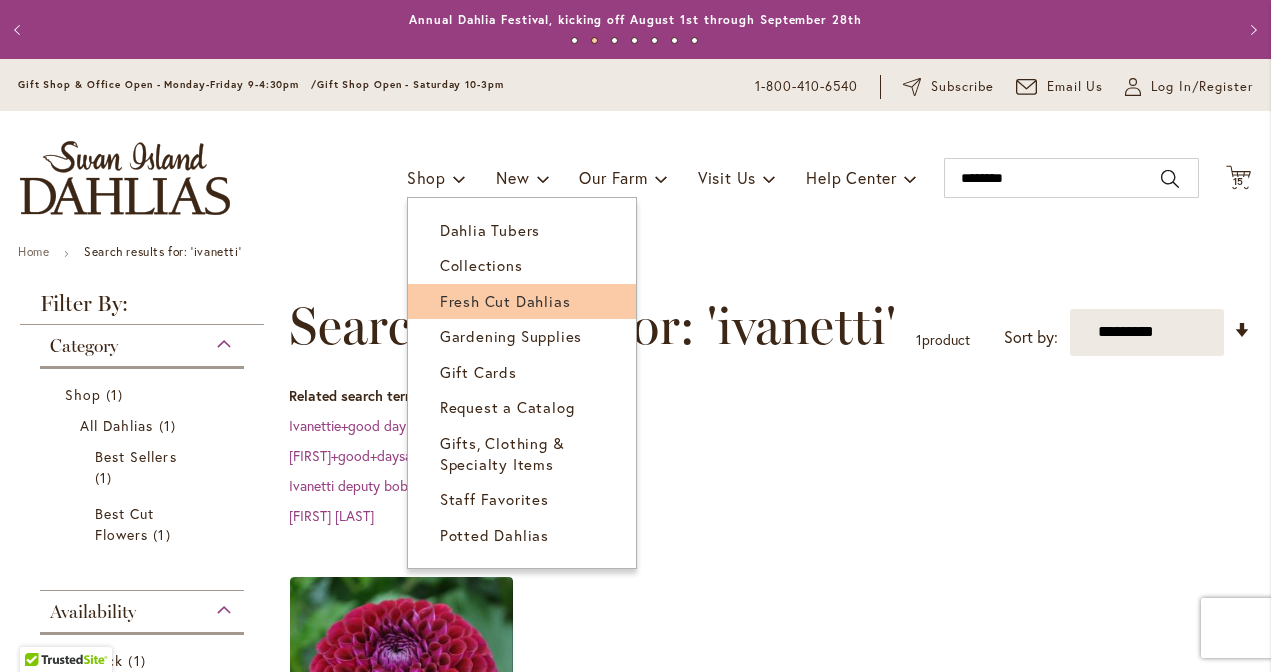 click on "Fresh Cut Dahlias" at bounding box center (505, 301) 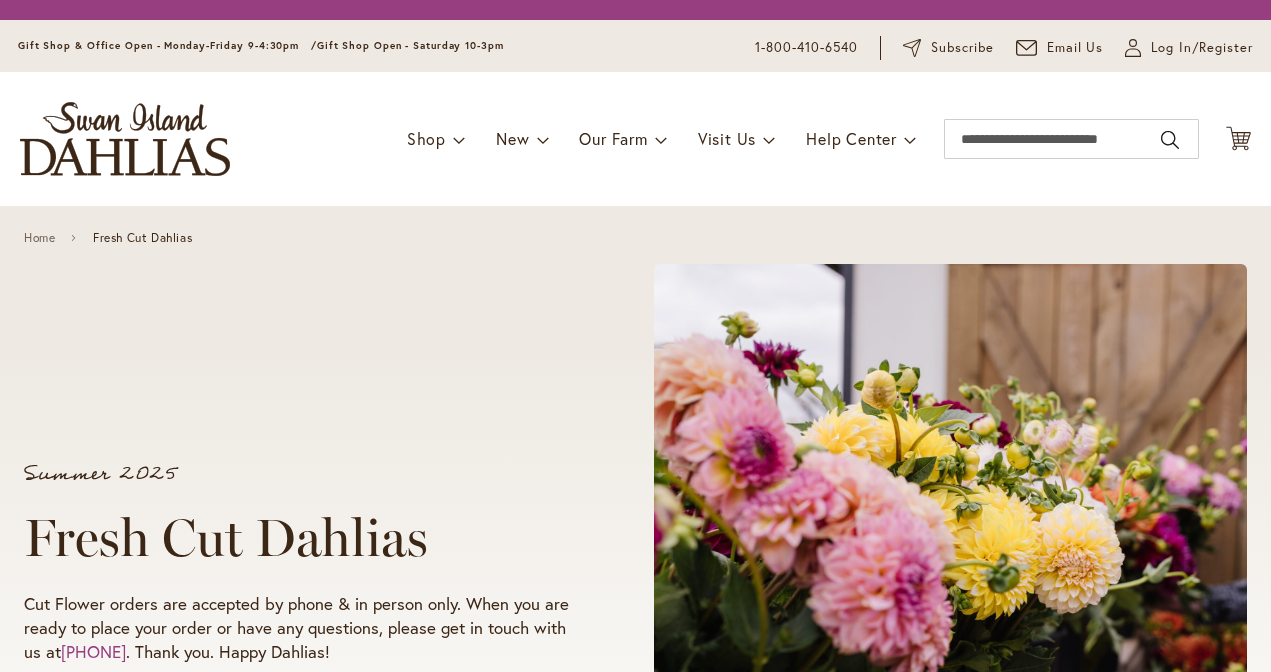scroll, scrollTop: 0, scrollLeft: 0, axis: both 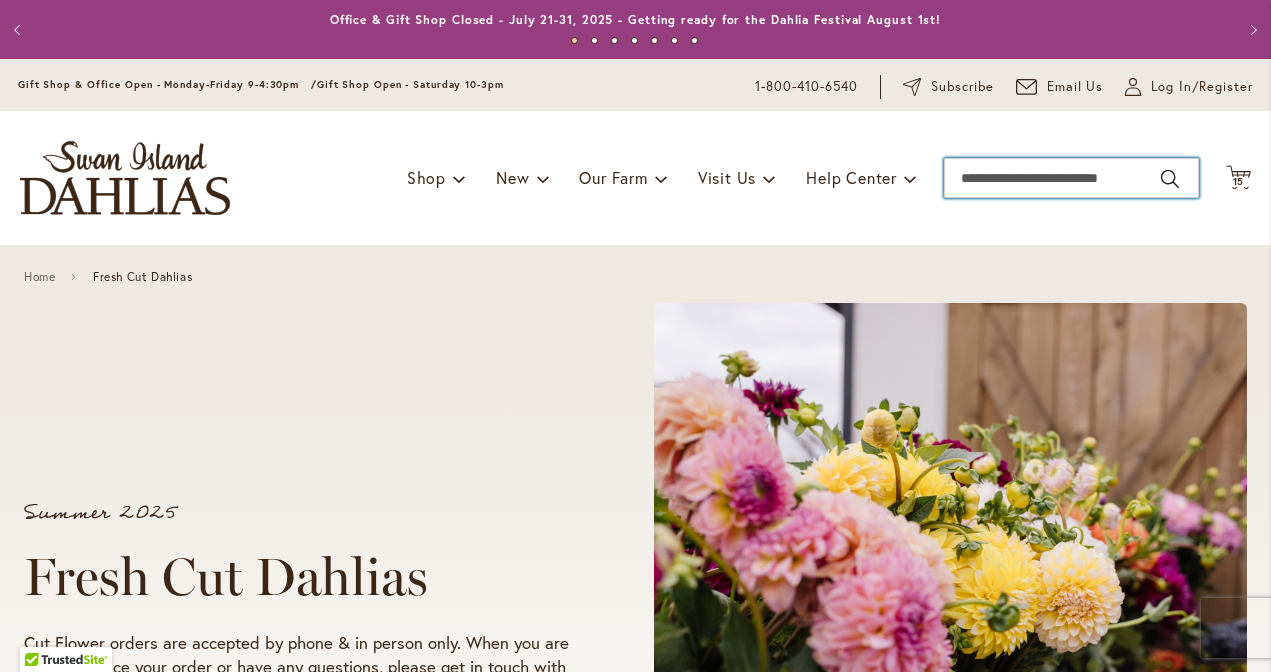 click on "Search" at bounding box center (1071, 178) 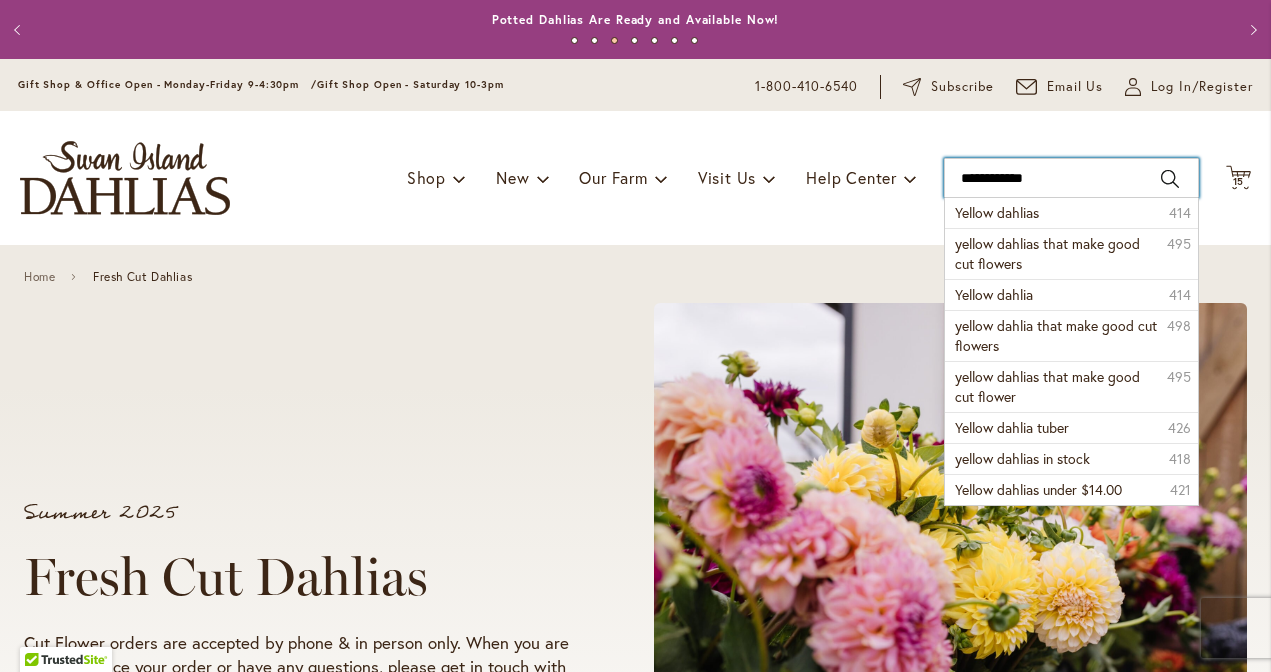 type on "**********" 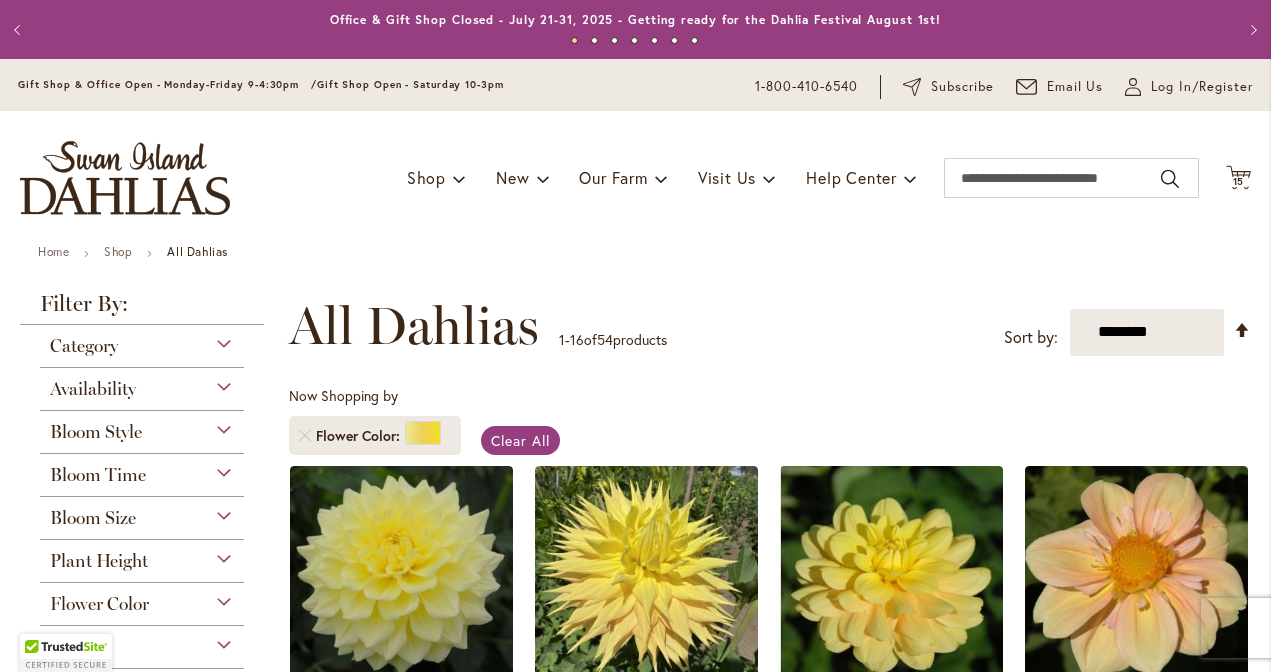 scroll, scrollTop: 0, scrollLeft: 0, axis: both 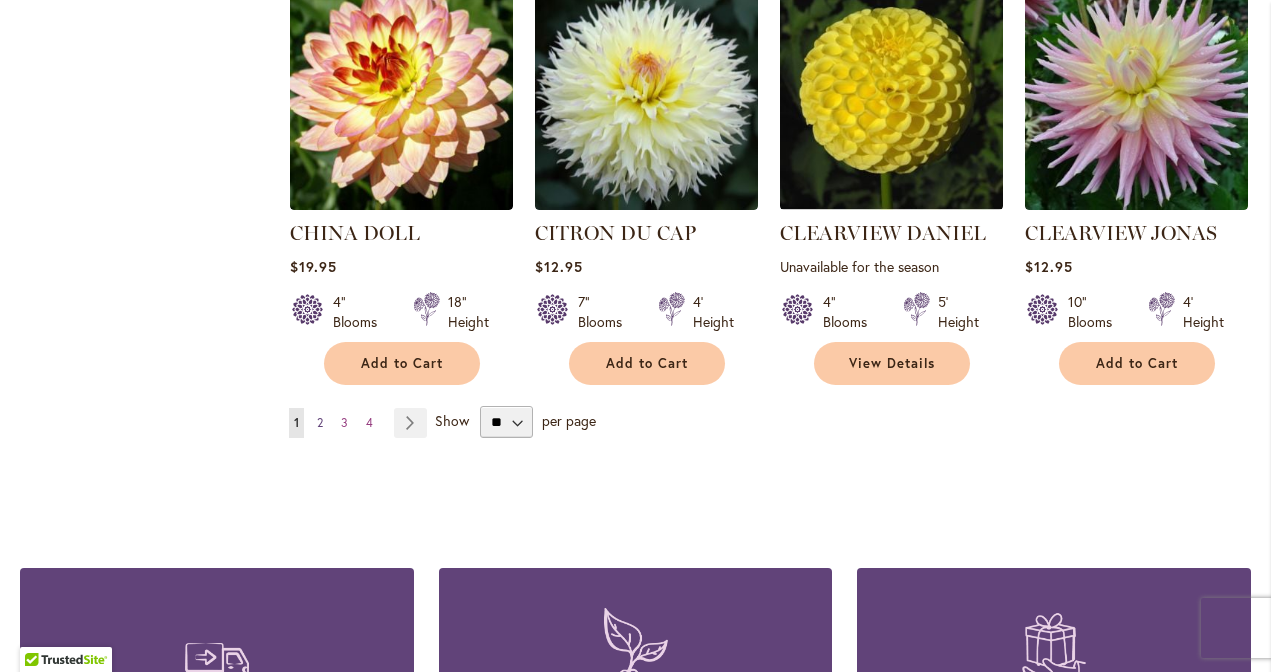click on "2" at bounding box center [320, 422] 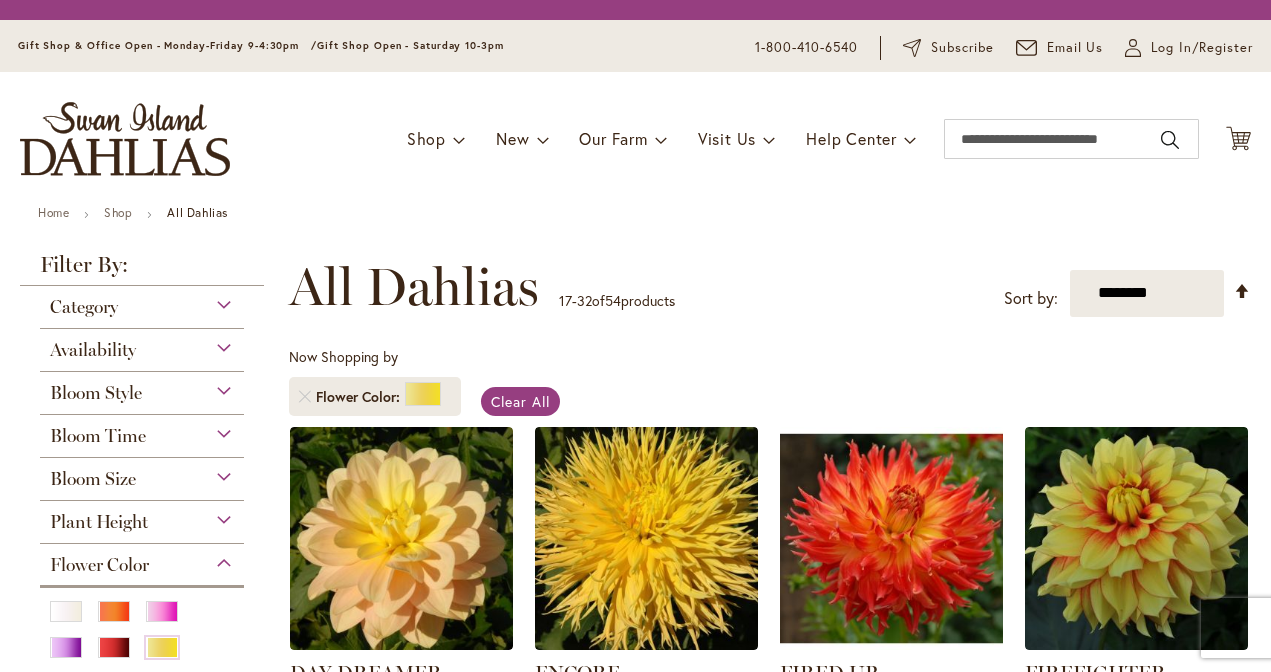 scroll, scrollTop: 0, scrollLeft: 0, axis: both 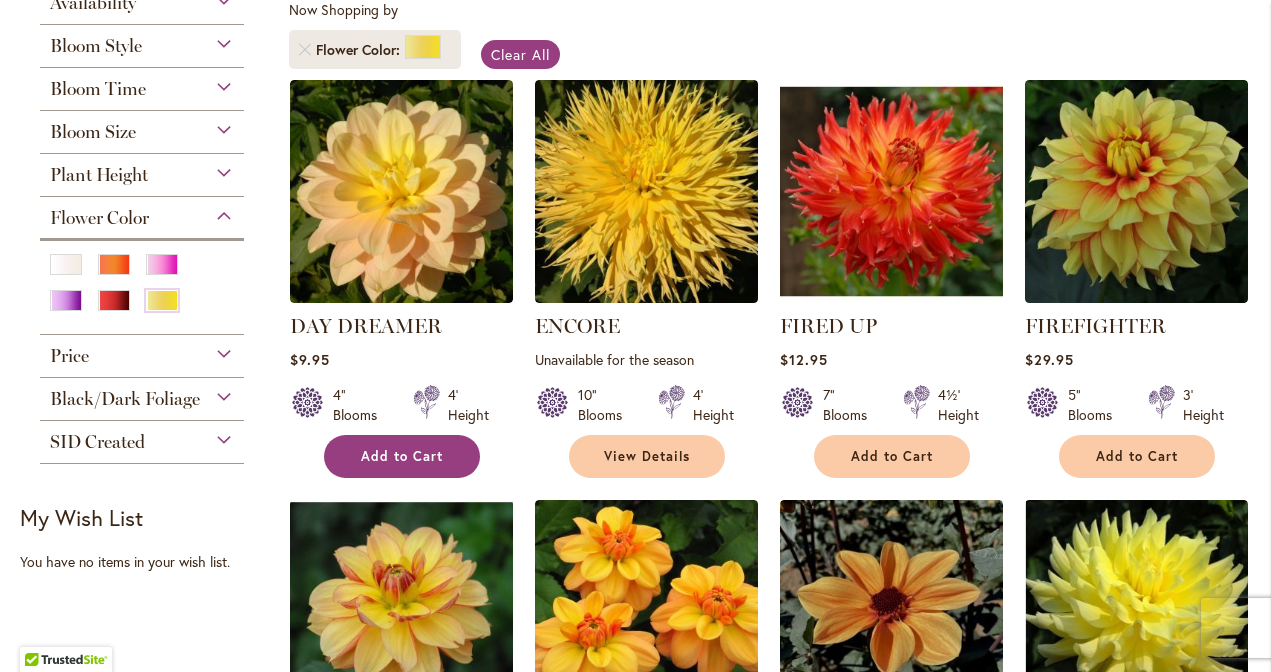 click on "Add to Cart" at bounding box center (402, 456) 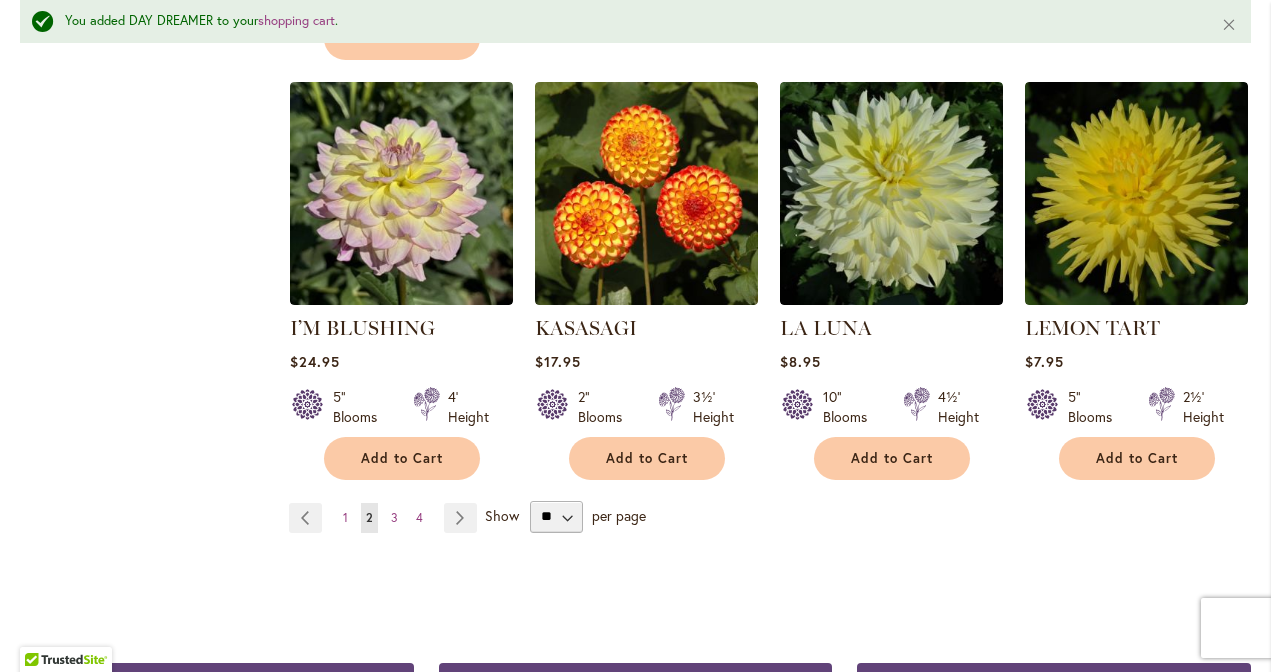 scroll, scrollTop: 1731, scrollLeft: 0, axis: vertical 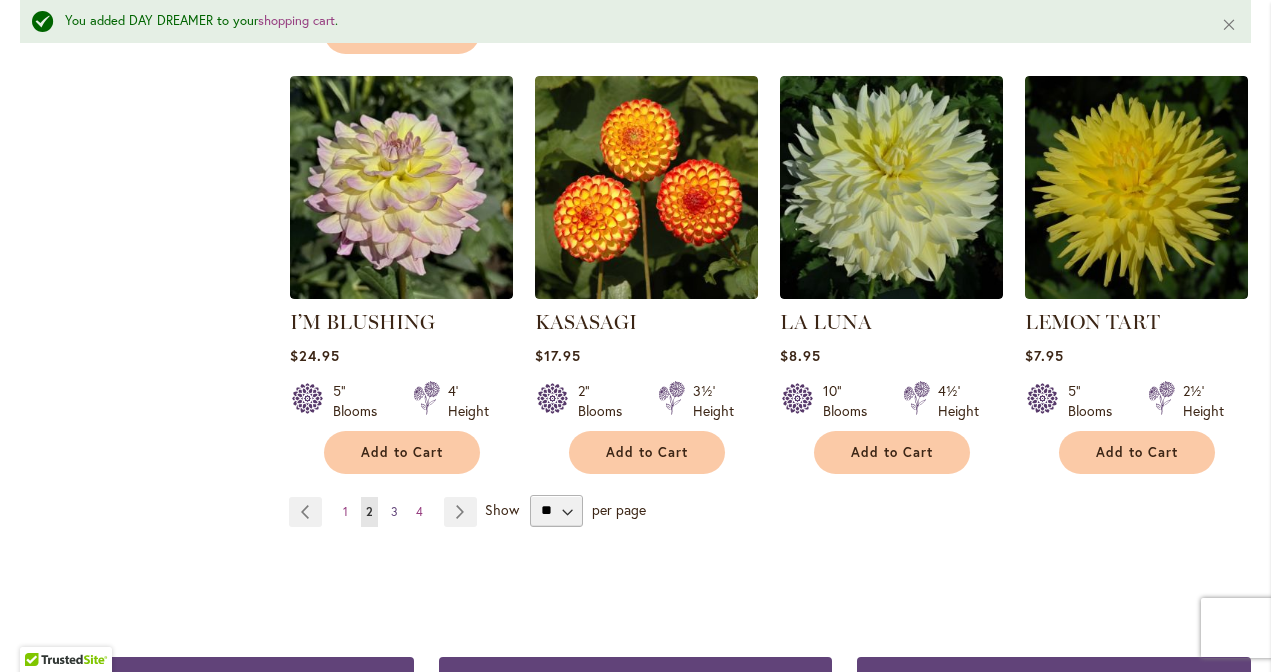click on "Page
3" at bounding box center (394, 512) 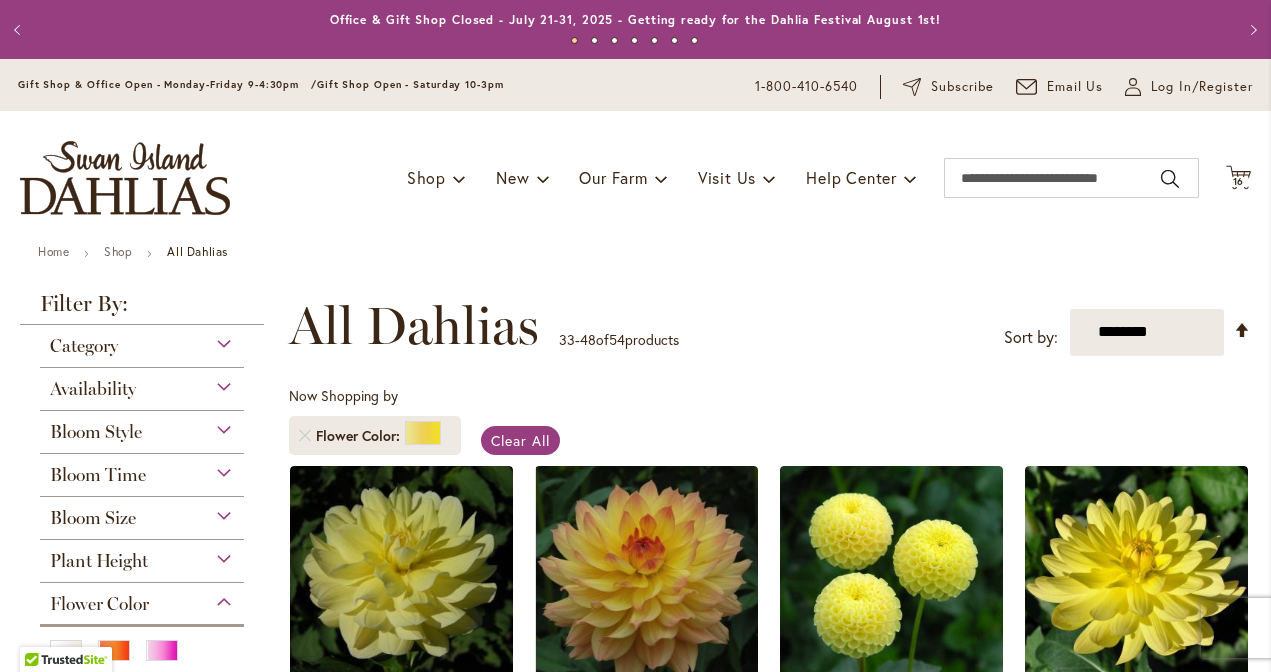 scroll, scrollTop: 0, scrollLeft: 0, axis: both 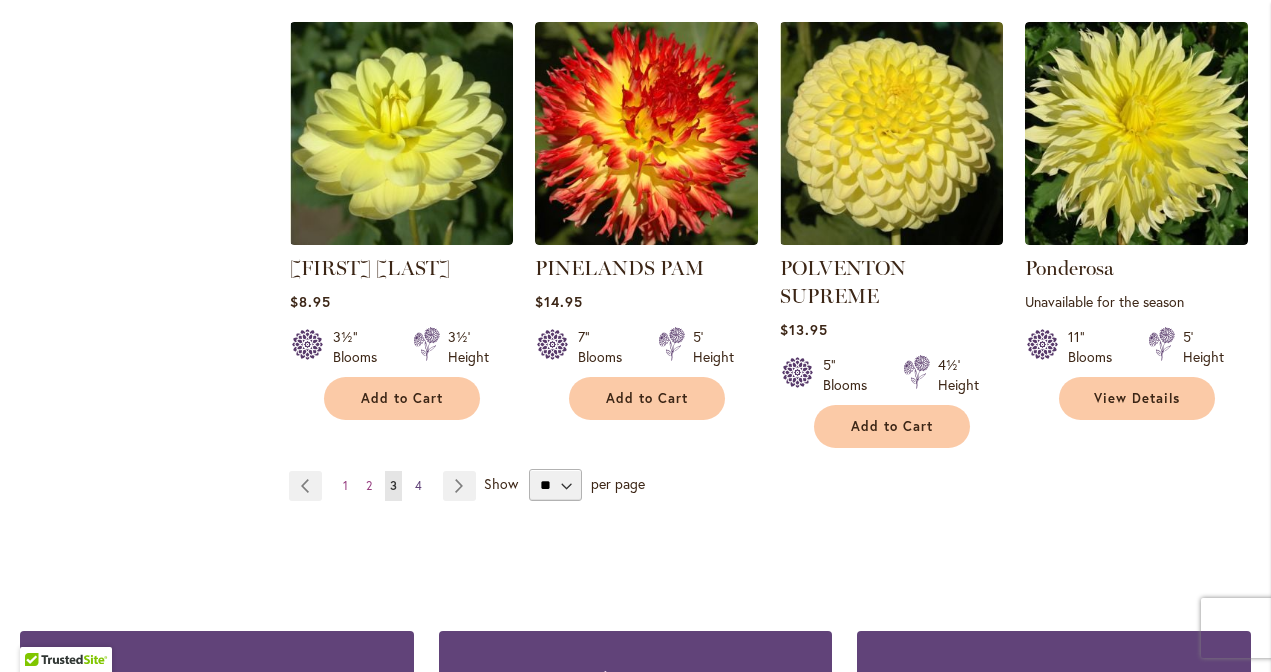 click on "4" at bounding box center (418, 485) 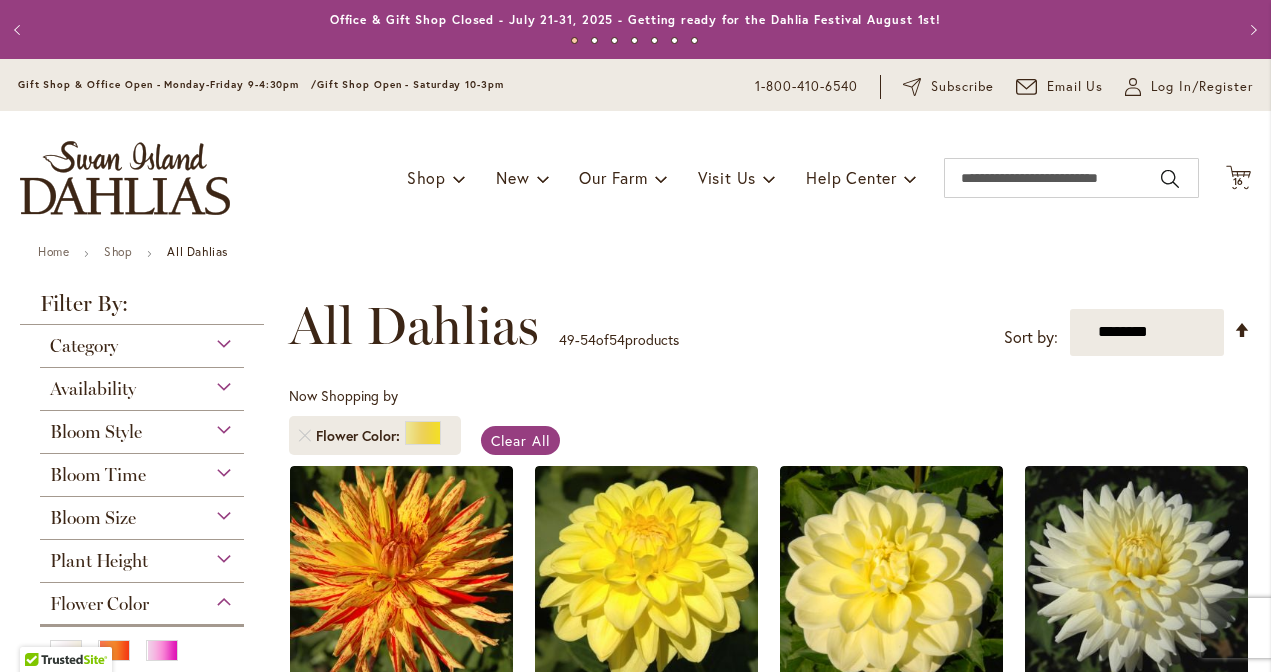 scroll, scrollTop: 0, scrollLeft: 0, axis: both 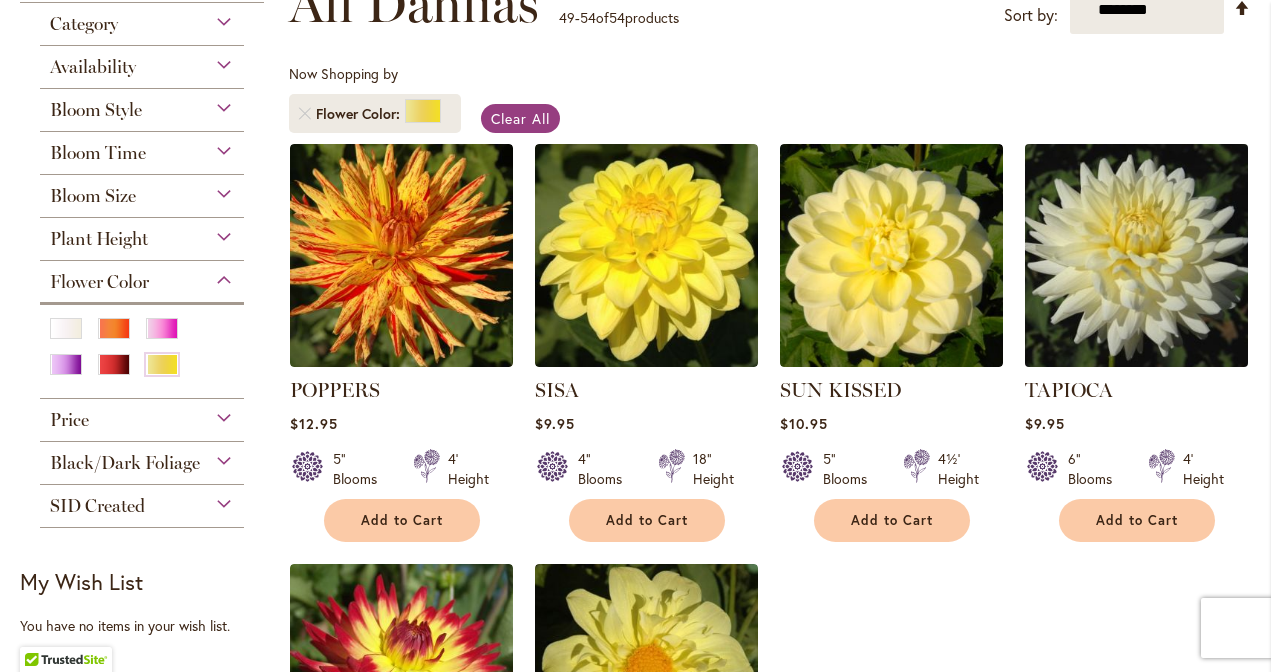 click at bounding box center [1136, 255] 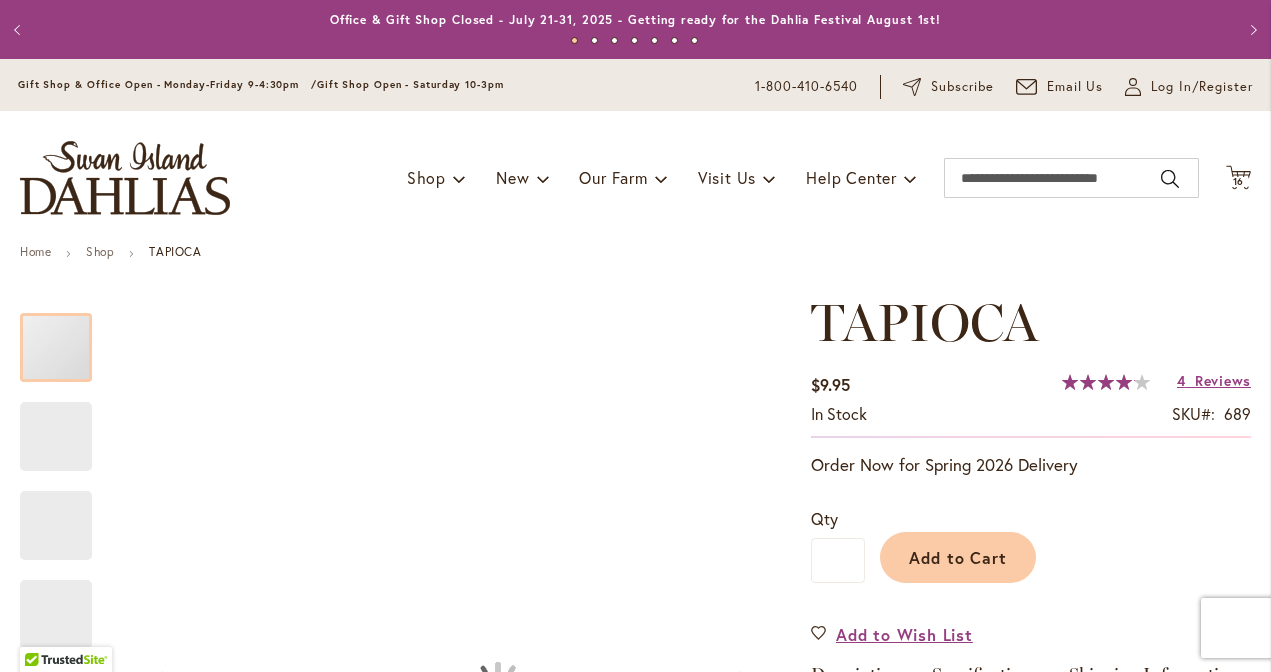 scroll, scrollTop: 0, scrollLeft: 0, axis: both 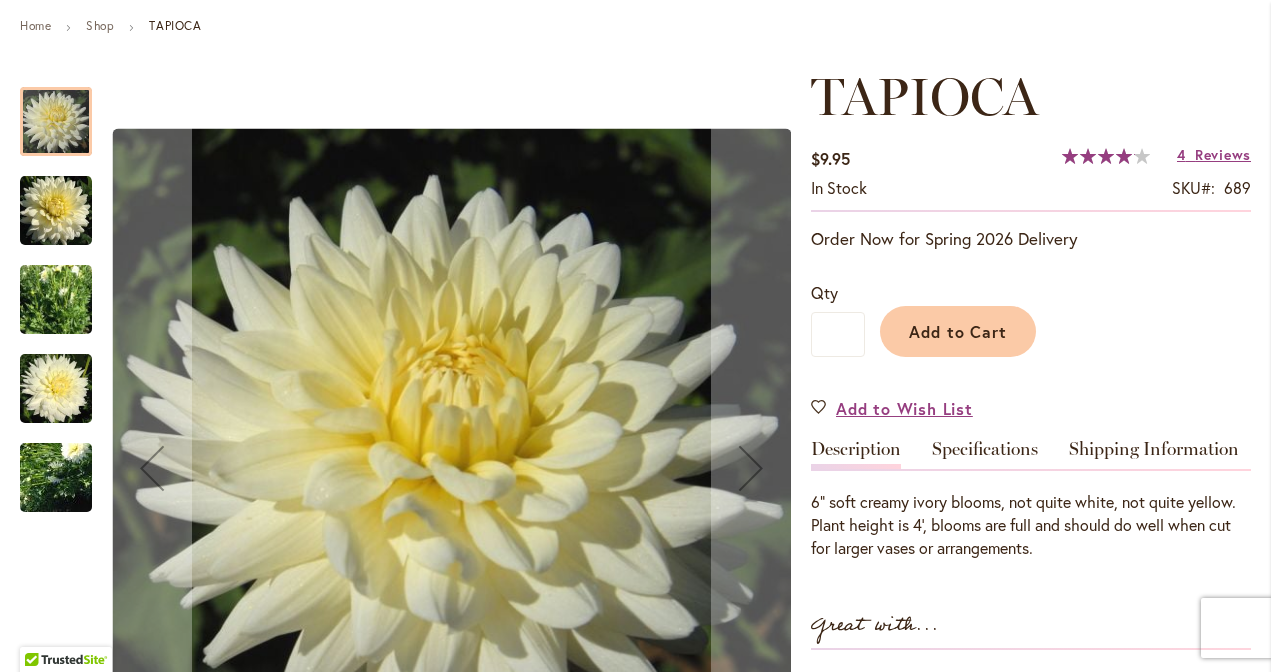 click at bounding box center [56, 389] 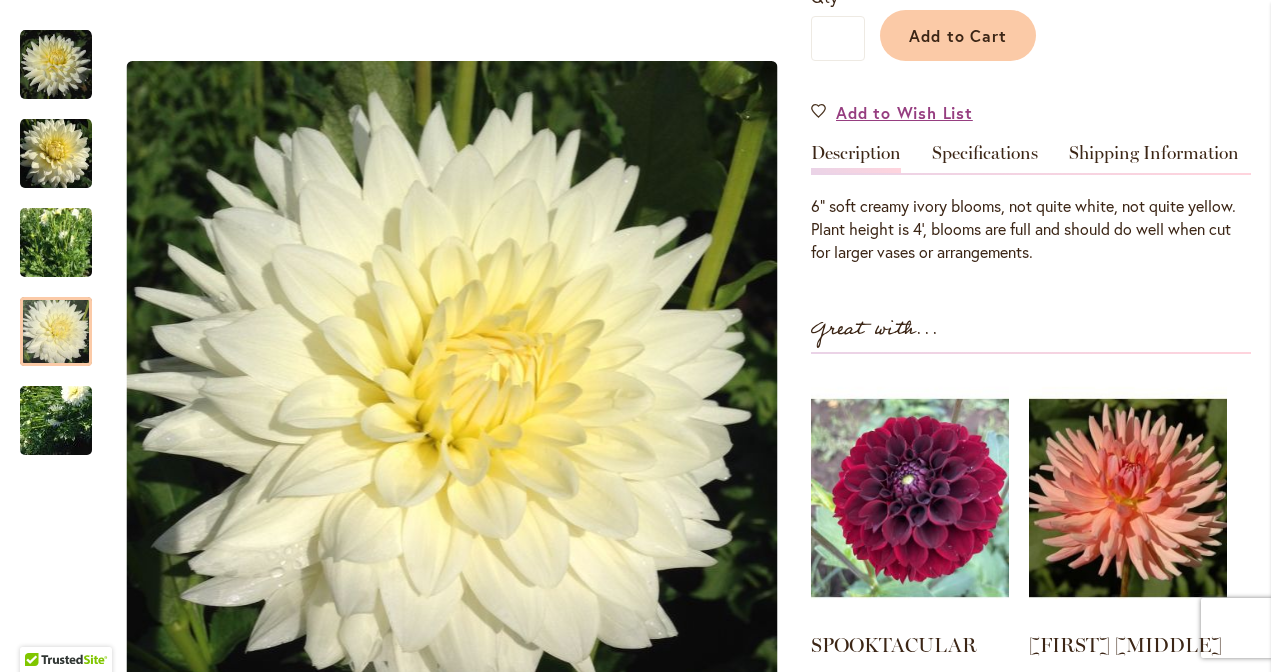 scroll, scrollTop: 512, scrollLeft: 0, axis: vertical 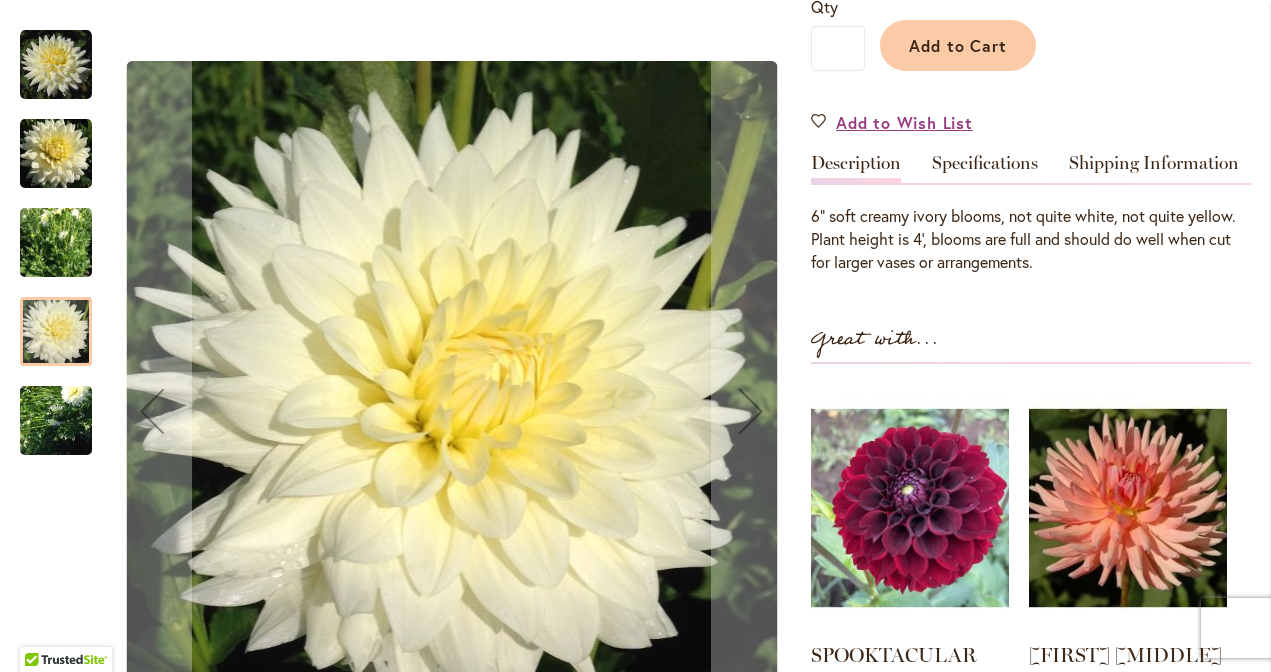 click at bounding box center [56, 242] 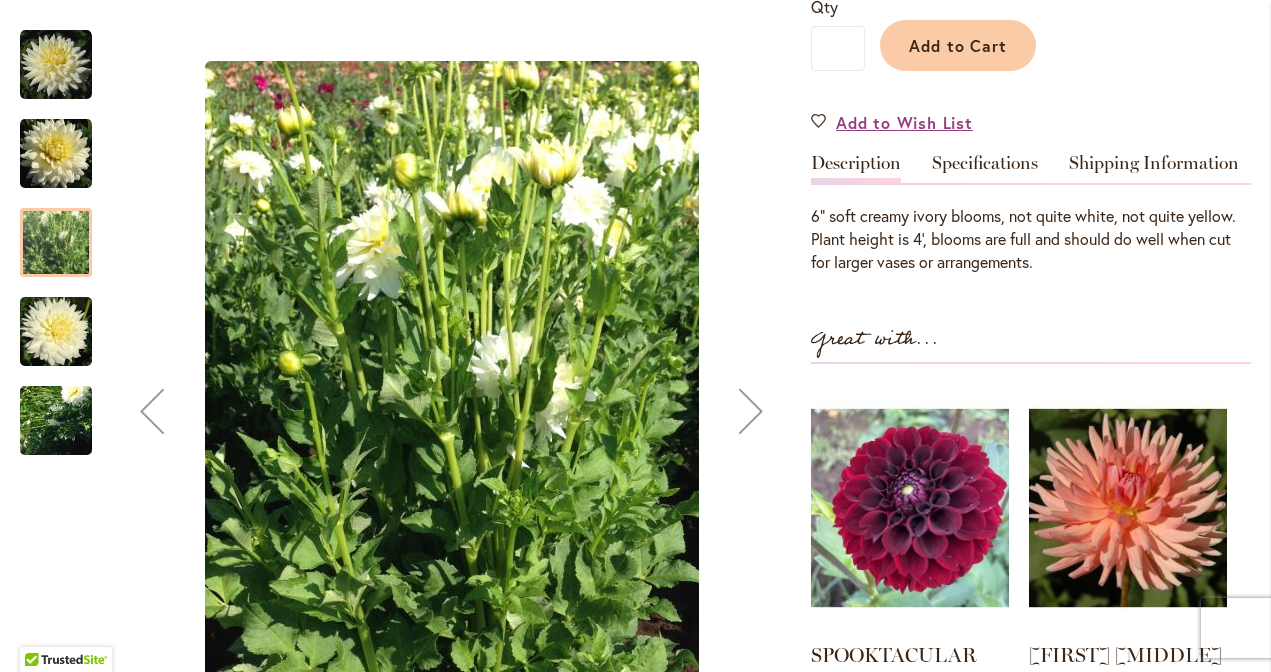click at bounding box center [56, 332] 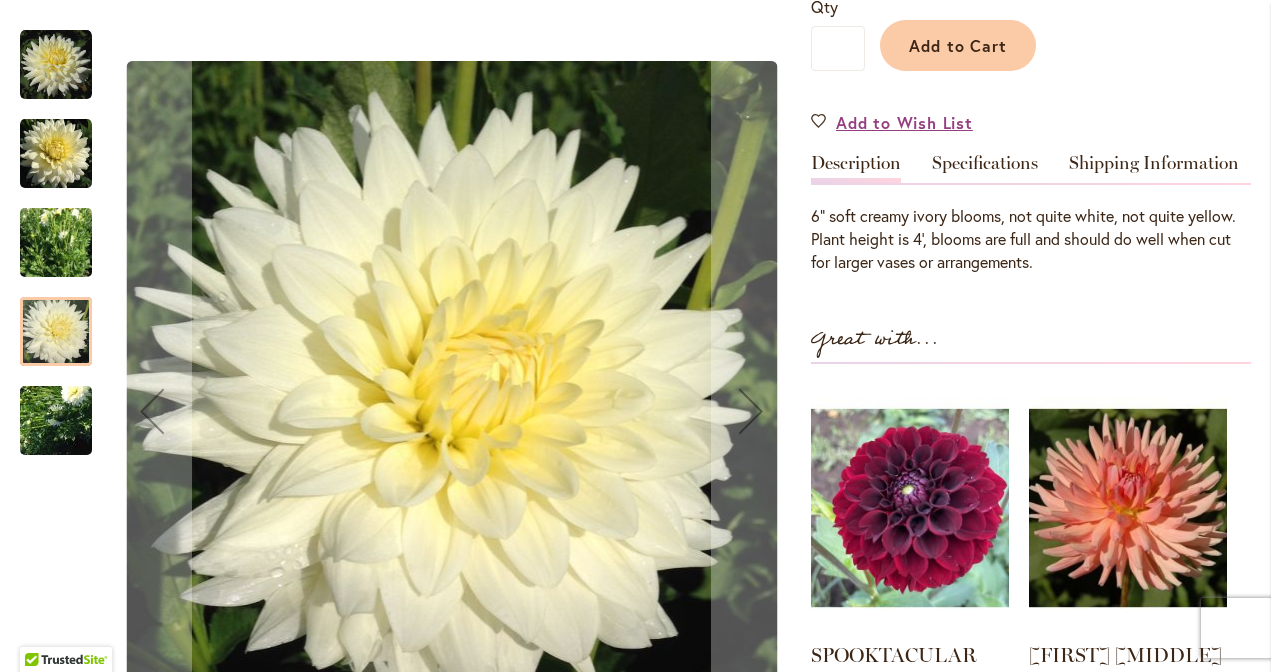 click at bounding box center [56, 421] 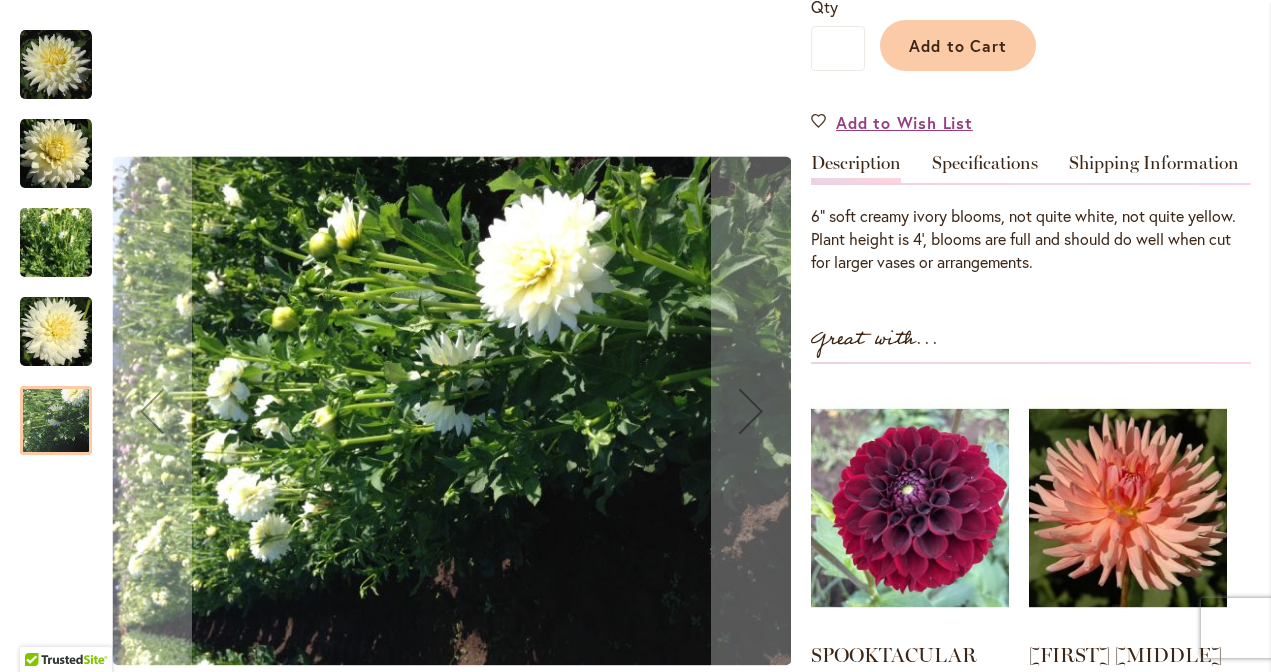 click at bounding box center (56, 153) 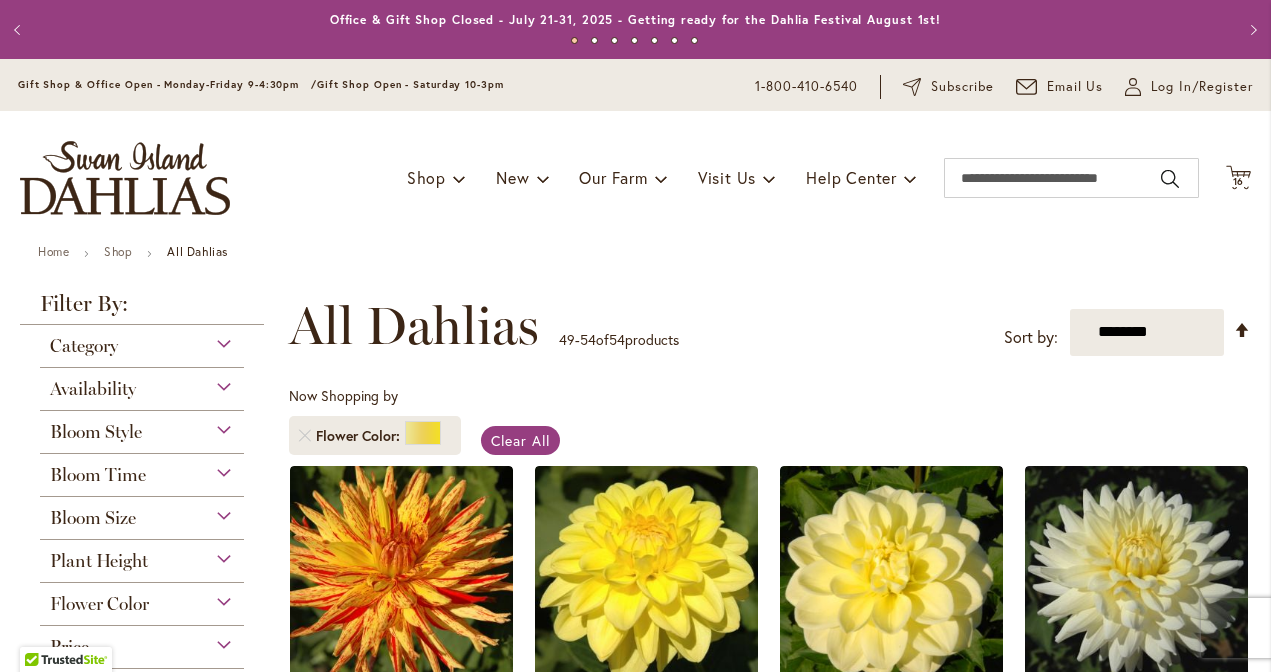 scroll, scrollTop: 0, scrollLeft: 0, axis: both 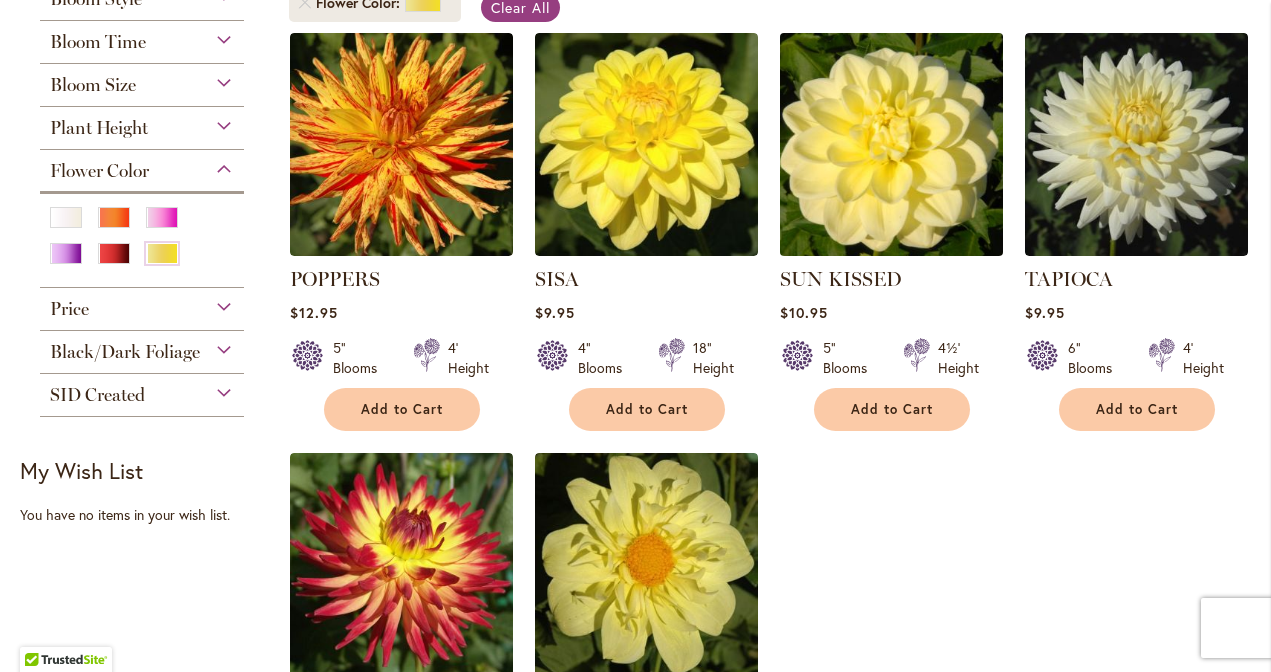click at bounding box center [891, 144] 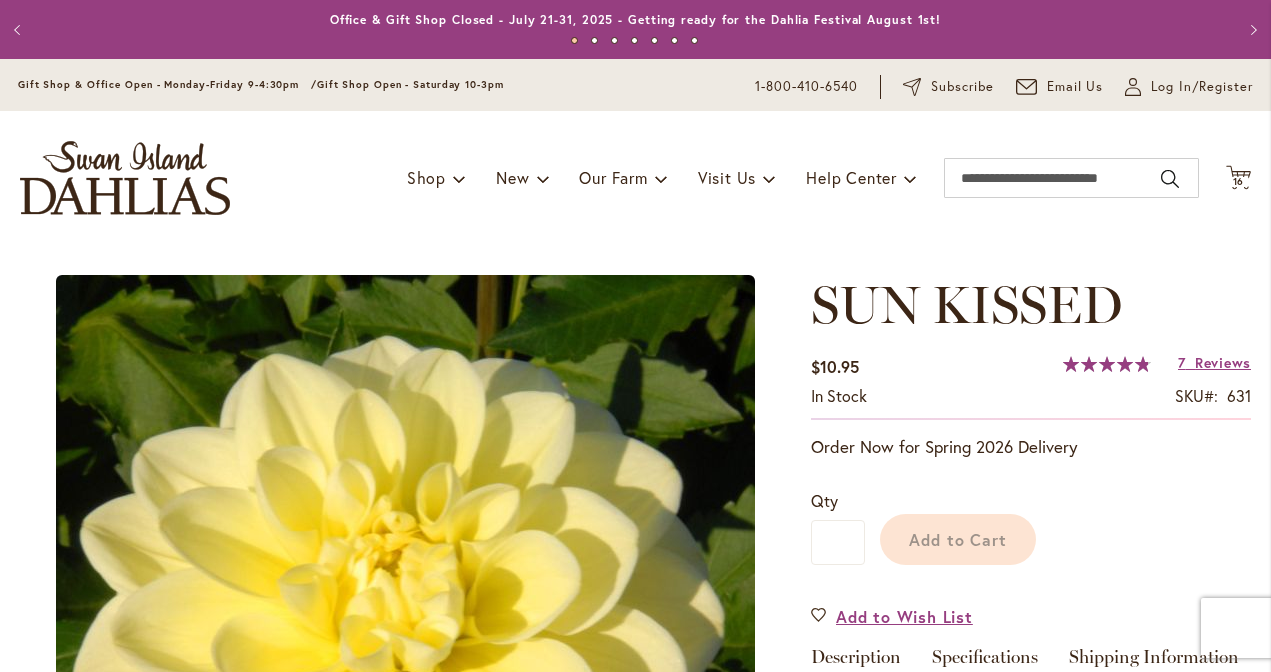 scroll, scrollTop: 0, scrollLeft: 0, axis: both 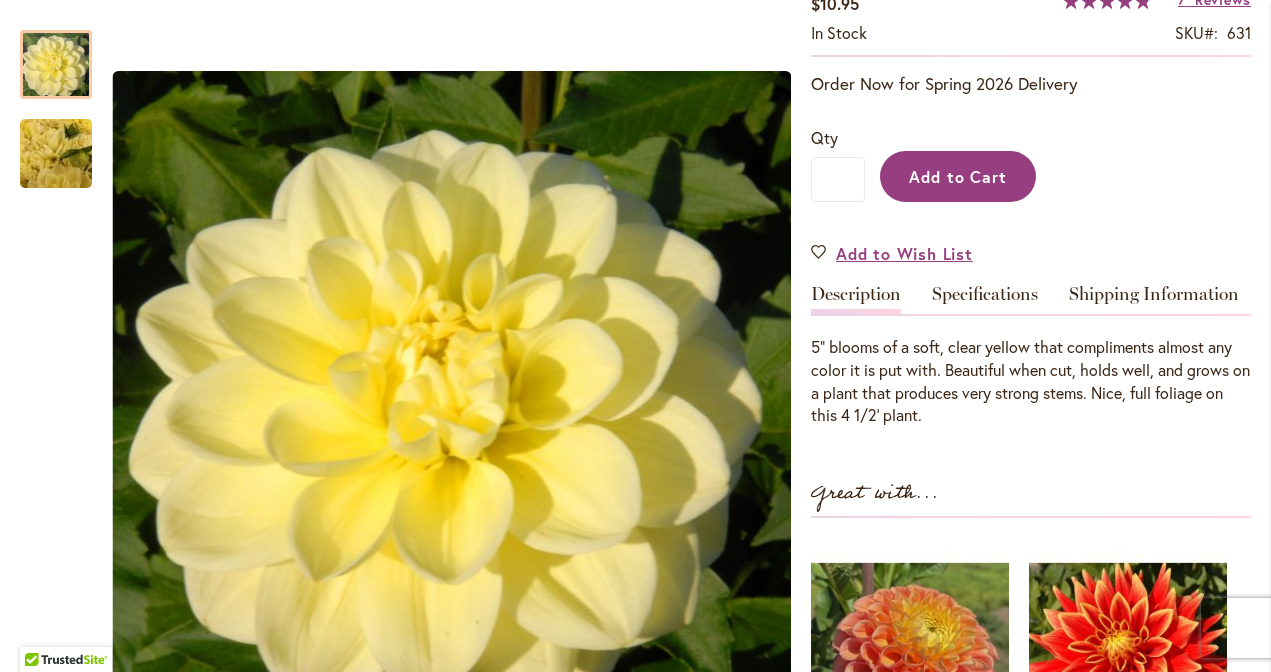 click on "Add to Cart" at bounding box center (958, 176) 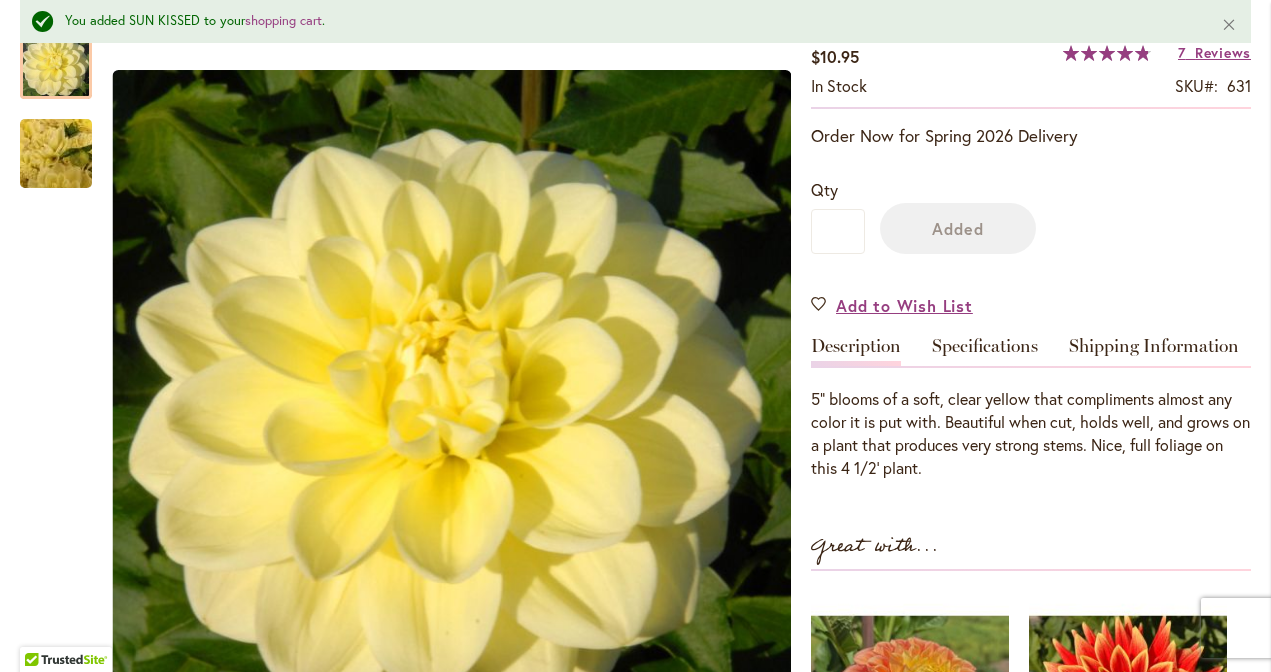 scroll, scrollTop: 433, scrollLeft: 0, axis: vertical 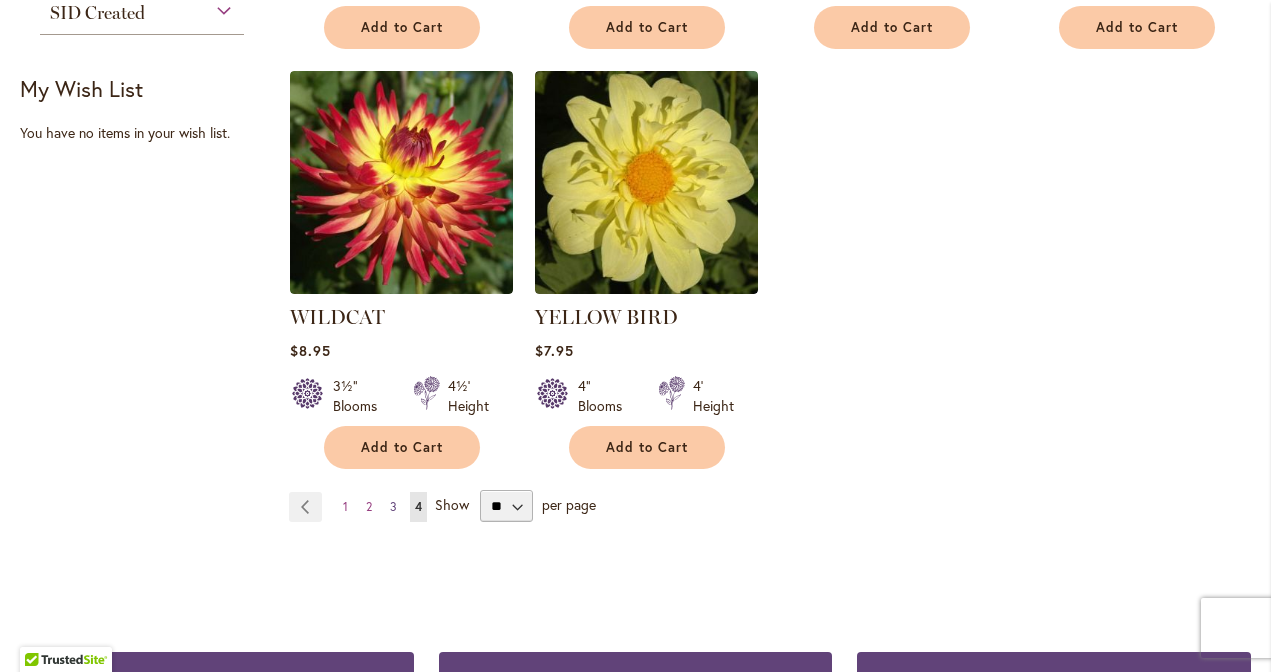click on "Page
3" at bounding box center [393, 507] 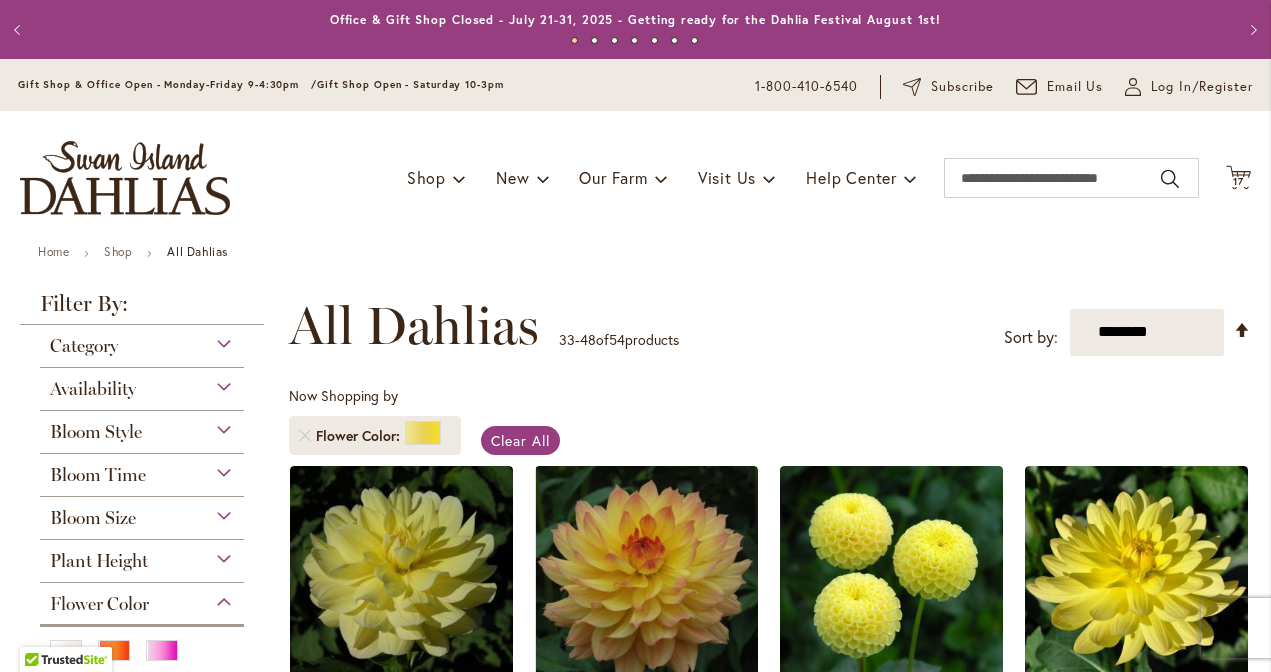 scroll, scrollTop: 0, scrollLeft: 0, axis: both 